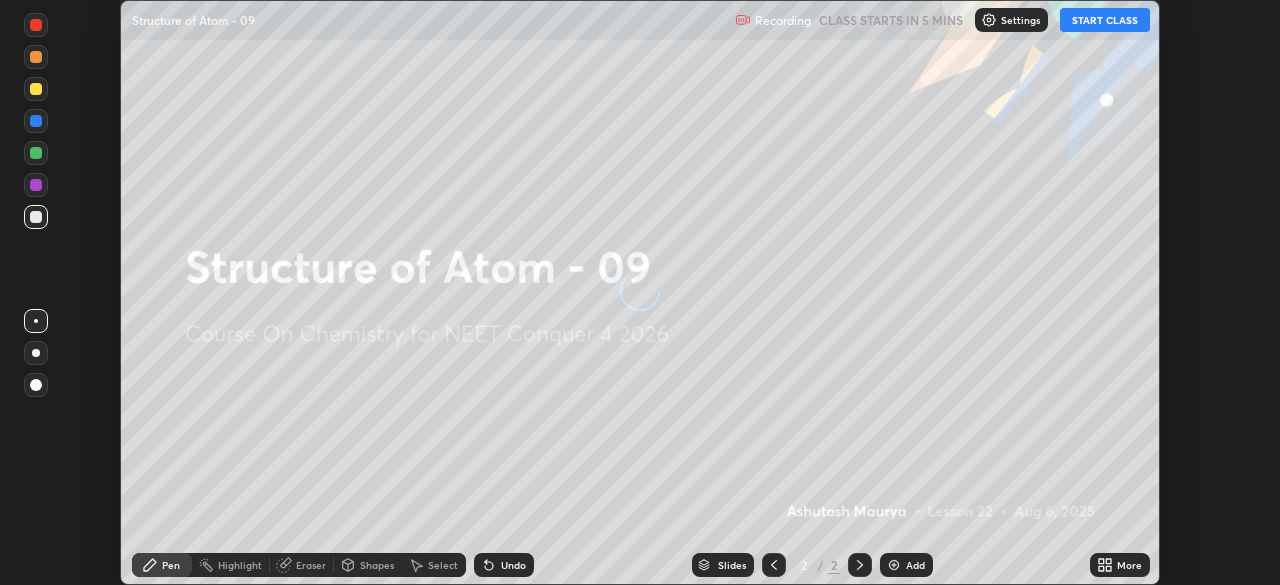 scroll, scrollTop: 0, scrollLeft: 0, axis: both 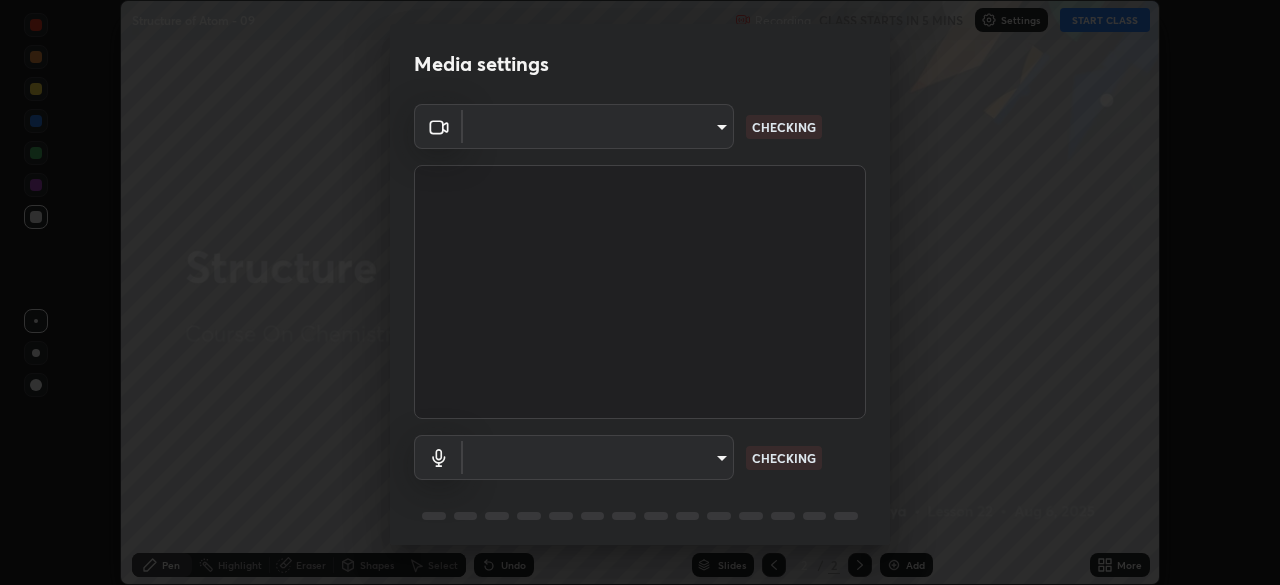 type on "c08bce05bf8d5aea718a1be68f52da0599af41aa0cc24399225b9d00f0db6711" 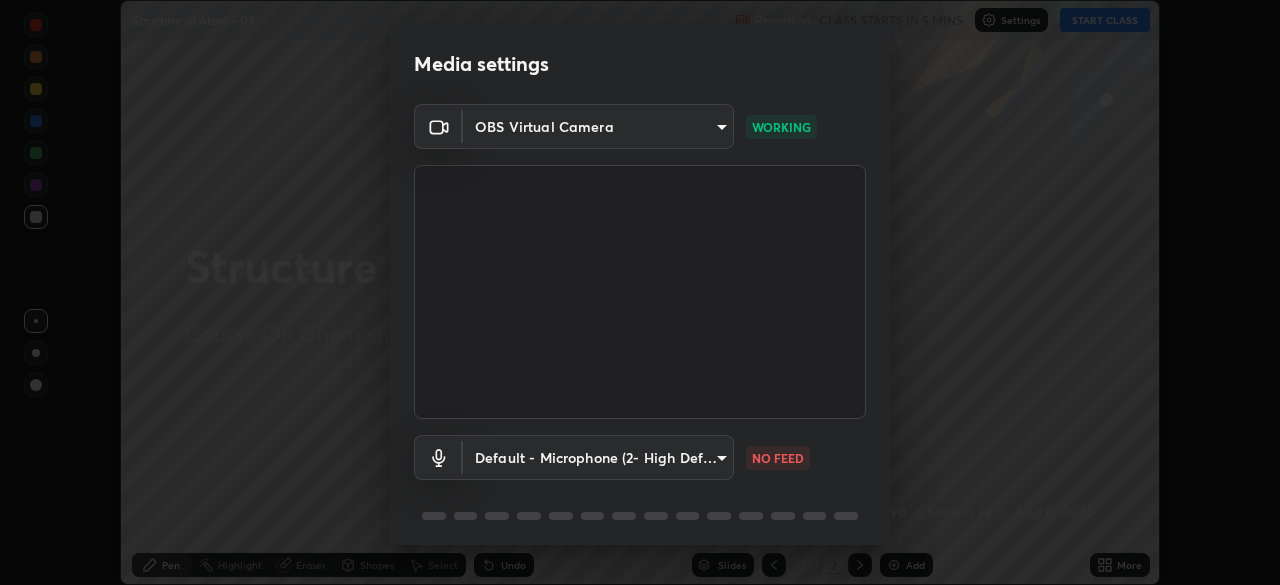 click on "Erase all Structure of Atom - 09 Recording CLASS STARTS IN 5 MINS Settings START CLASS Setting up your live class Structure of Atom - 09 • L22 of Course On Chemistry for NEET Conquer 4 2026 Ashutosh Maurya Pen Highlight Eraser Shapes Select Undo Slides 2 / 2 Add More No doubts shared Encourage your learners to ask a doubt for better clarity Report an issue Reason for reporting Buffering Chat not working Audio - Video sync issue Educator video quality low ​ Attach an image Report Media settings OBS Virtual Camera c08bce05bf8d5aea718a1be68f52da0599af41aa0cc24399225b9d00f0db6711 WORKING Default - Microphone (2- High Definition Audio Device) default NO FEED 1 / 5 Next" at bounding box center (640, 292) 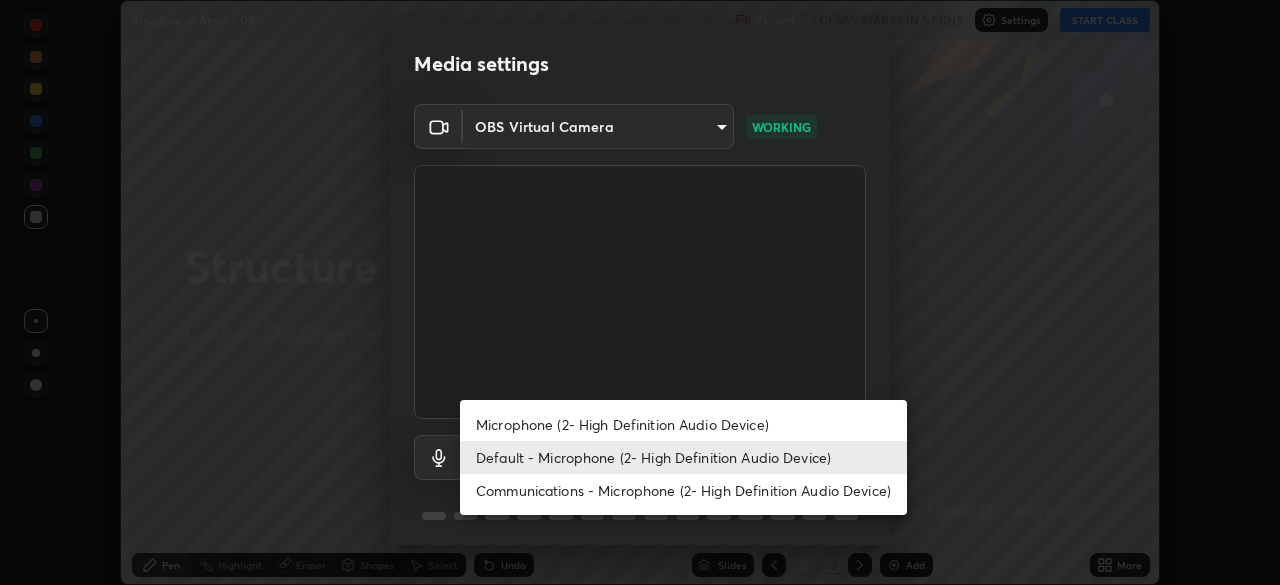 click on "Microphone (2- High Definition Audio Device)" at bounding box center [683, 424] 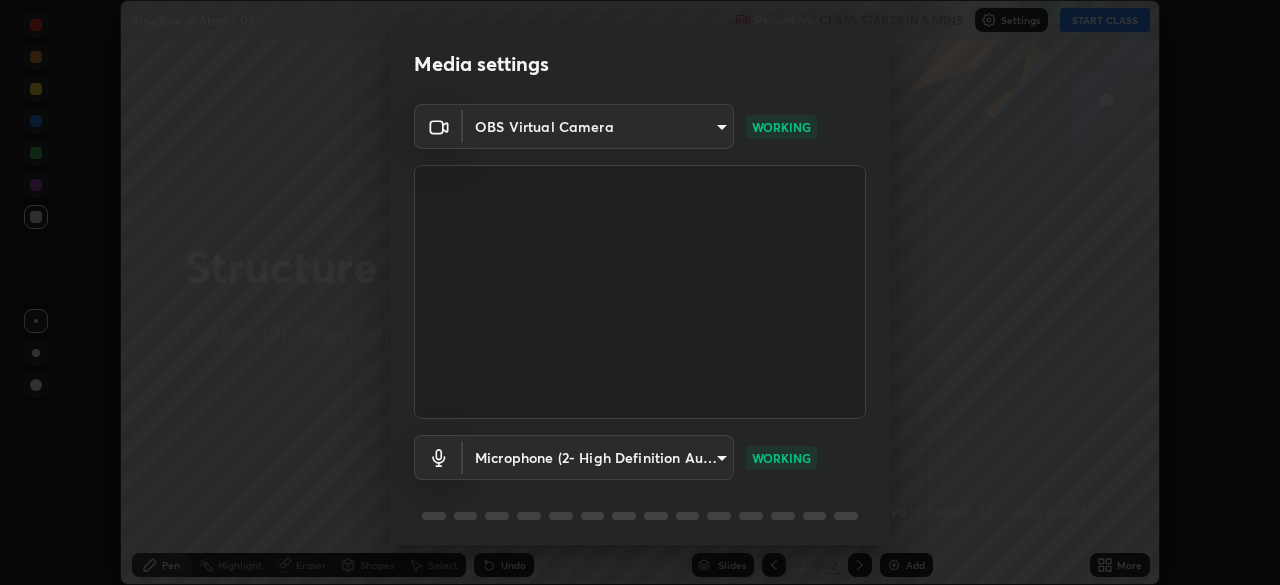 scroll, scrollTop: 71, scrollLeft: 0, axis: vertical 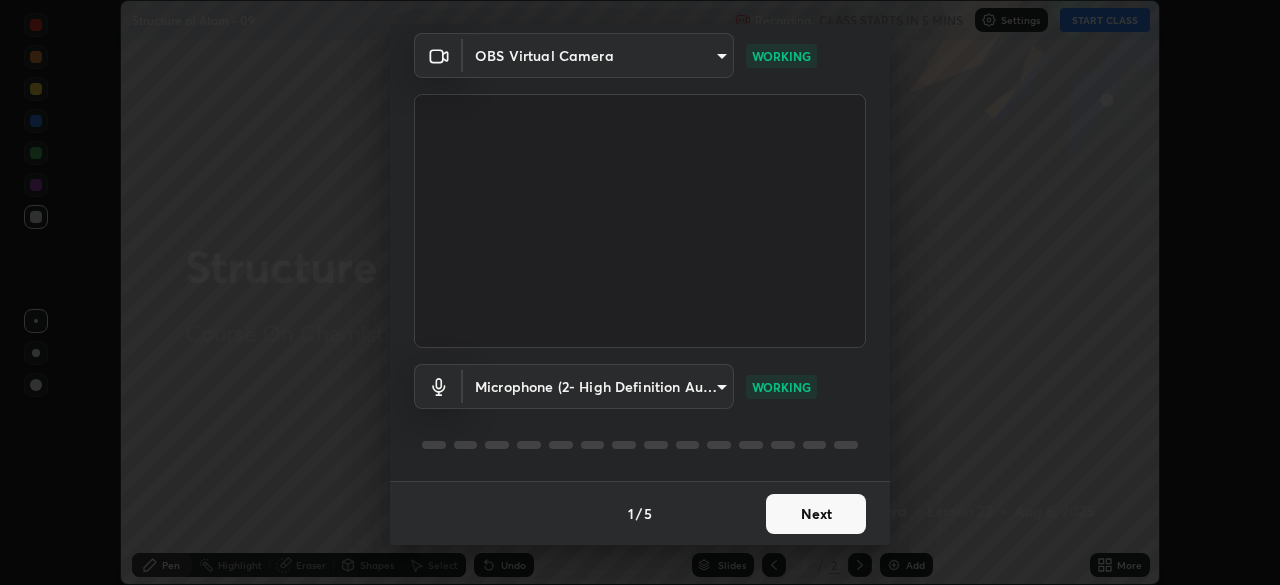 click on "Next" at bounding box center (816, 514) 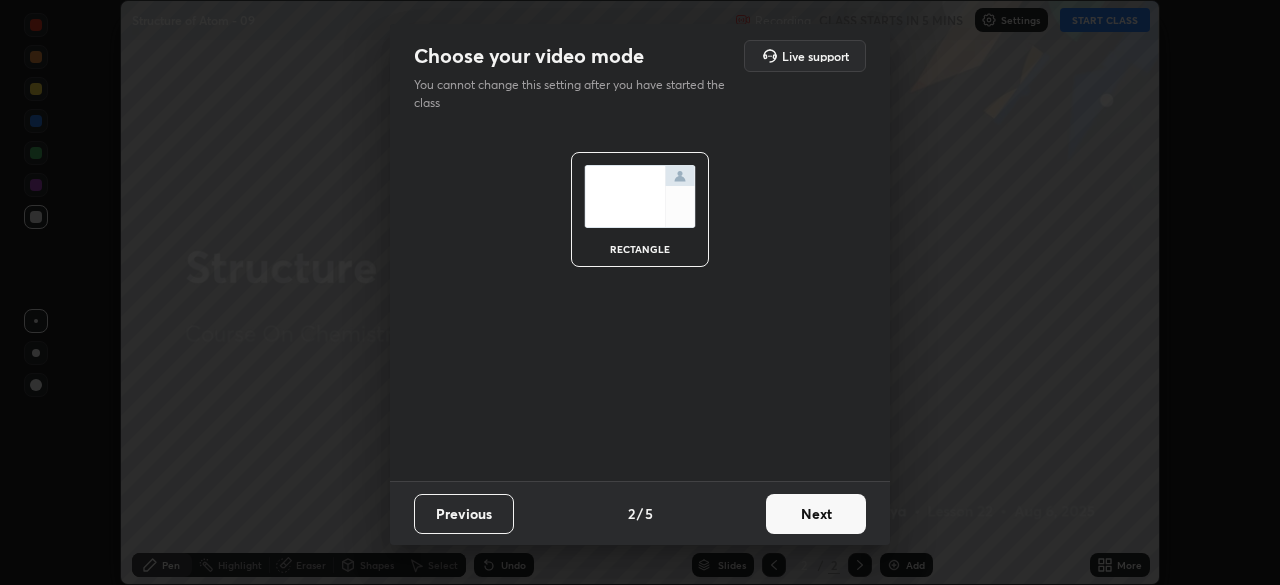 scroll, scrollTop: 0, scrollLeft: 0, axis: both 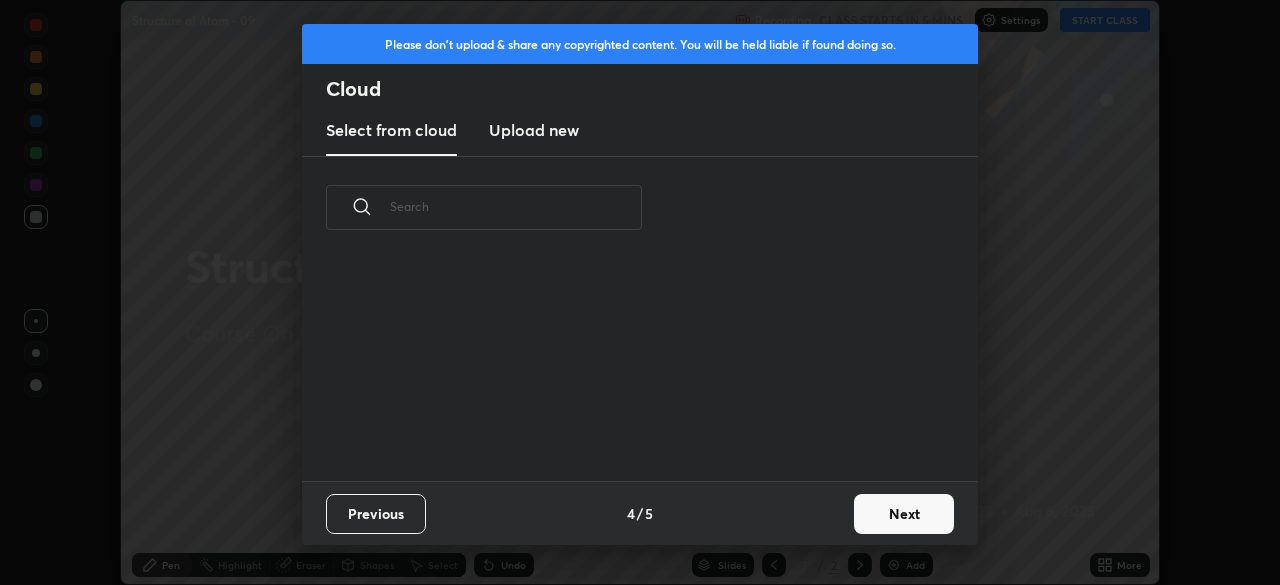 click on "Previous 4 / 5 Next" at bounding box center (640, 513) 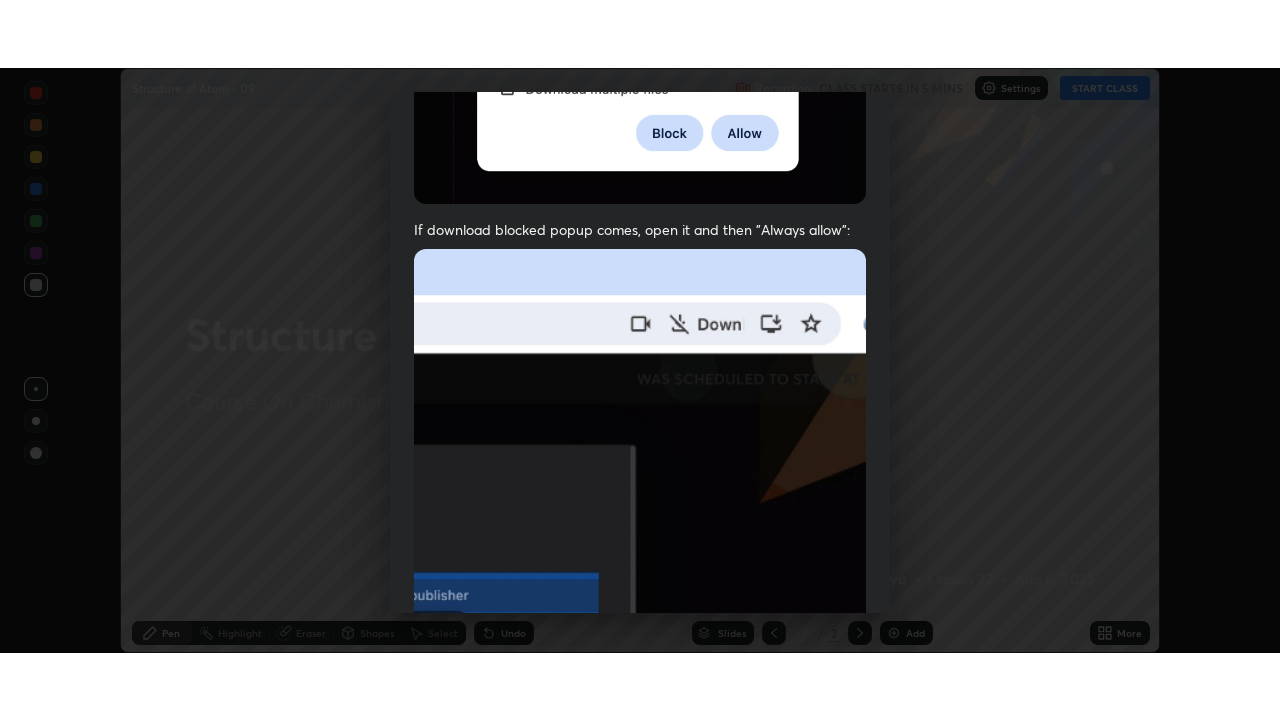 scroll, scrollTop: 479, scrollLeft: 0, axis: vertical 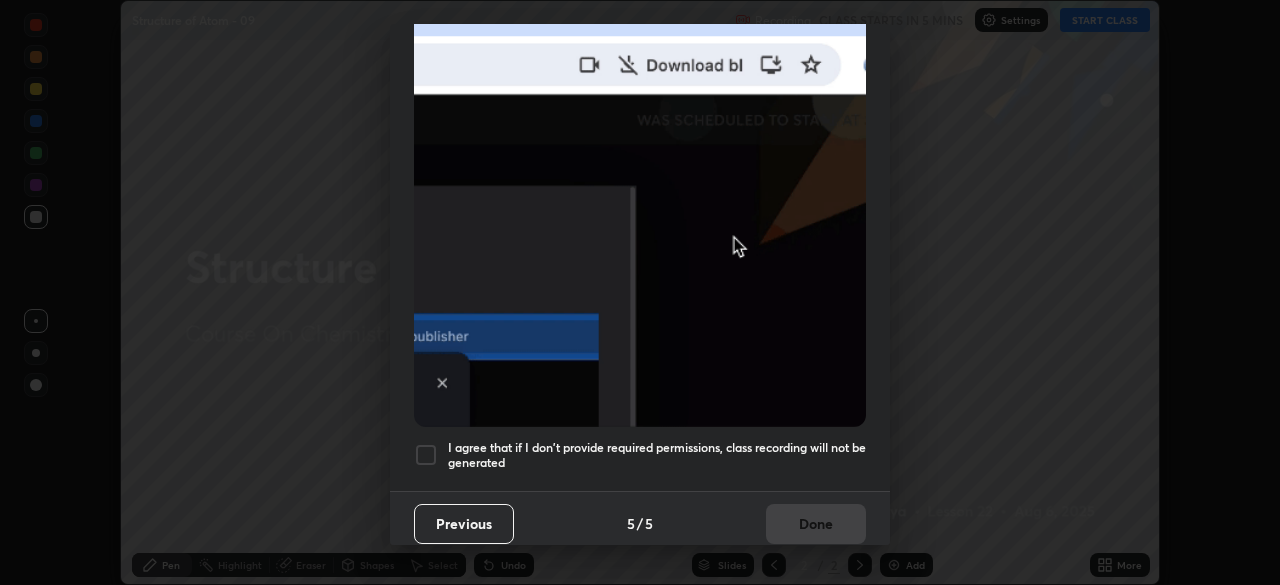 click on "I agree that if I don't provide required permissions, class recording will not be generated" at bounding box center [657, 455] 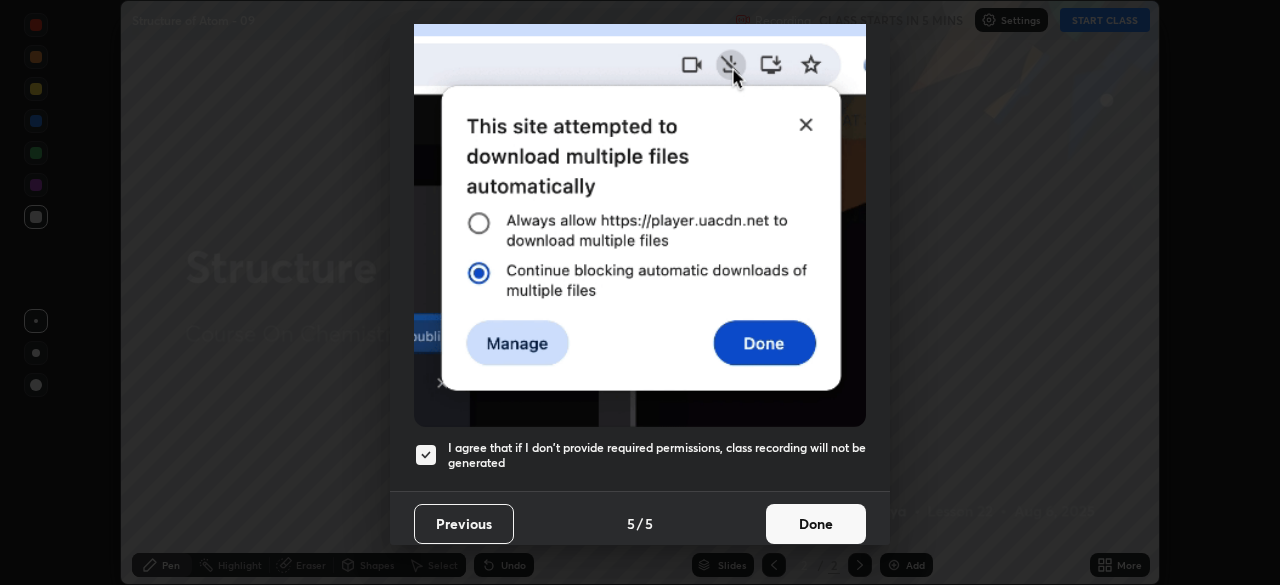 click on "Done" at bounding box center [816, 524] 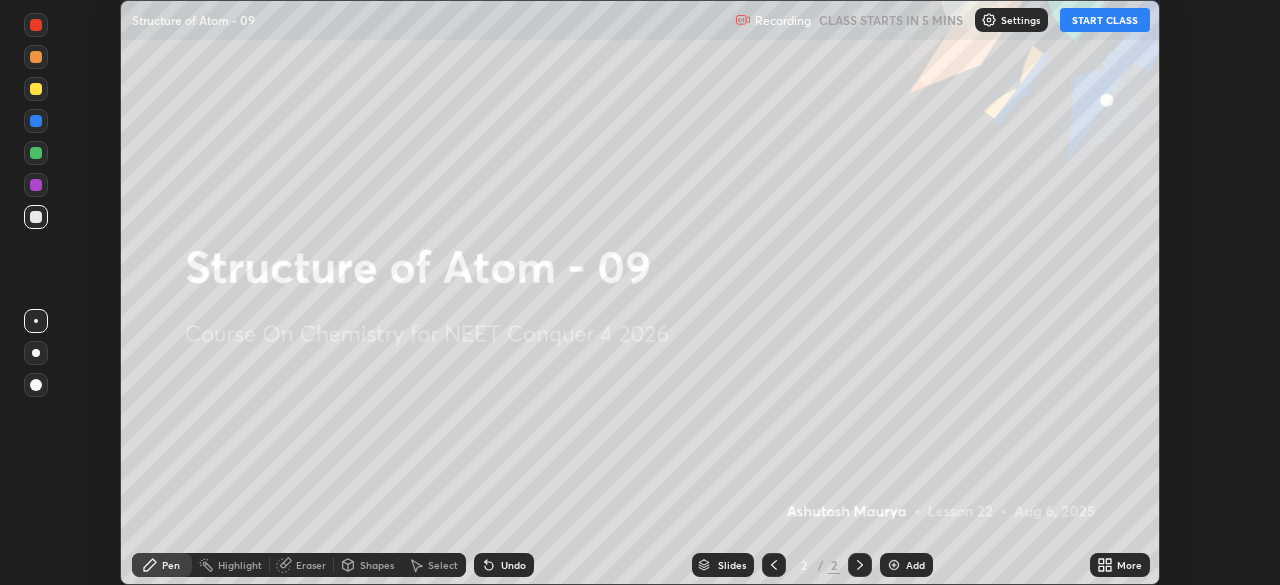 click 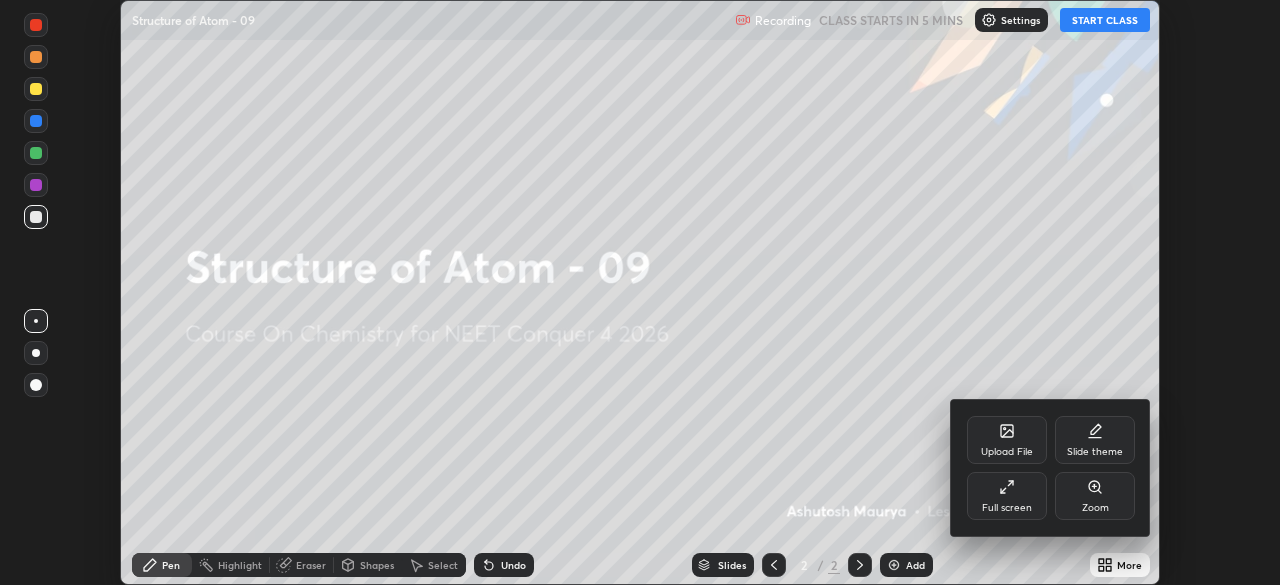 click on "Full screen" at bounding box center (1007, 496) 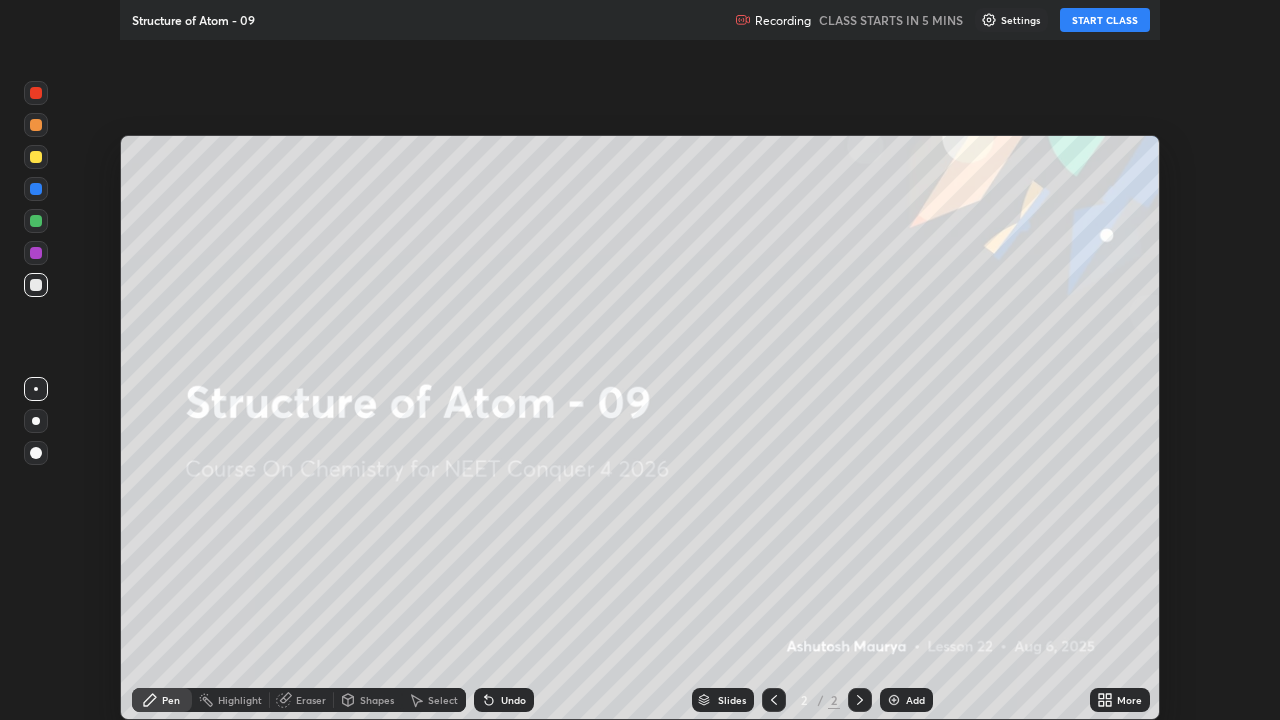 scroll, scrollTop: 99280, scrollLeft: 98720, axis: both 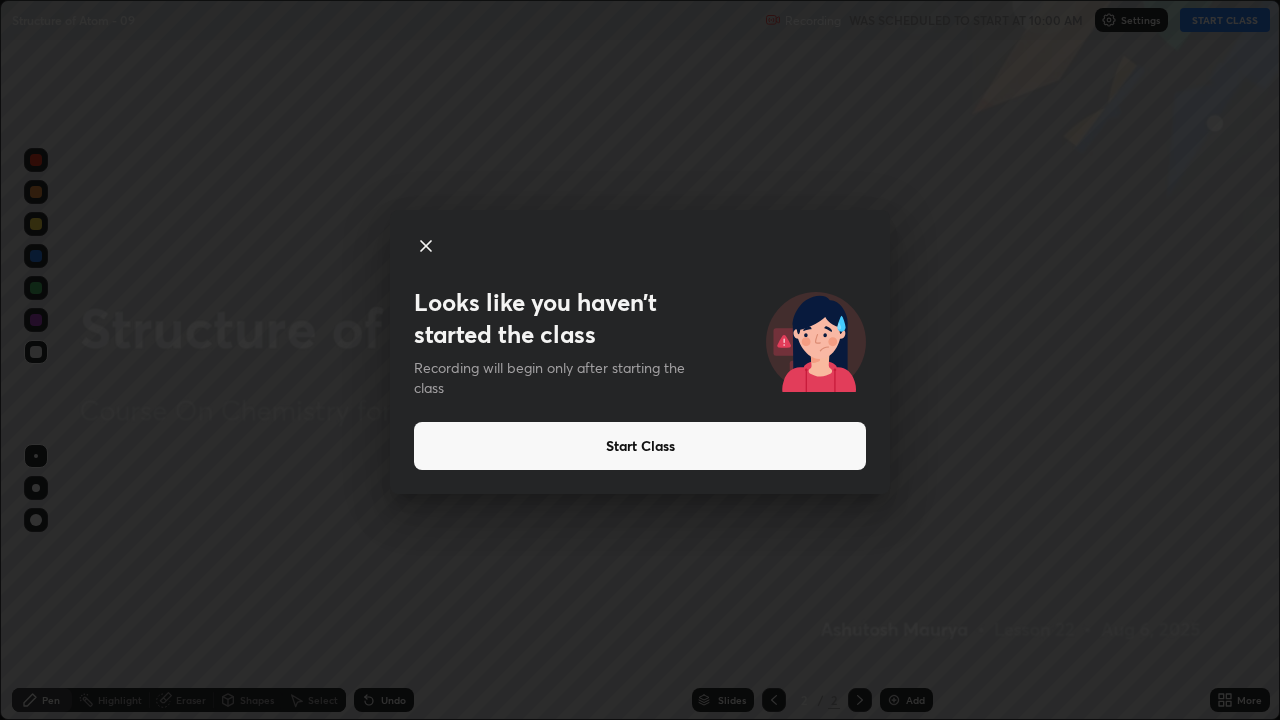 click on "Start Class" at bounding box center (640, 446) 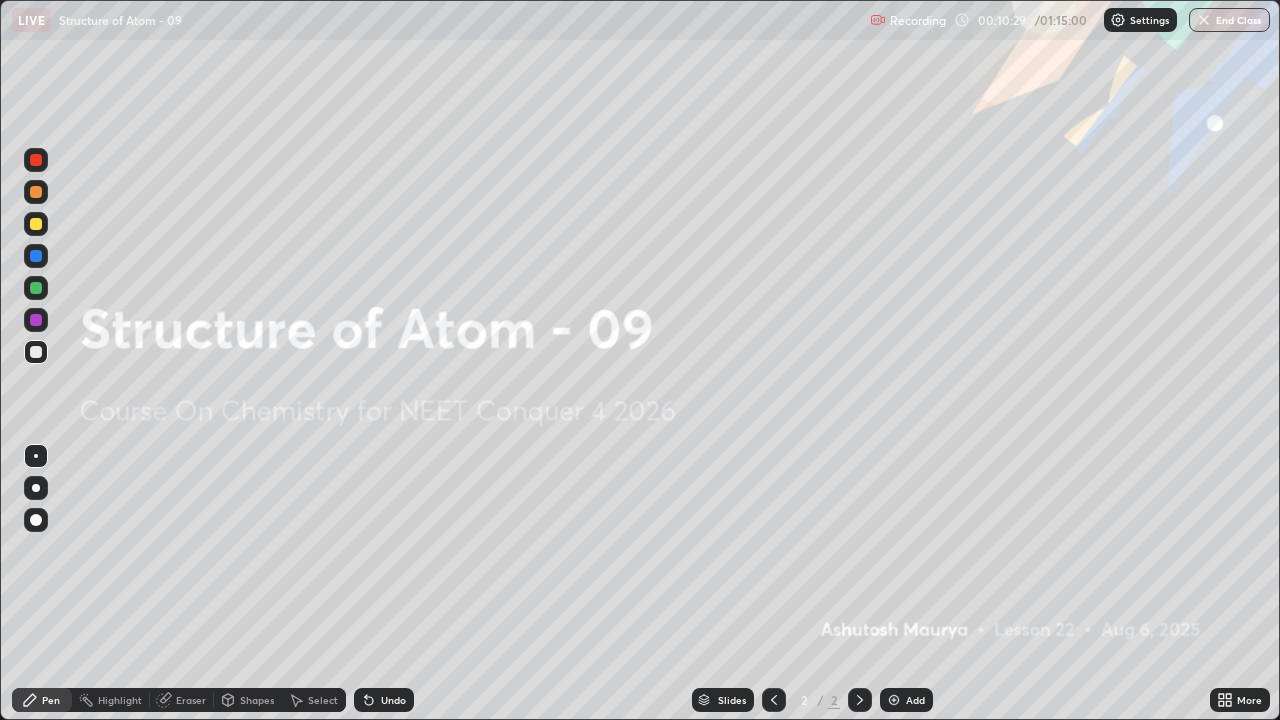 click on "Add" at bounding box center [915, 700] 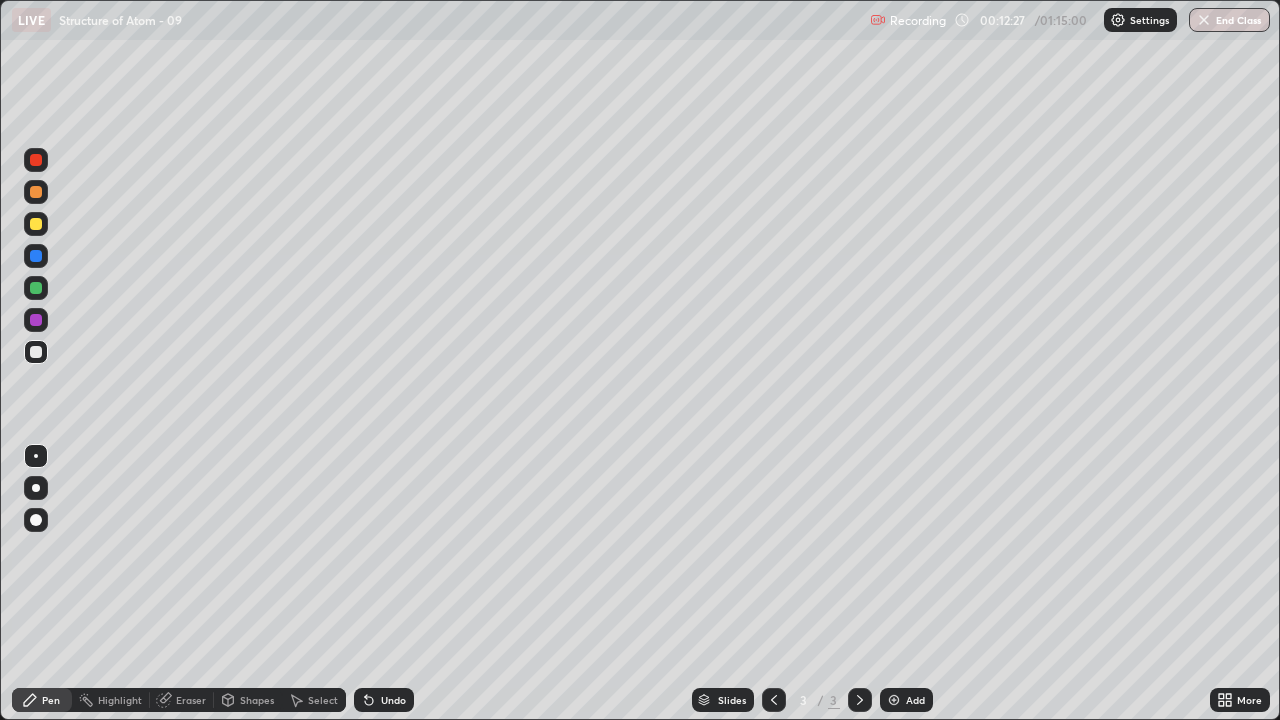click at bounding box center (36, 224) 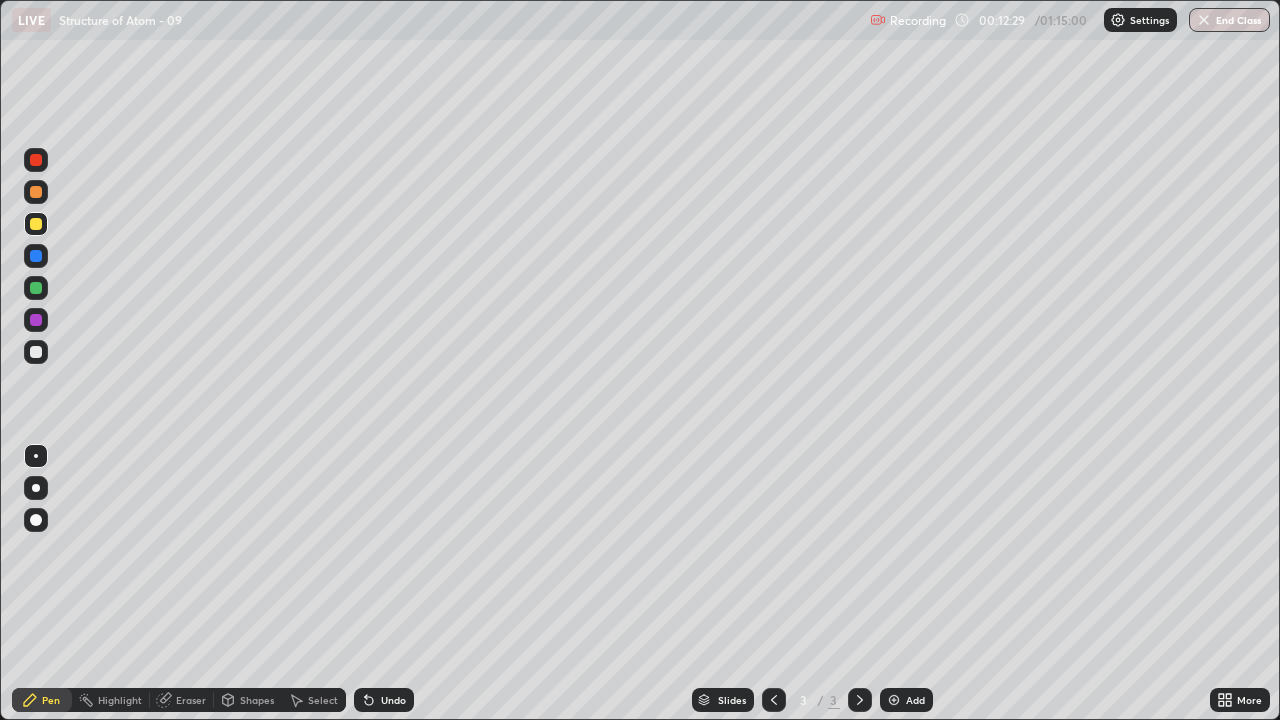click at bounding box center [36, 488] 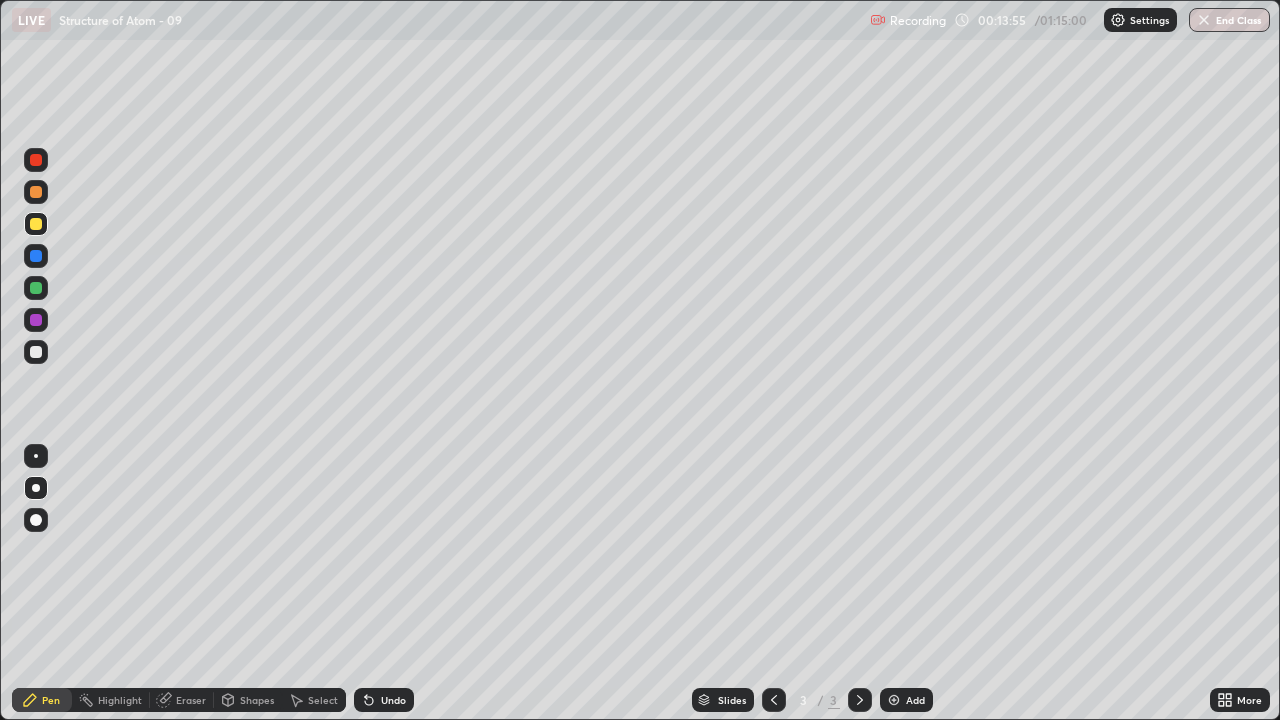 click on "Eraser" at bounding box center (191, 700) 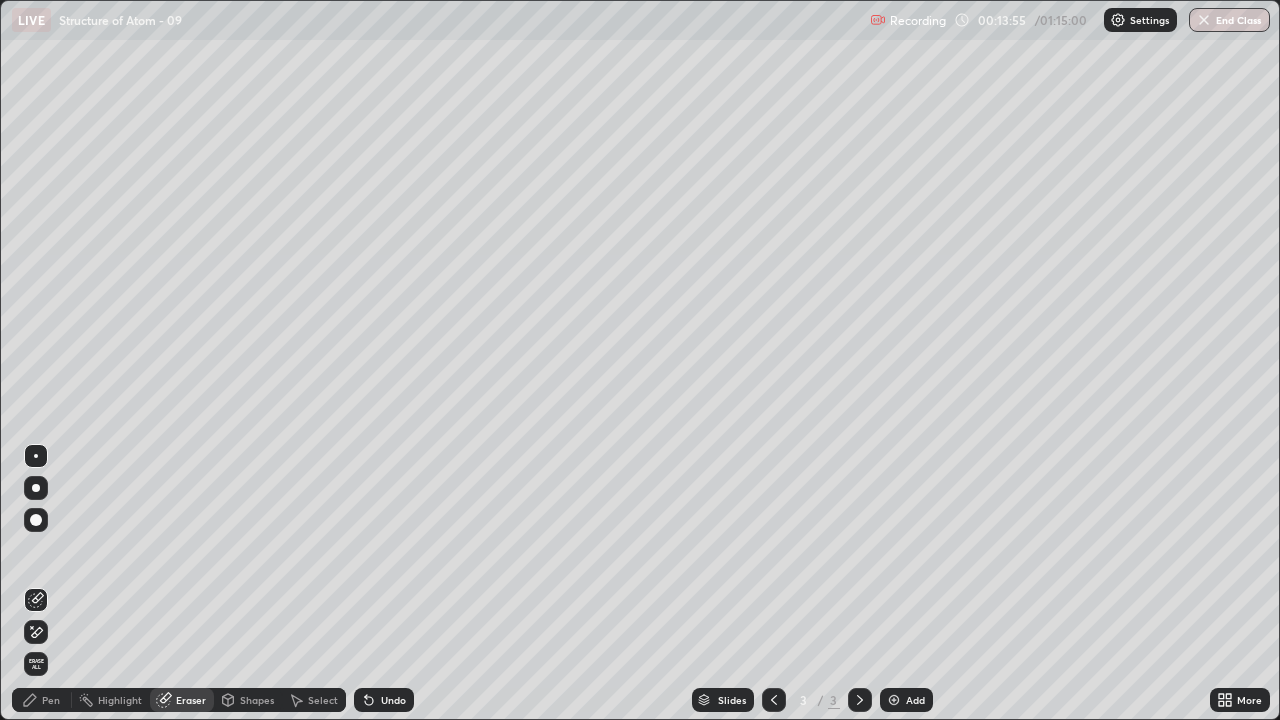 click on "Erase all" at bounding box center [36, 664] 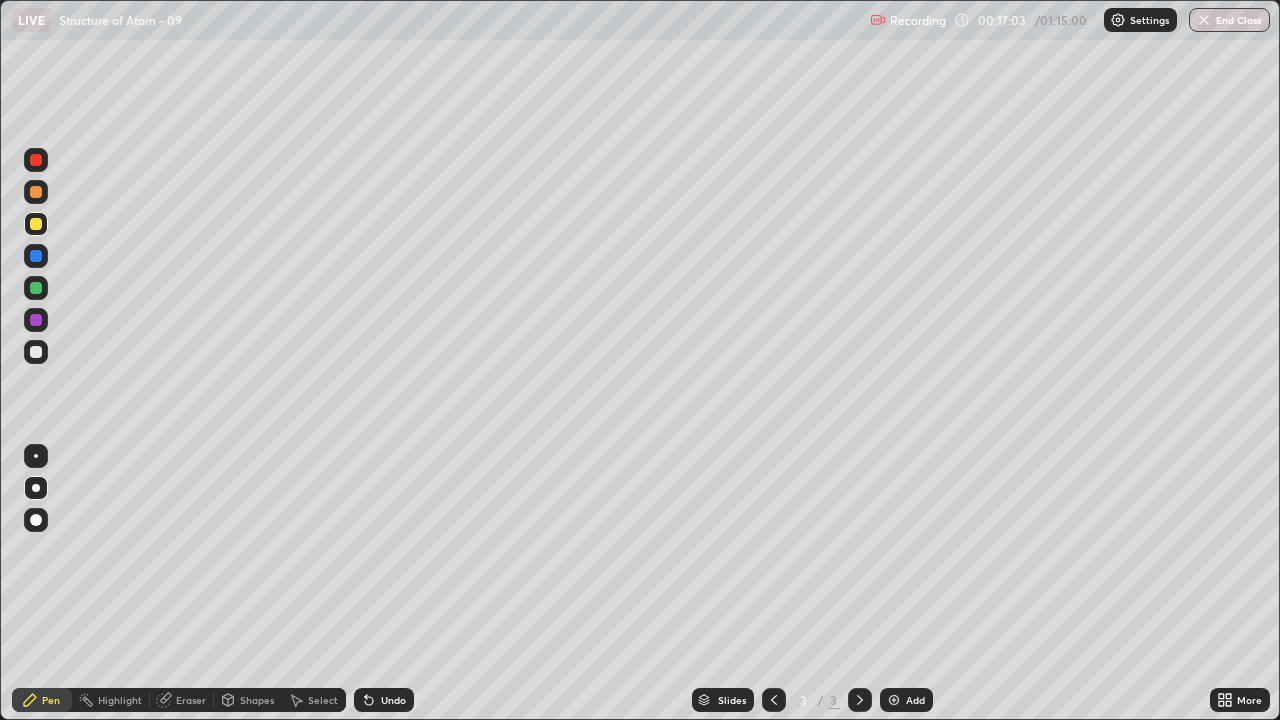 click on "Eraser" at bounding box center [191, 700] 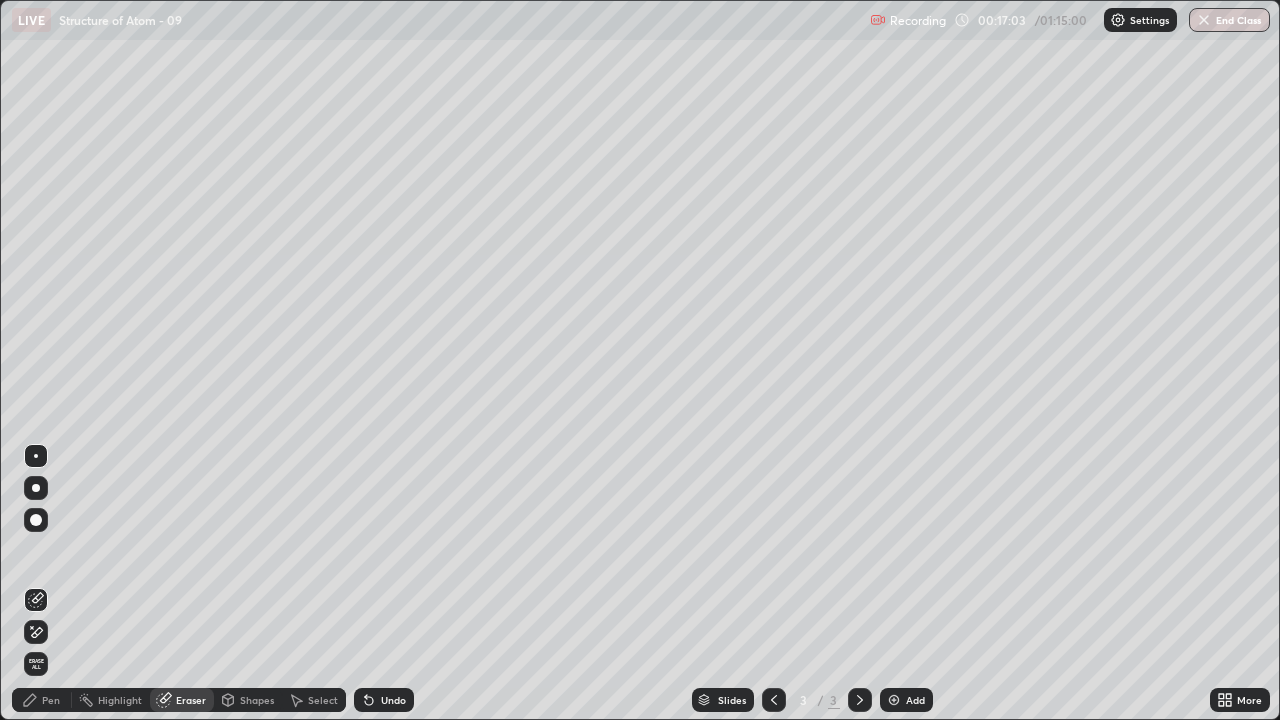 click on "Erase all" at bounding box center (36, 664) 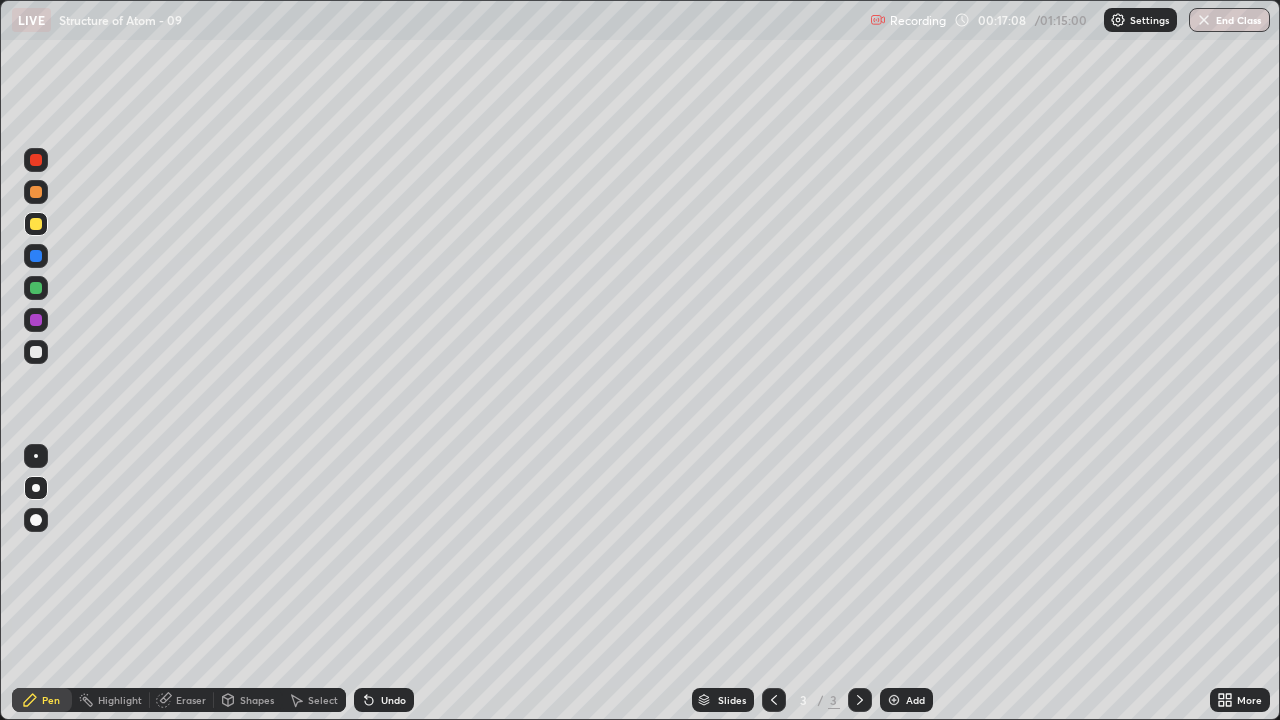 click on "More" at bounding box center [1249, 700] 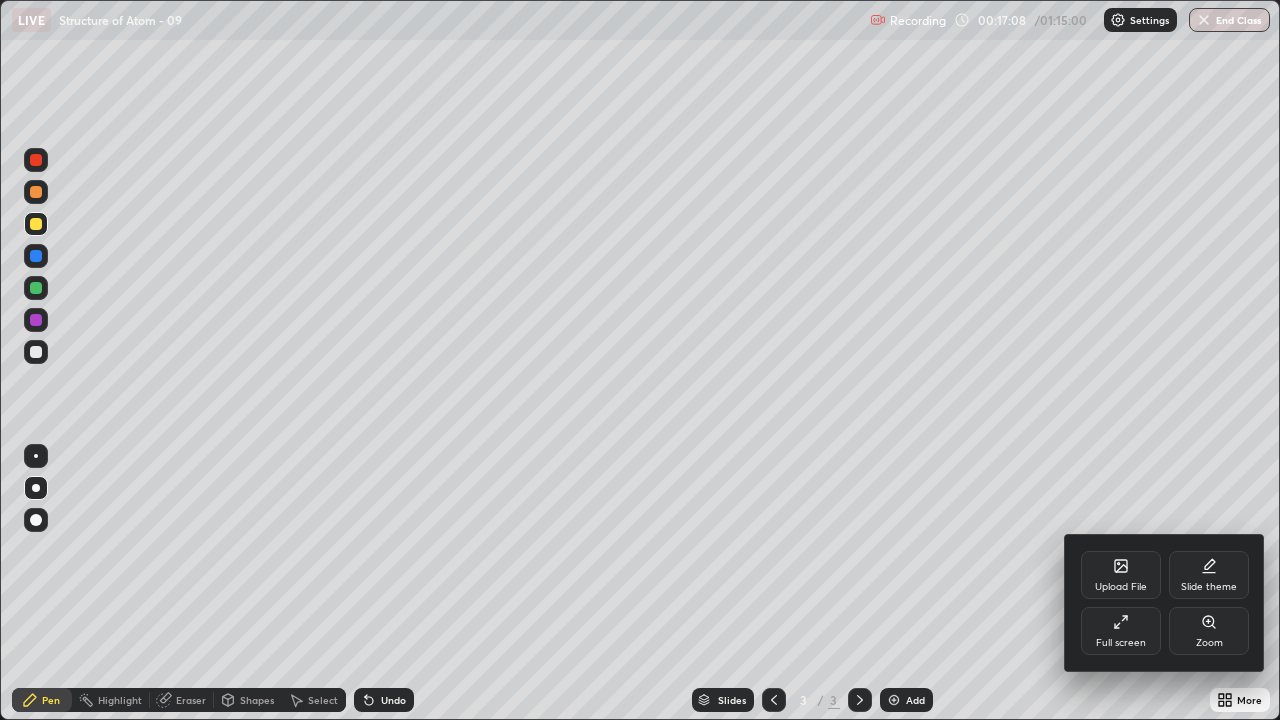 click on "Full screen" at bounding box center [1121, 643] 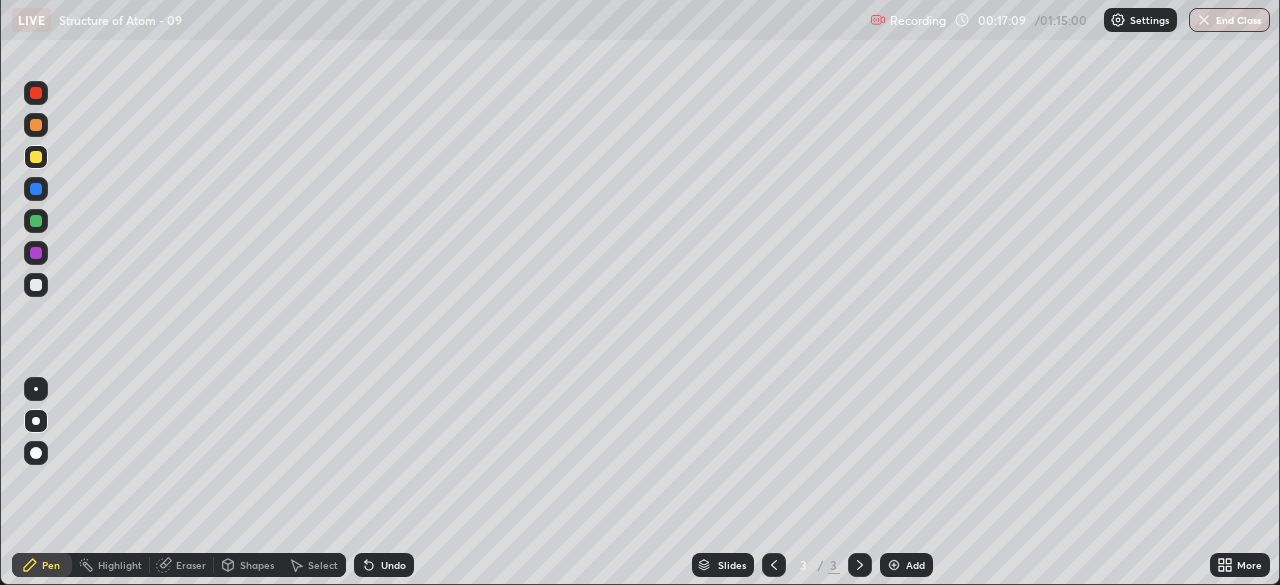 scroll, scrollTop: 585, scrollLeft: 1280, axis: both 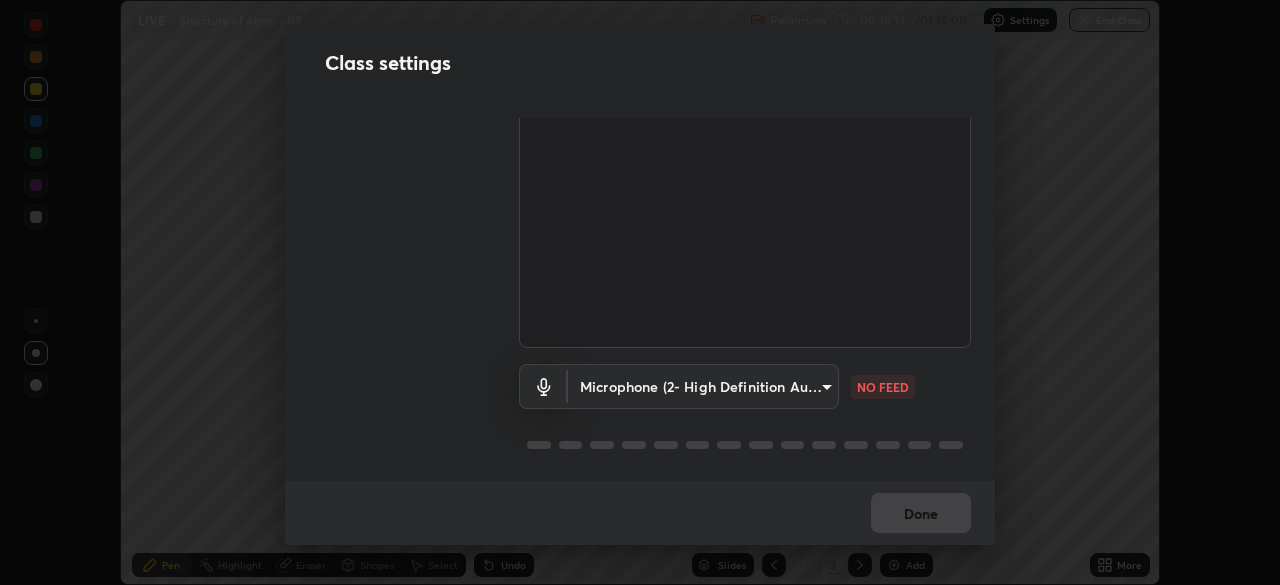 click on "Erase all LIVE Structure of Atom - 09 Recording 00:18:12 /  01:15:00 Settings End Class Setting up your live class Structure of Atom - 09 • L22 of Course On Chemistry for NEET Conquer 4 2026 Ashutosh Maurya Pen Highlight Eraser Shapes Select Undo Slides 3 / 3 Add More No doubts shared Encourage your learners to ask a doubt for better clarity Report an issue Reason for reporting Buffering Chat not working Audio - Video sync issue Educator video quality low ​ Attach an image Report Class settings Audio & Video OBS Virtual Camera c08bce05bf8d5aea718a1be68f52da0599af41aa0cc24399225b9d00f0db6711 WORKING Microphone (2- High Definition Audio Device) f62e13f0dc2c211b2e31b7d04ee83dbf57bd85d8f499c87d3582929809dfa27d NO FEED Done" at bounding box center [640, 292] 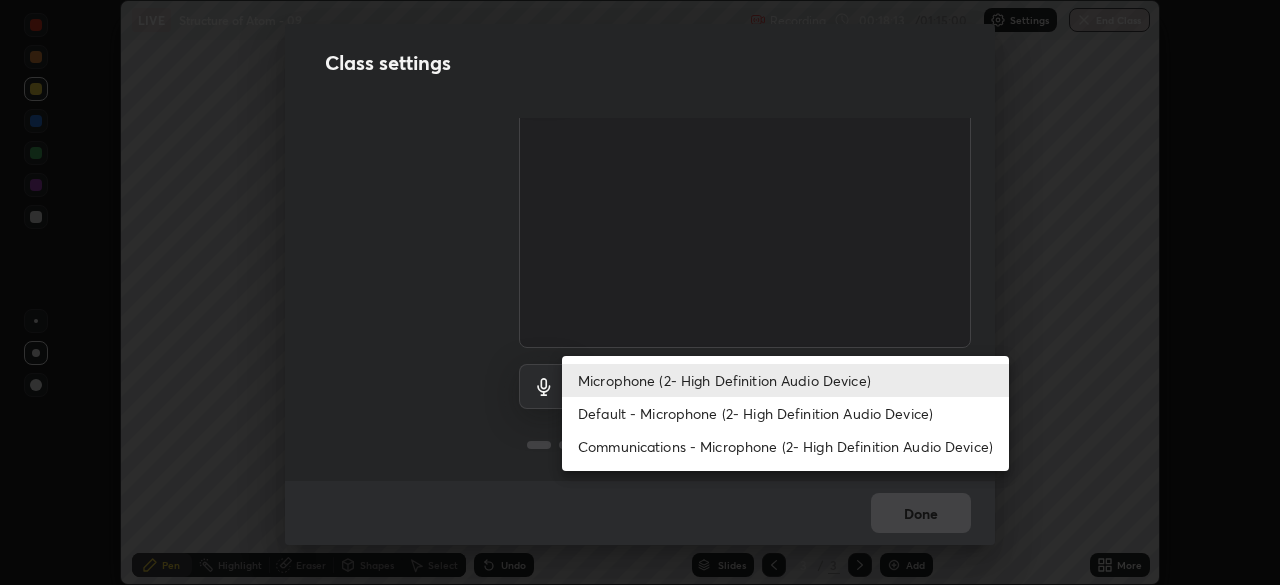 click on "Default - Microphone (2- High Definition Audio Device)" at bounding box center [785, 413] 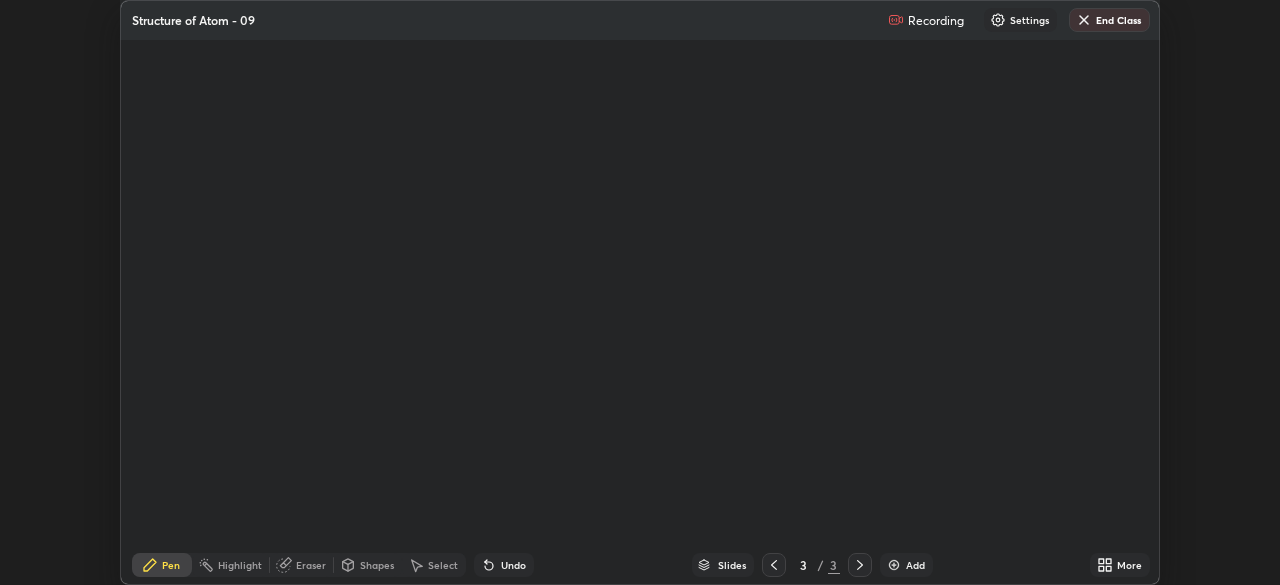scroll, scrollTop: 0, scrollLeft: 0, axis: both 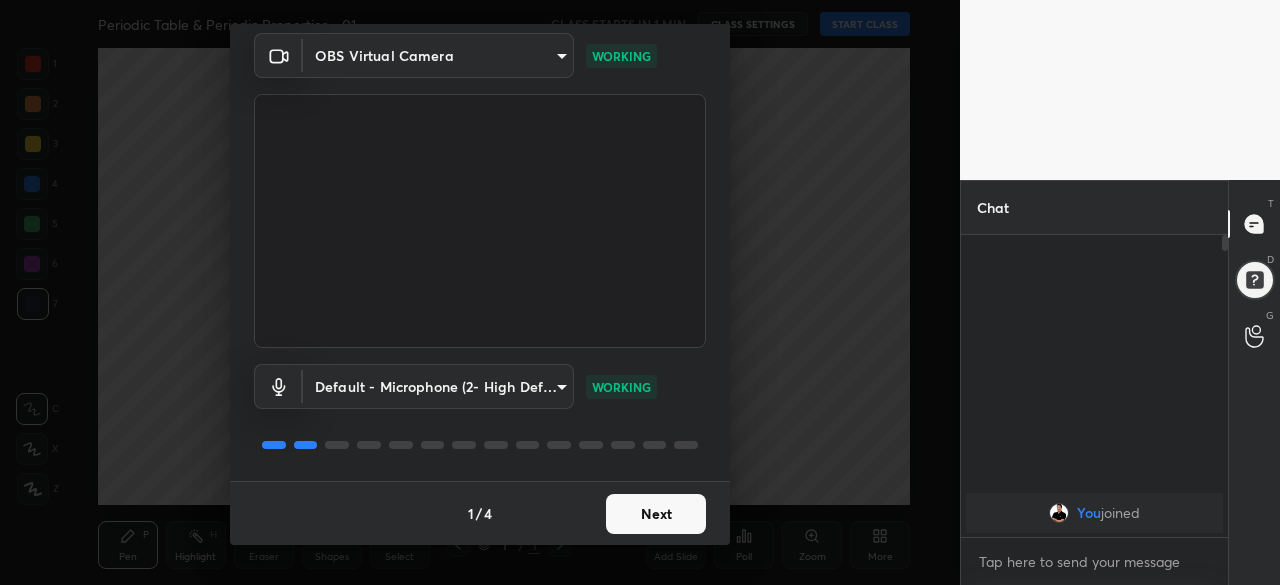 click on "Next" at bounding box center (656, 514) 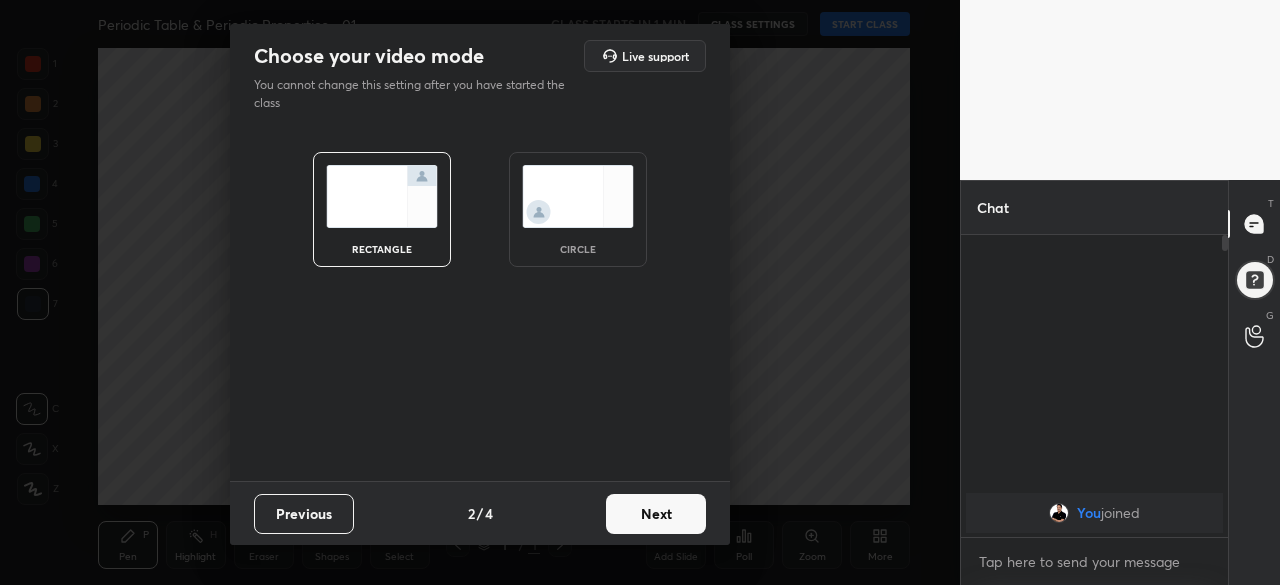 click on "Next" at bounding box center [656, 514] 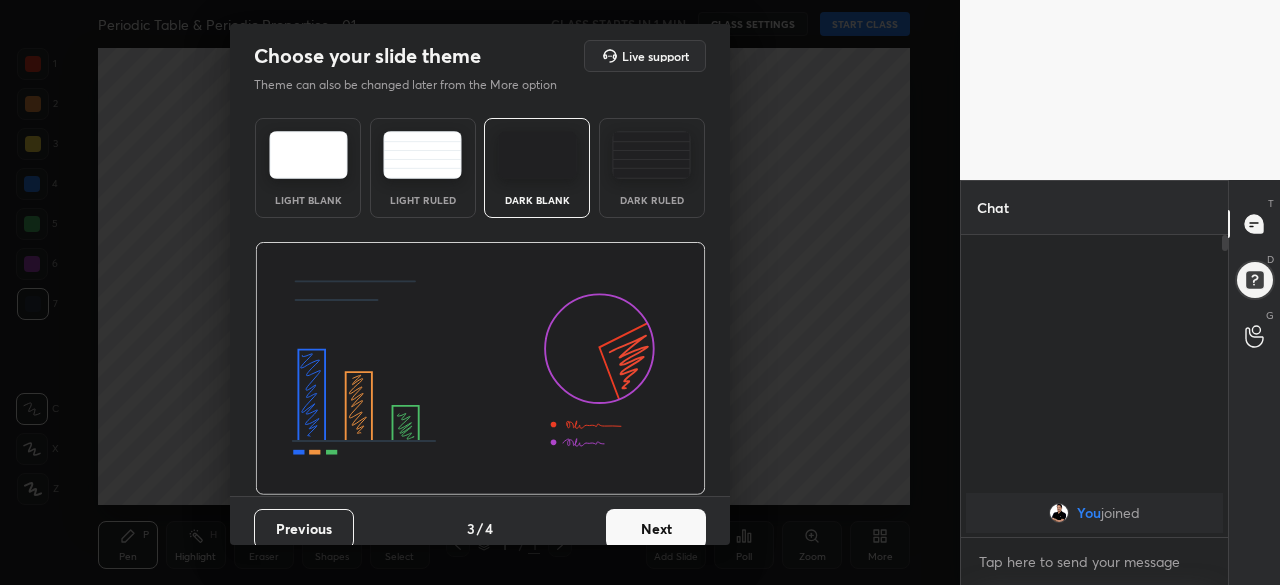click on "Next" at bounding box center [656, 529] 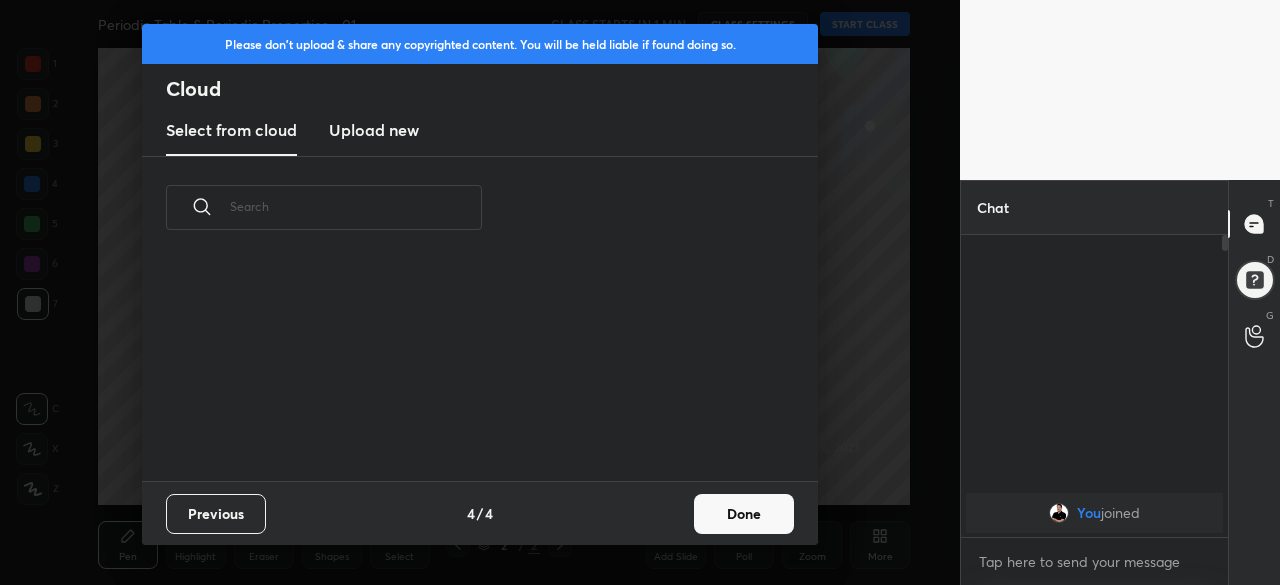 click on "Done" at bounding box center [744, 514] 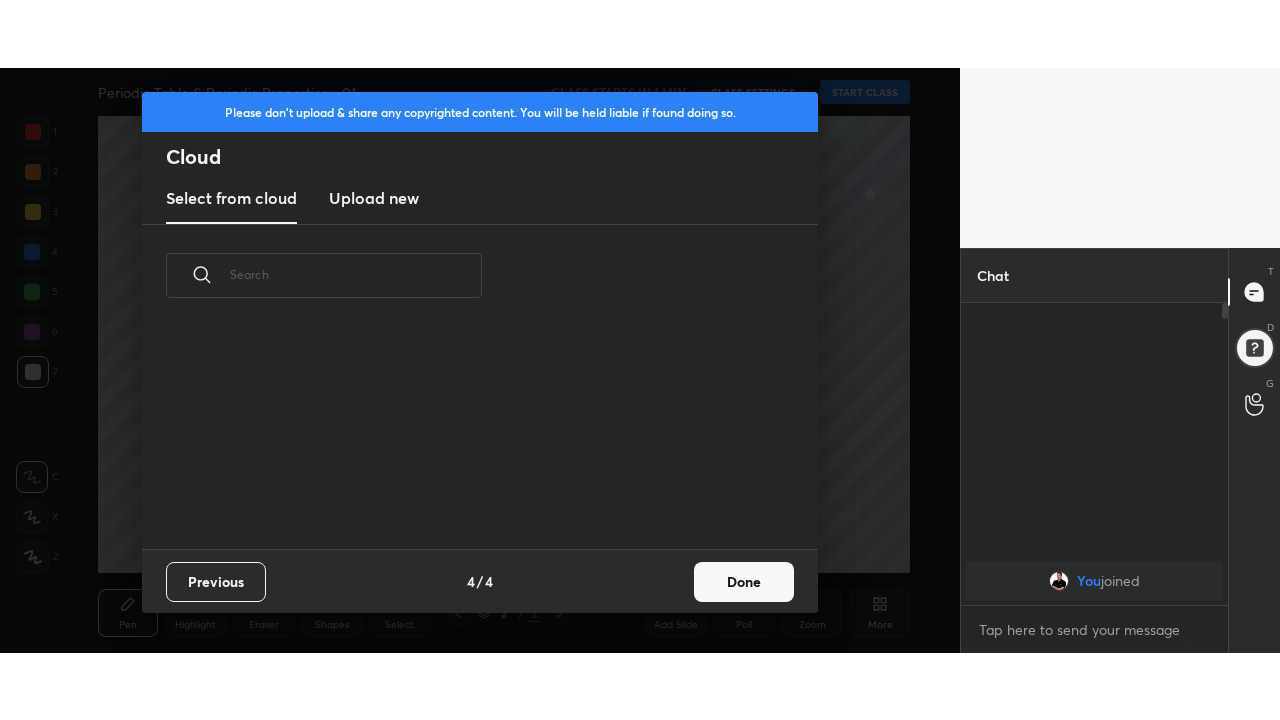 scroll, scrollTop: 222, scrollLeft: 642, axis: both 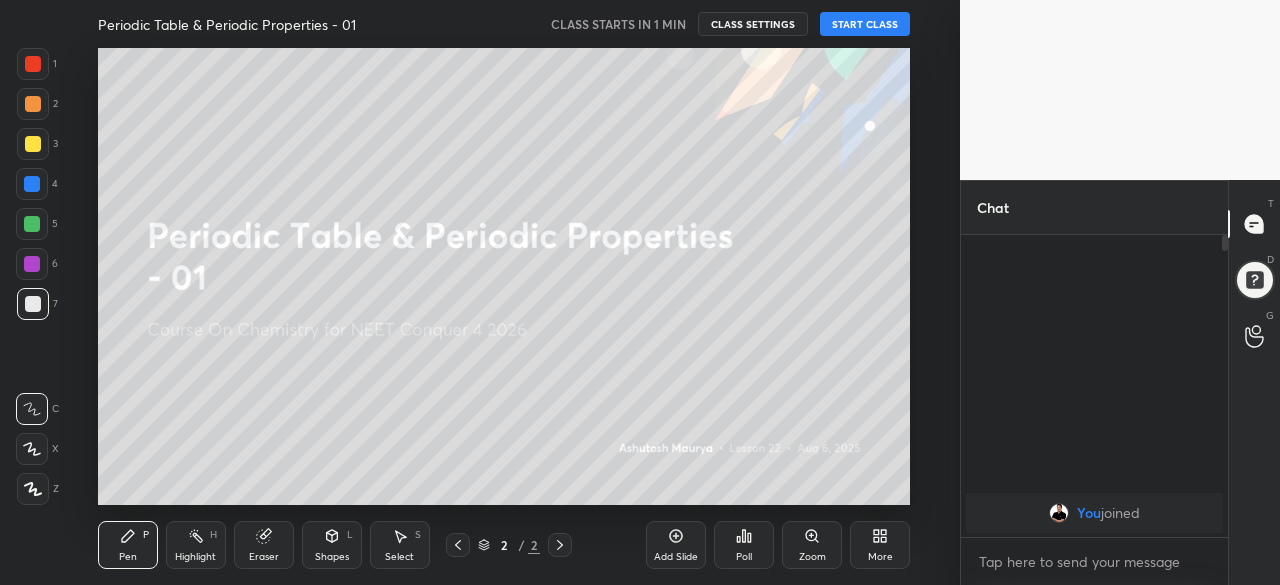 click on "START CLASS" at bounding box center (865, 24) 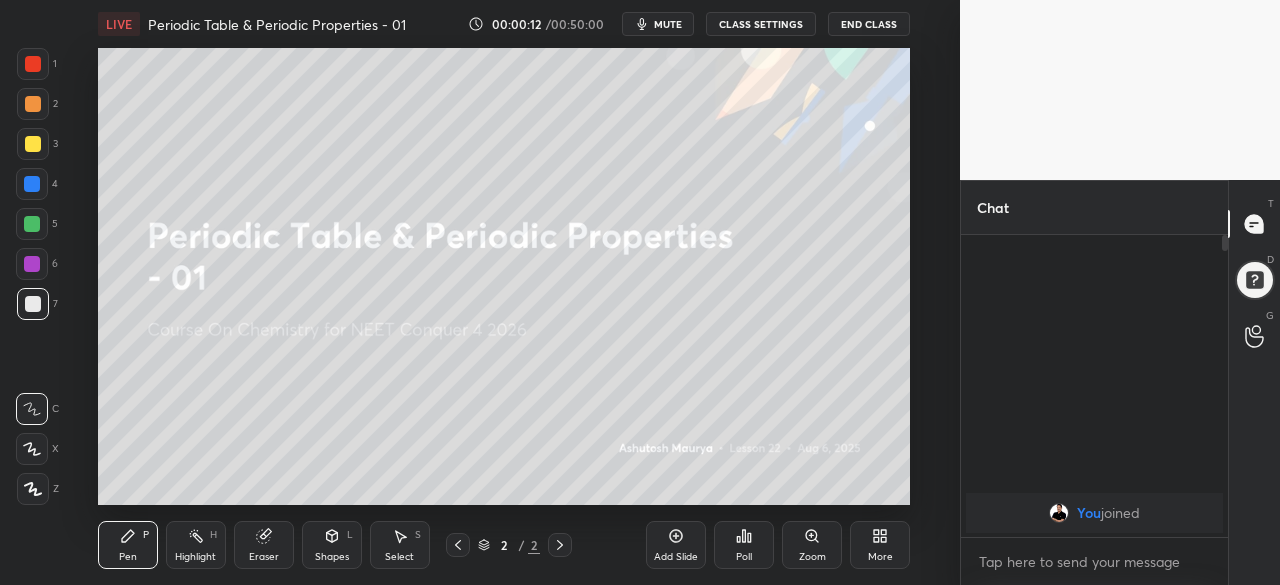 click on "More" at bounding box center [880, 545] 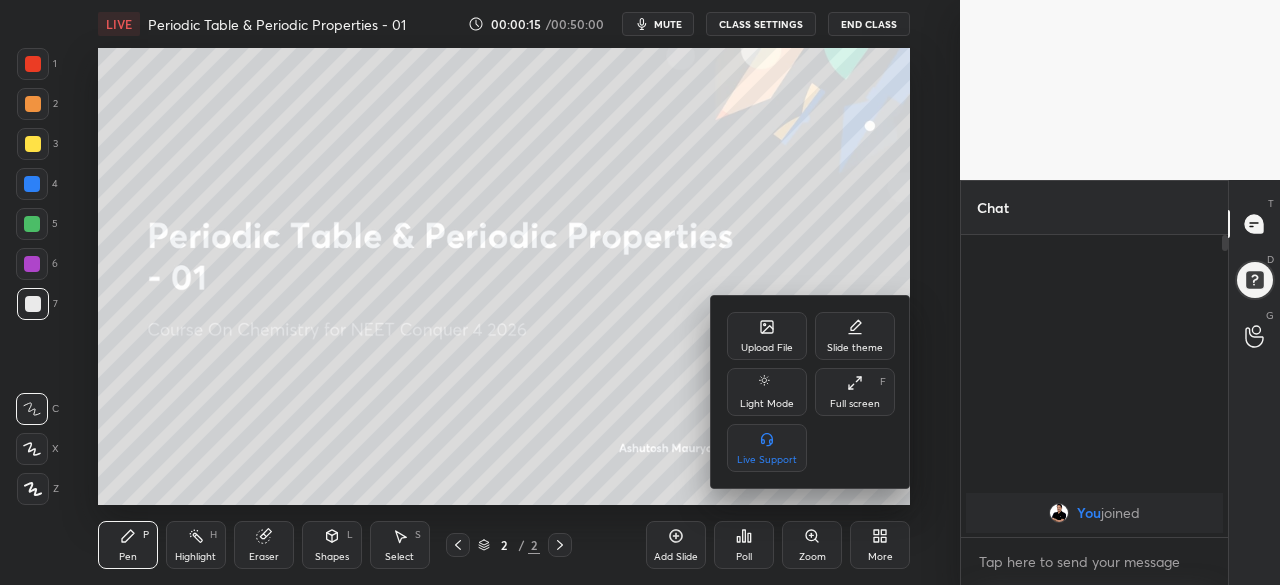 click on "Full screen F" at bounding box center (855, 392) 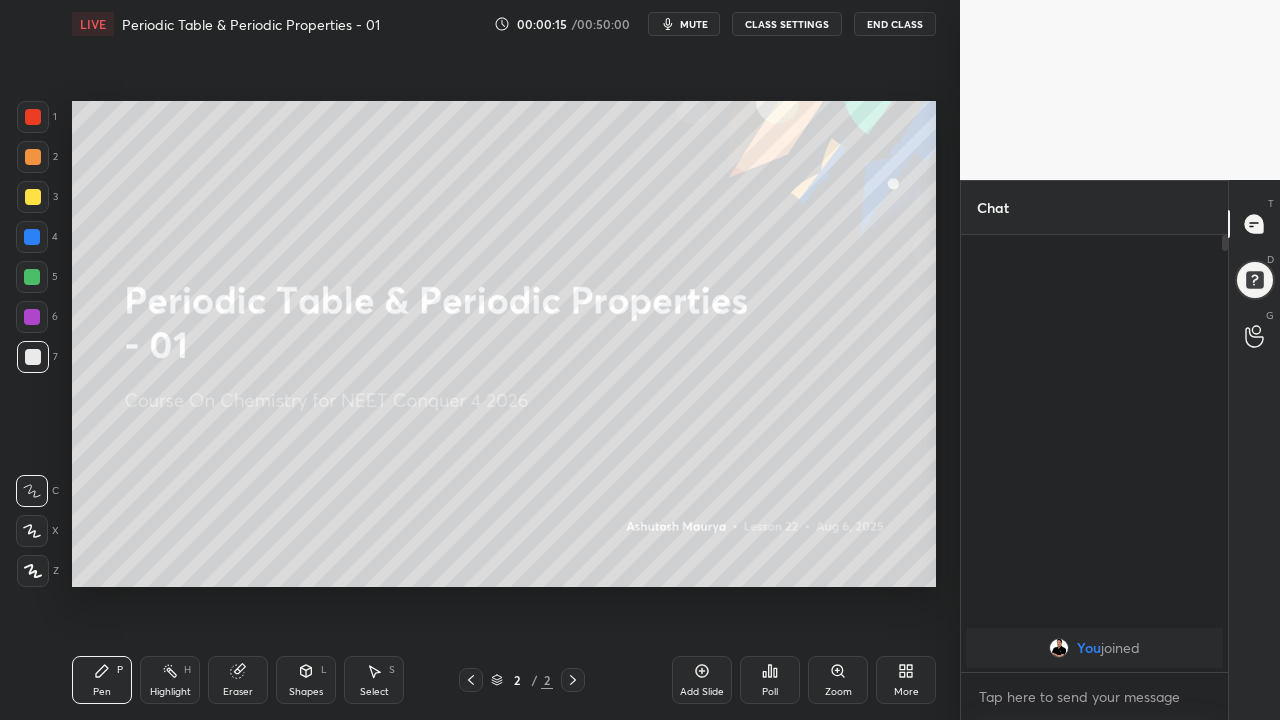 scroll, scrollTop: 99408, scrollLeft: 99120, axis: both 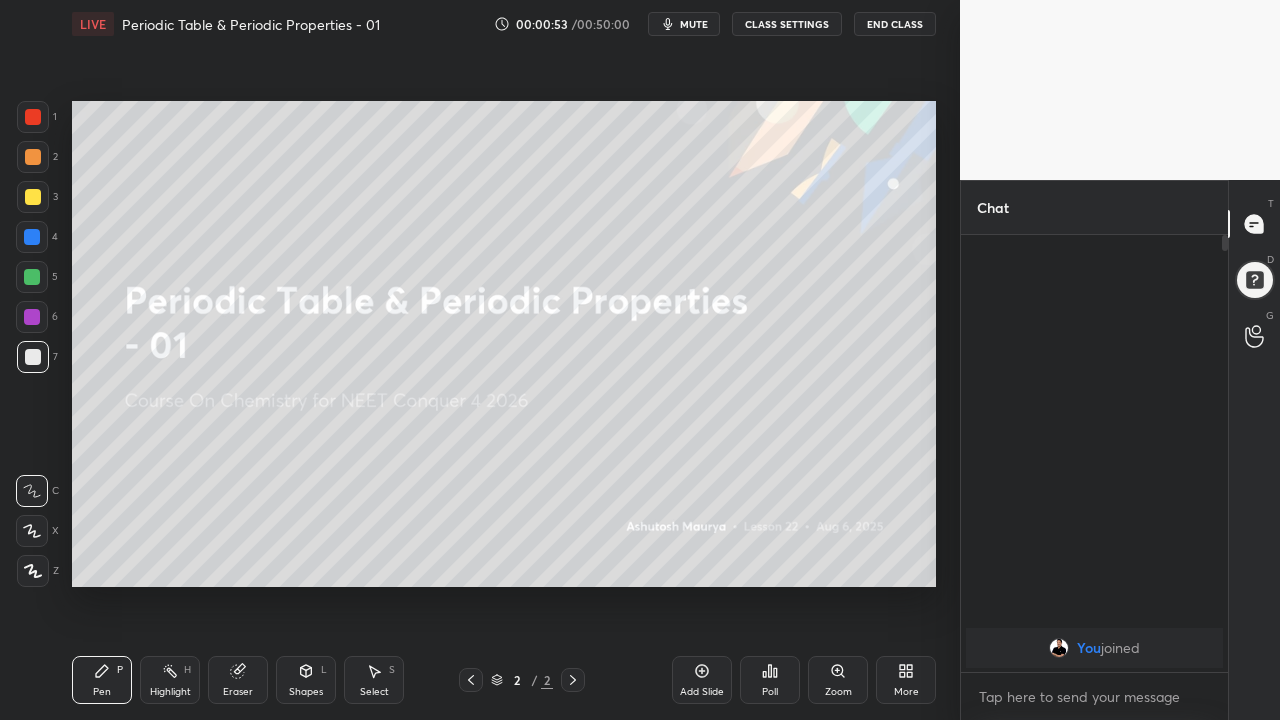 click at bounding box center [1255, 224] 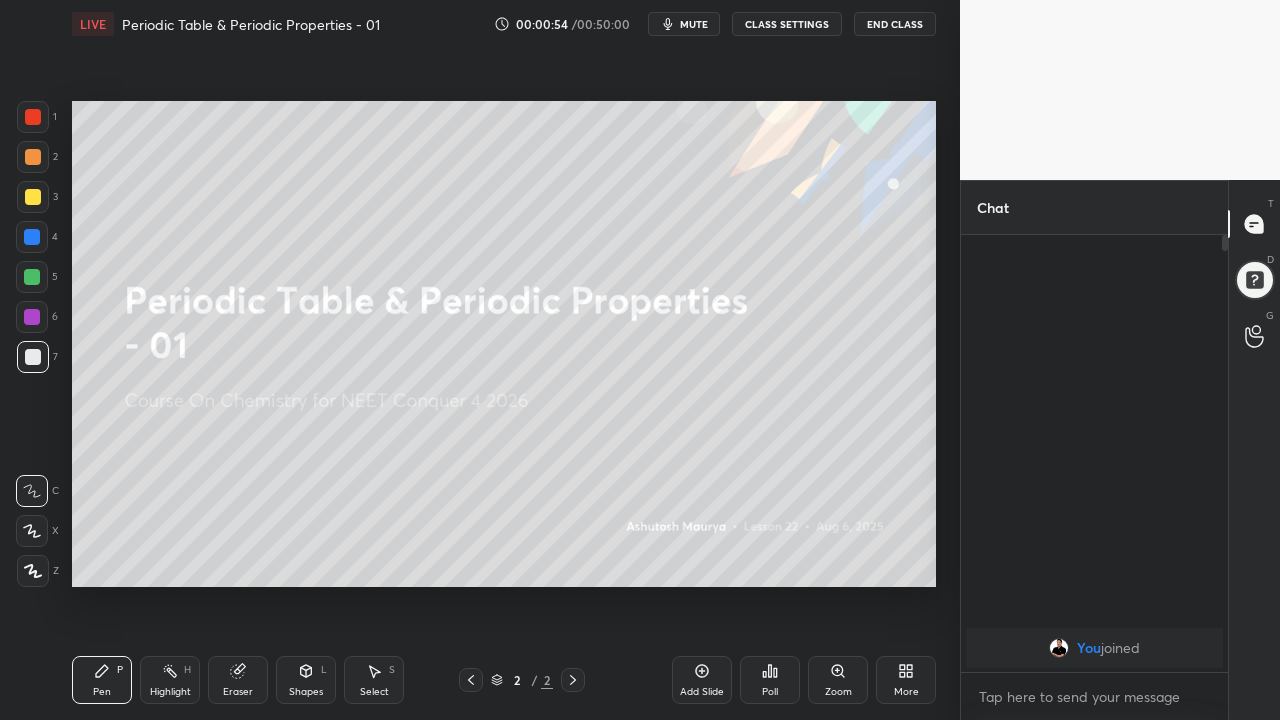 click at bounding box center [1255, 224] 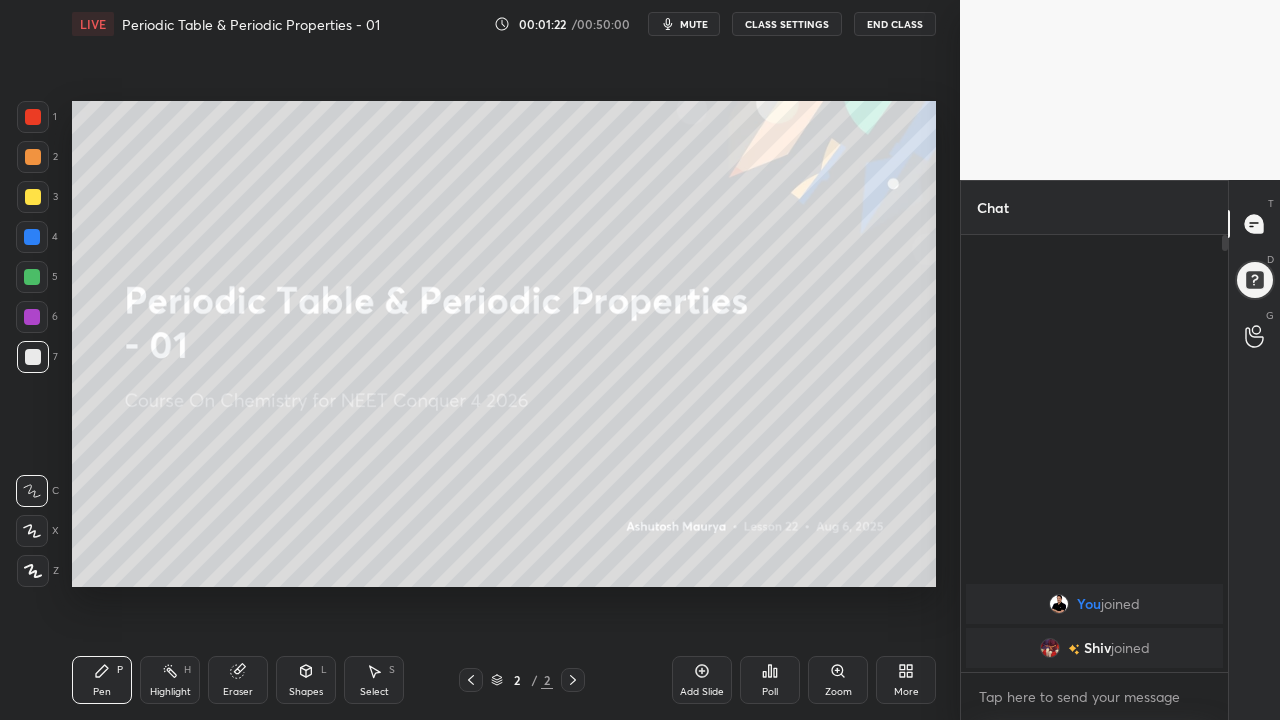 click 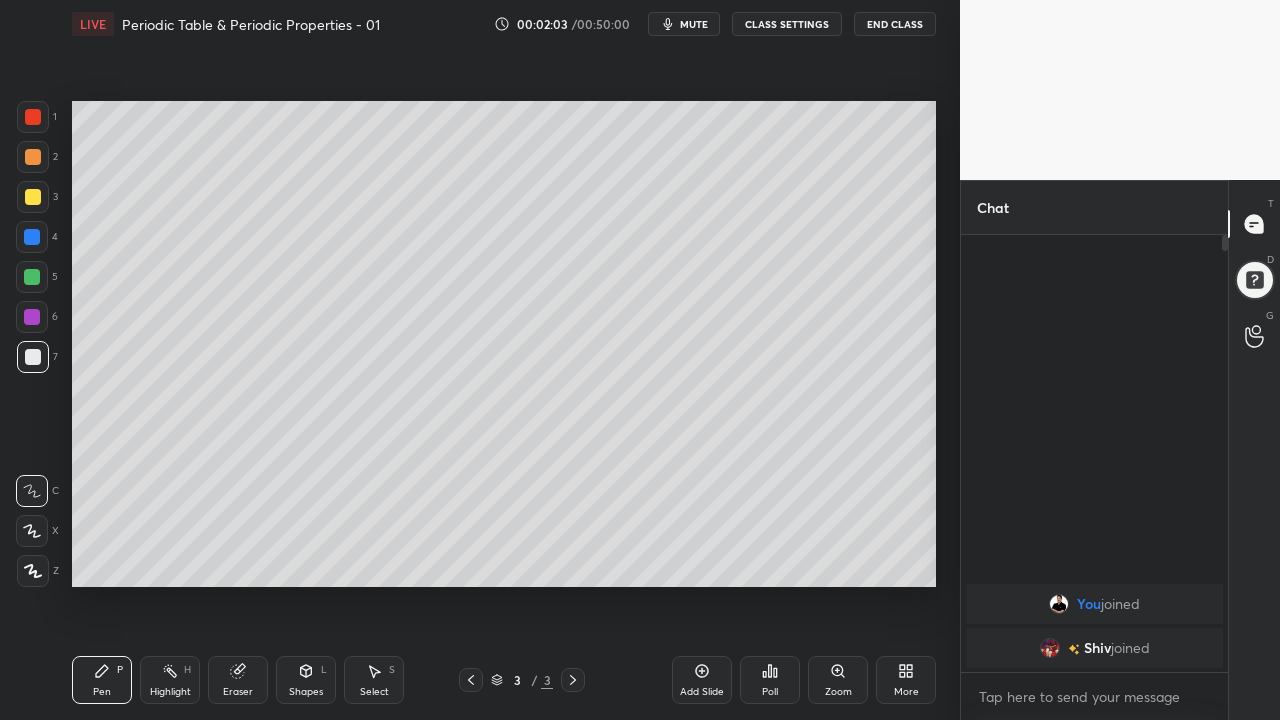 click 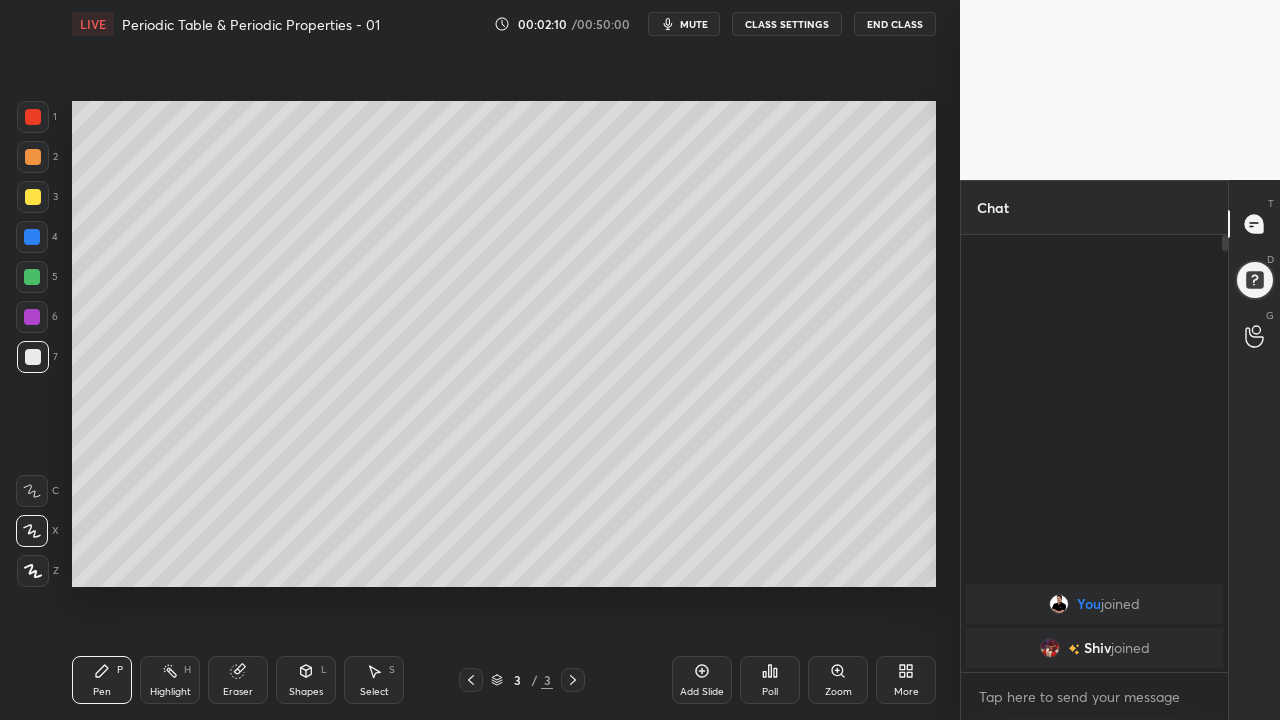 click 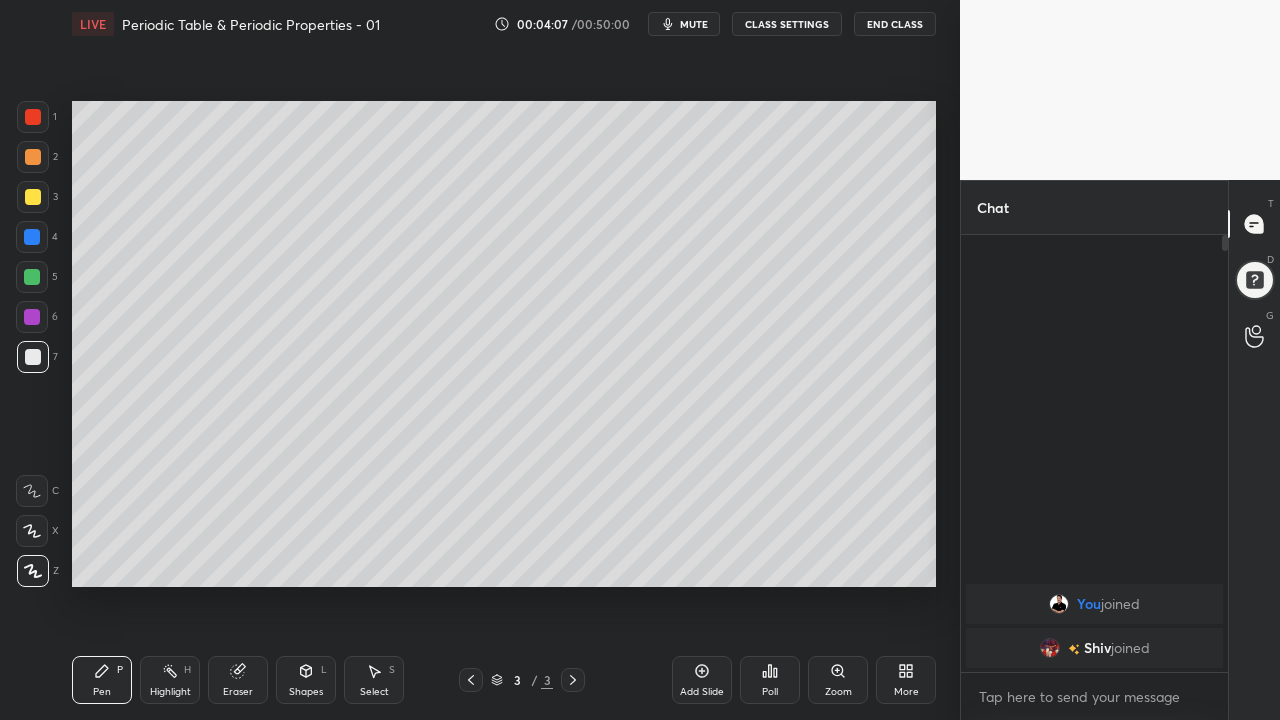 click 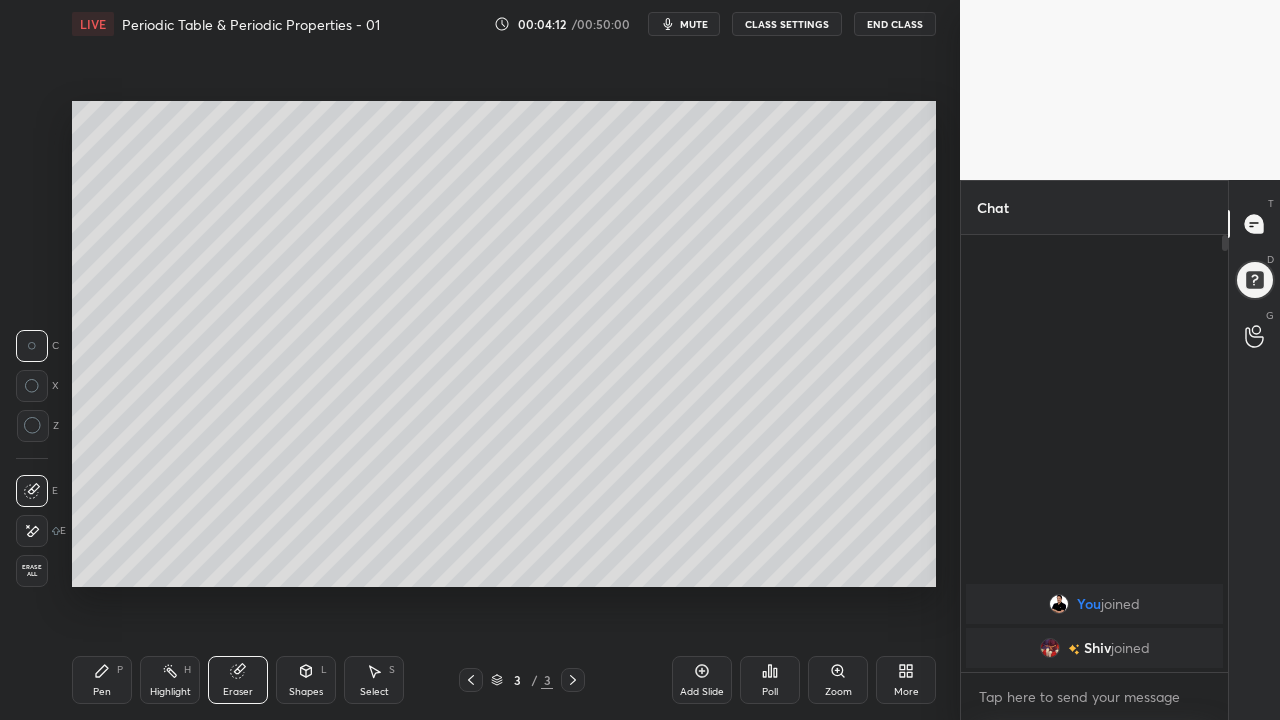 click on "Pen P" at bounding box center [102, 680] 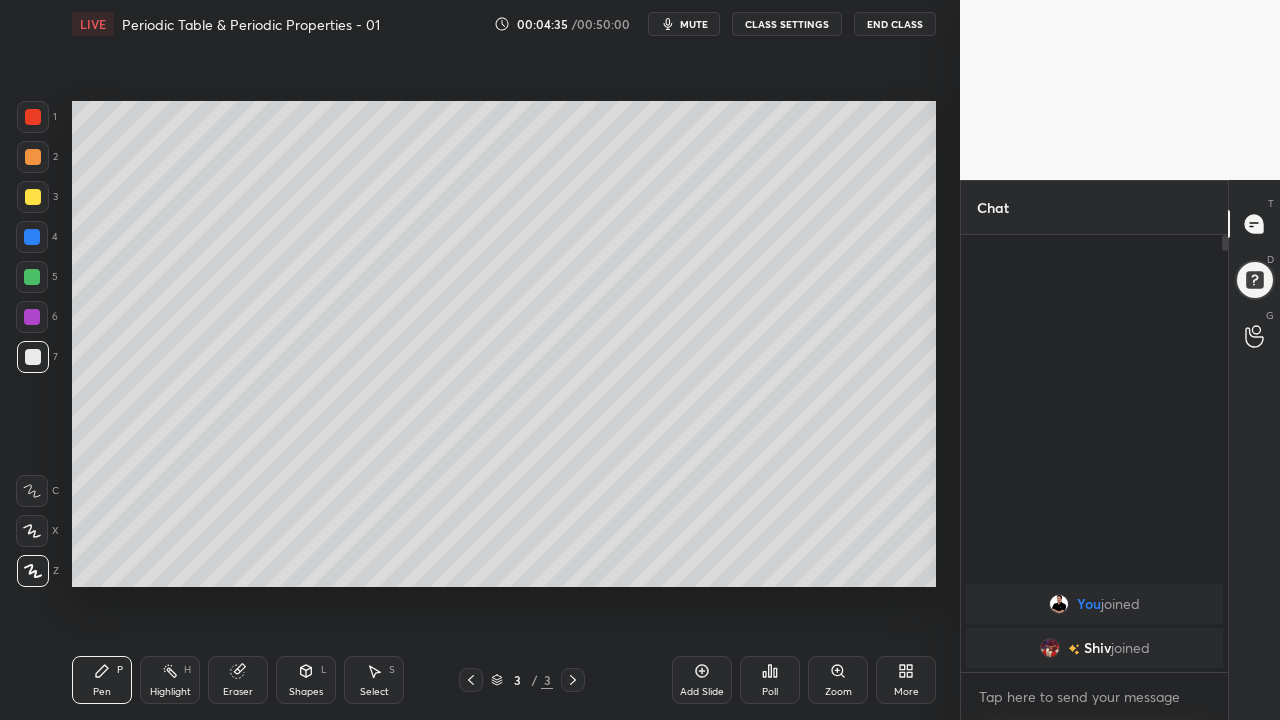 click on "Eraser" at bounding box center [238, 680] 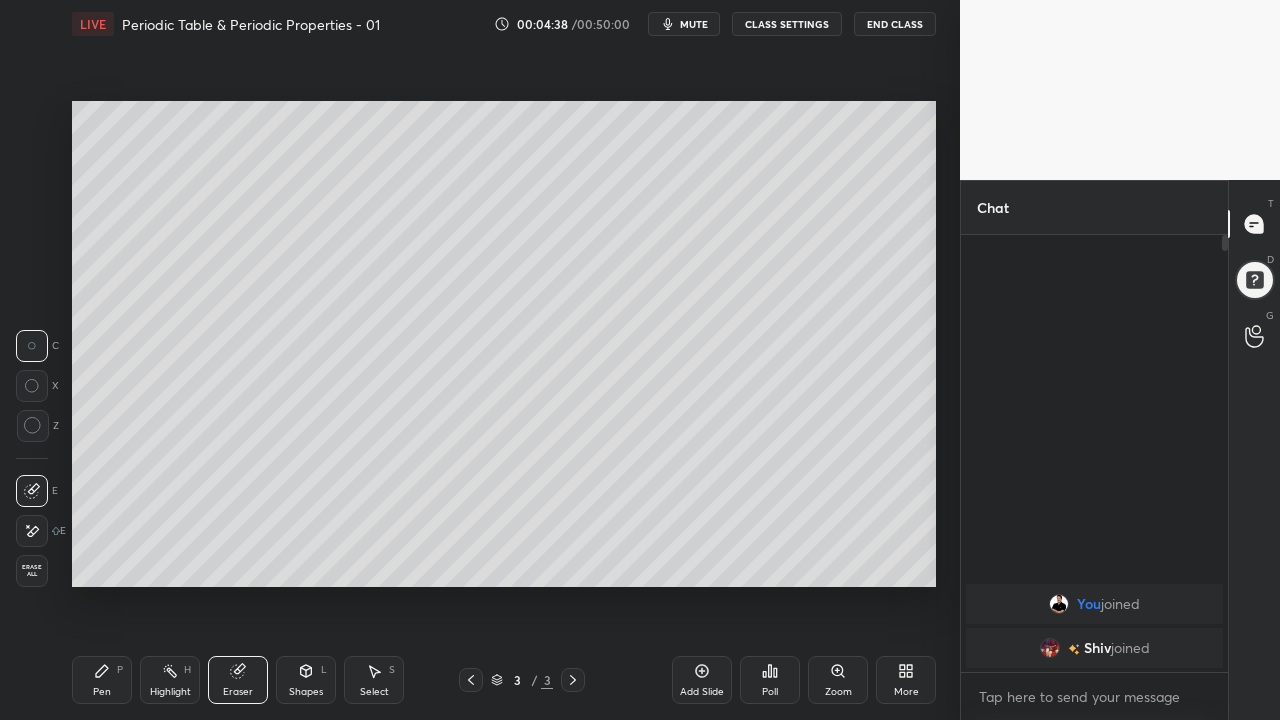 click on "Pen P" at bounding box center [102, 680] 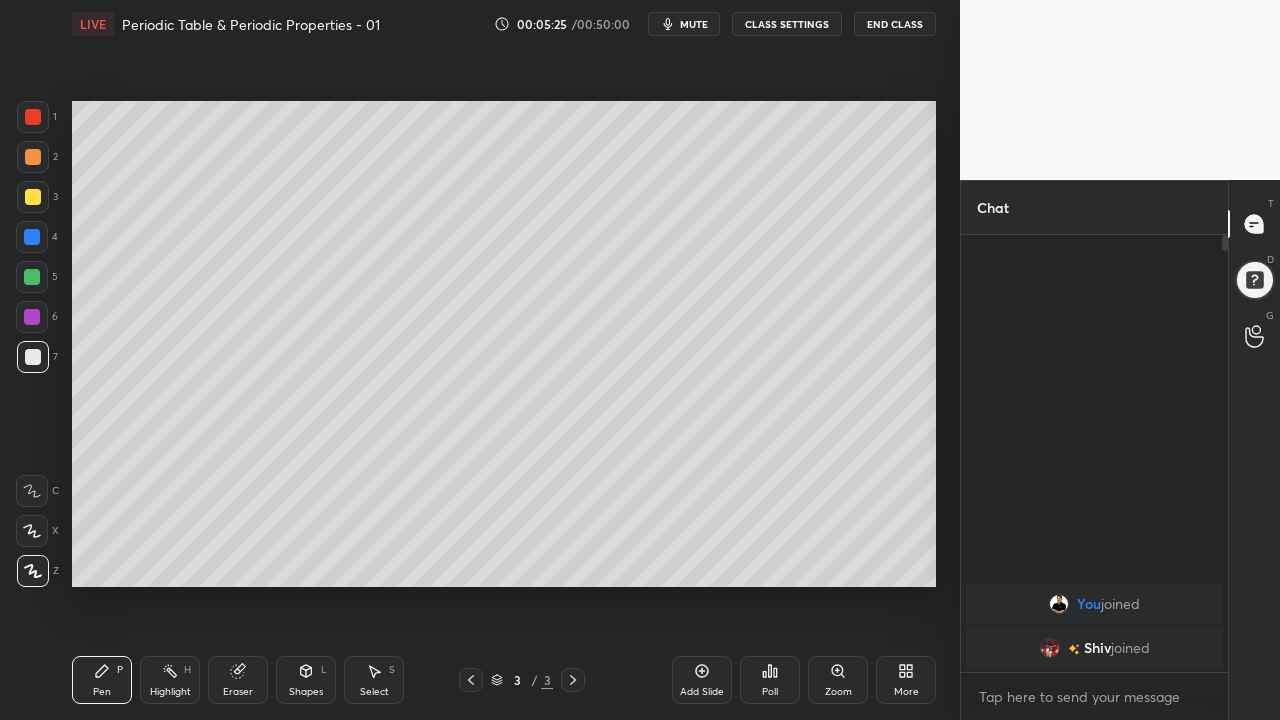 click on "Setting up your live class Poll for   secs No correct answer Start poll" at bounding box center [504, 344] 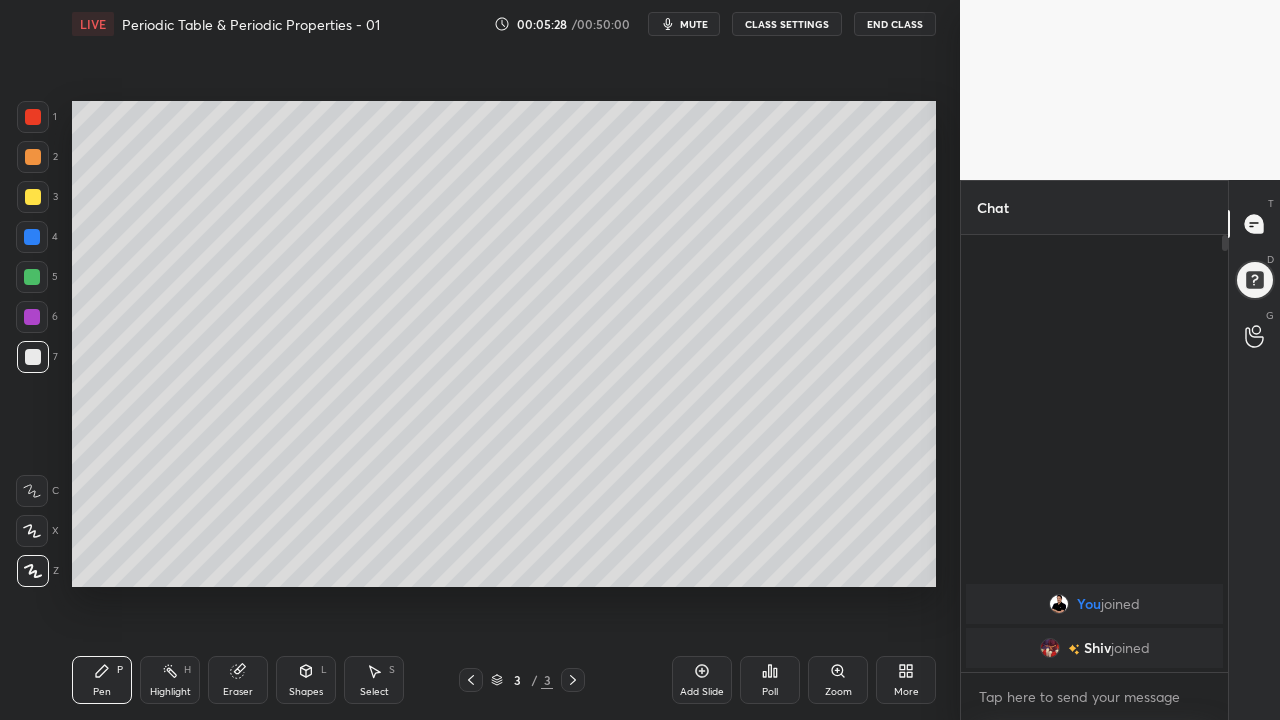 click on "Setting up your live class Poll for   secs No correct answer Start poll" at bounding box center (504, 344) 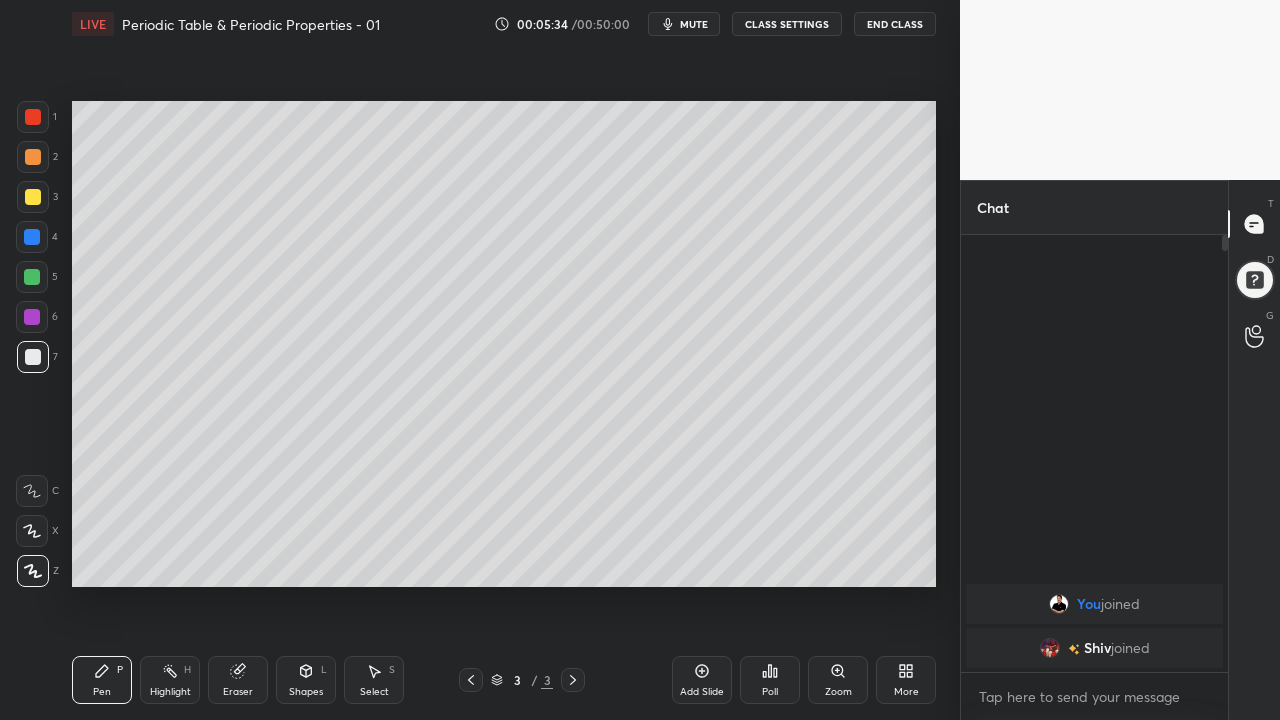click on "Eraser" at bounding box center [238, 680] 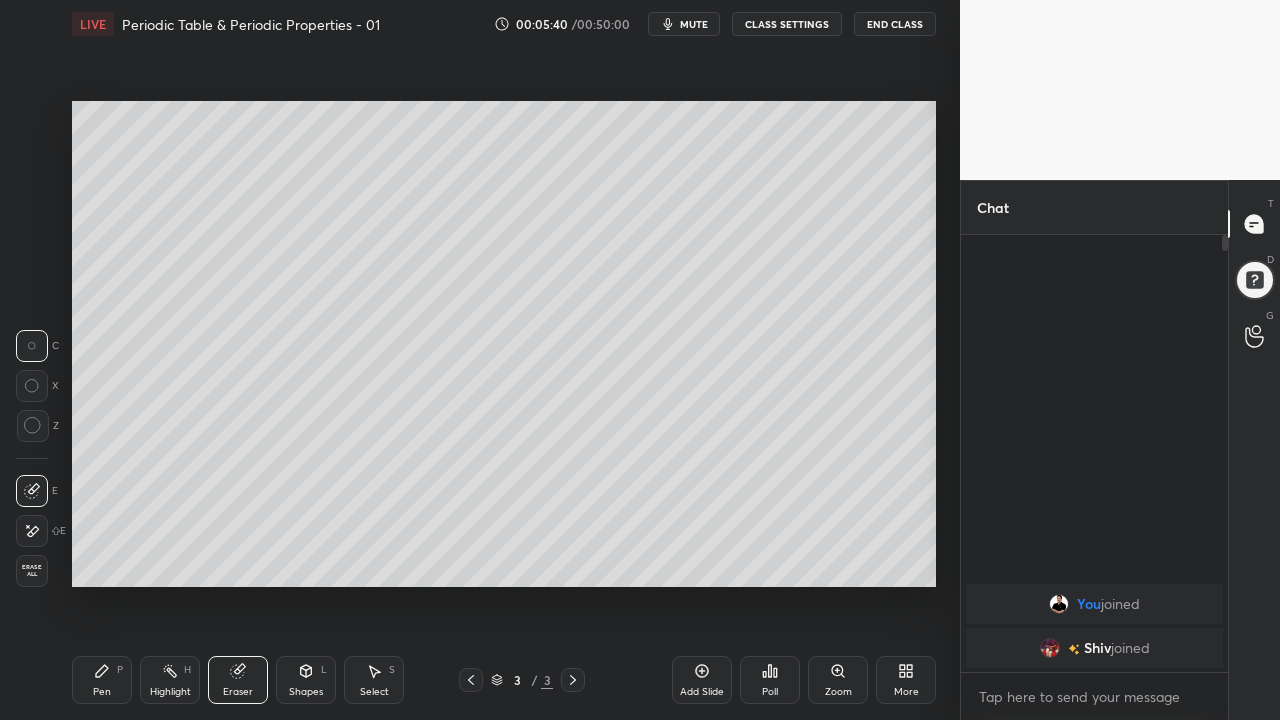 click 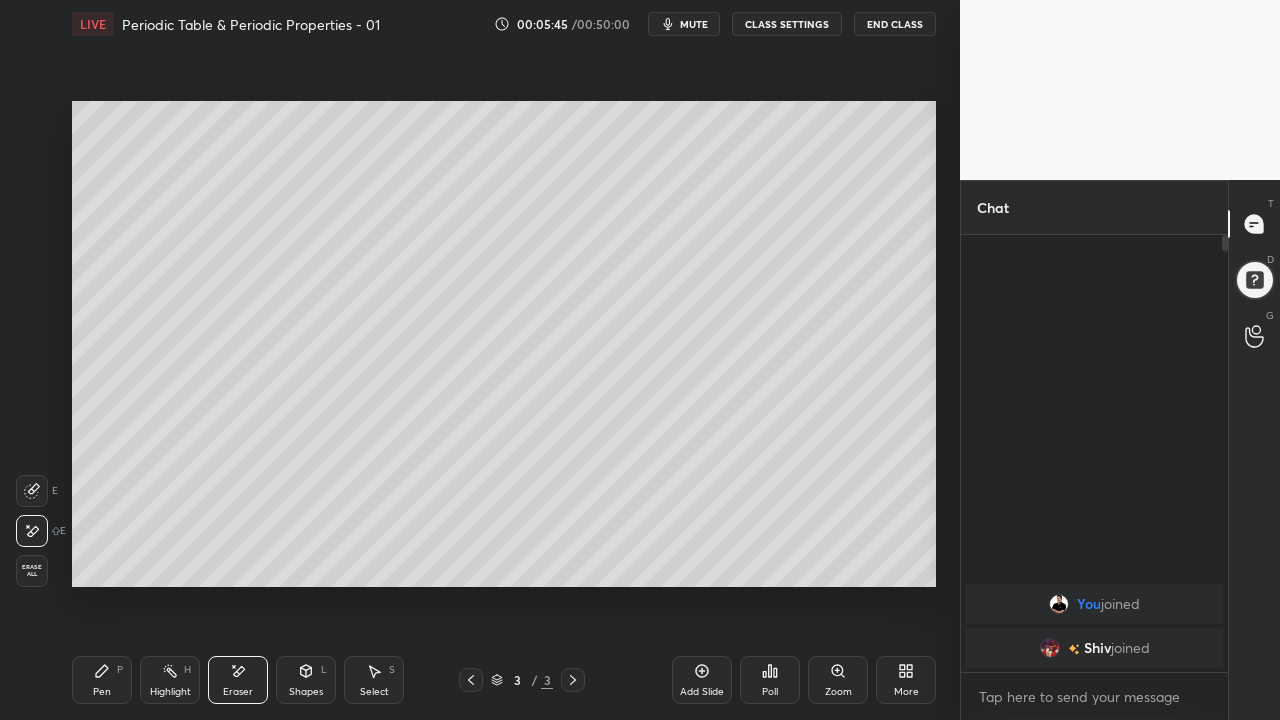 click on "Pen P" at bounding box center (102, 680) 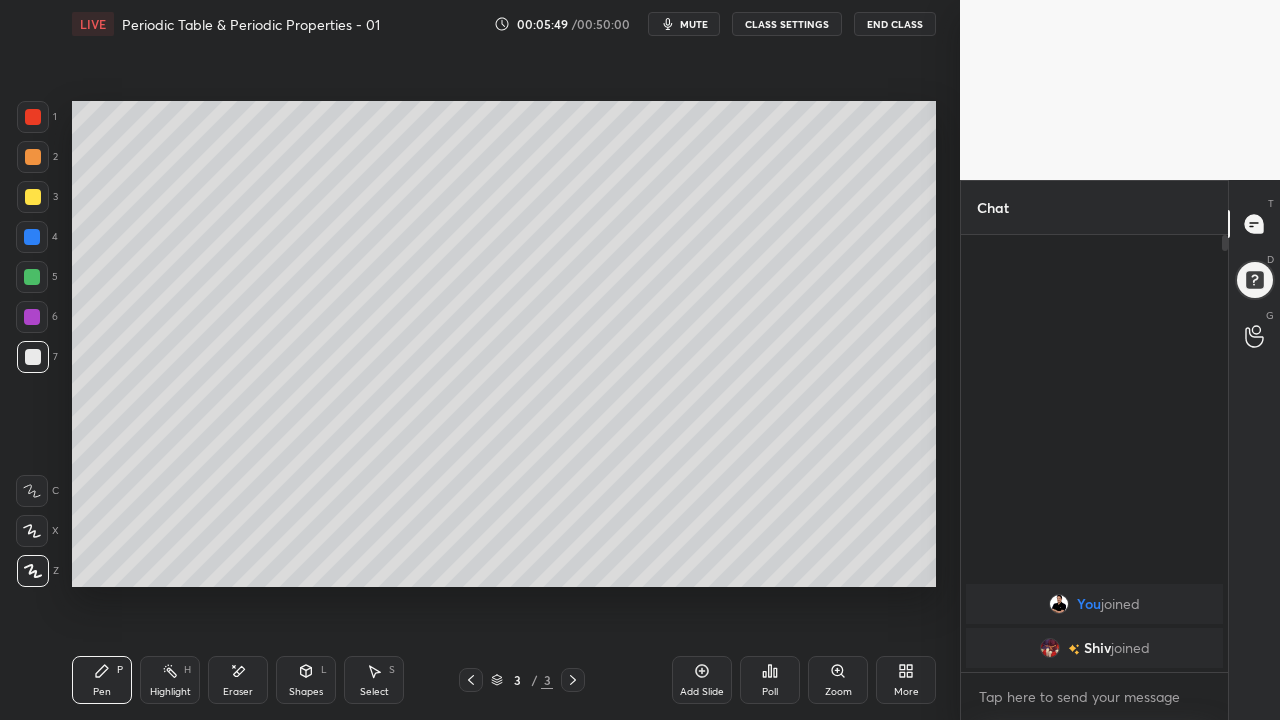click on "Add Slide" at bounding box center [702, 680] 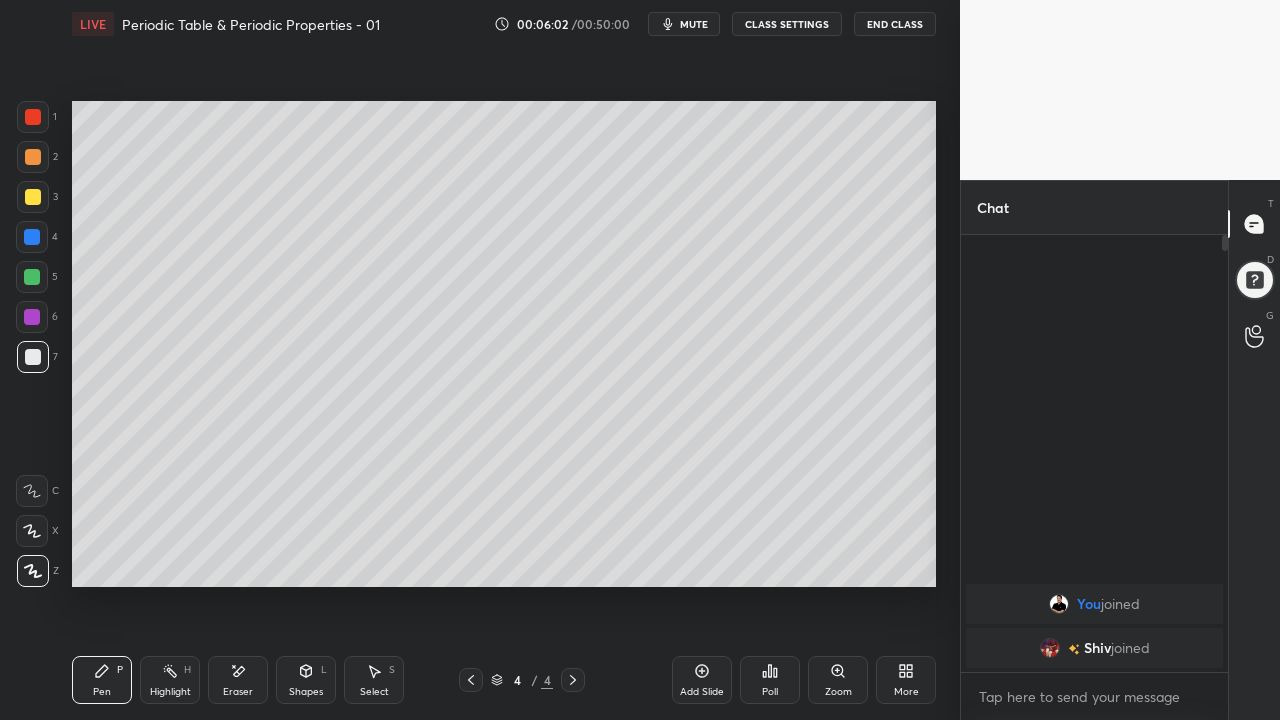 click 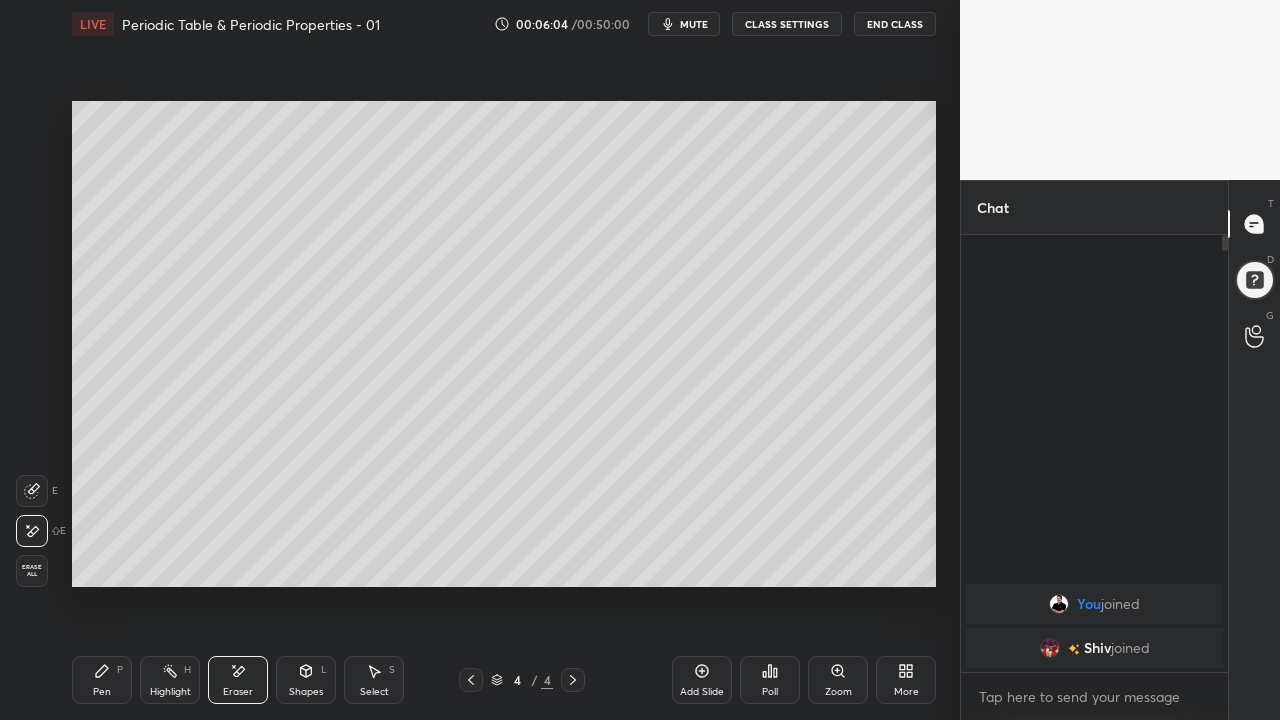 click 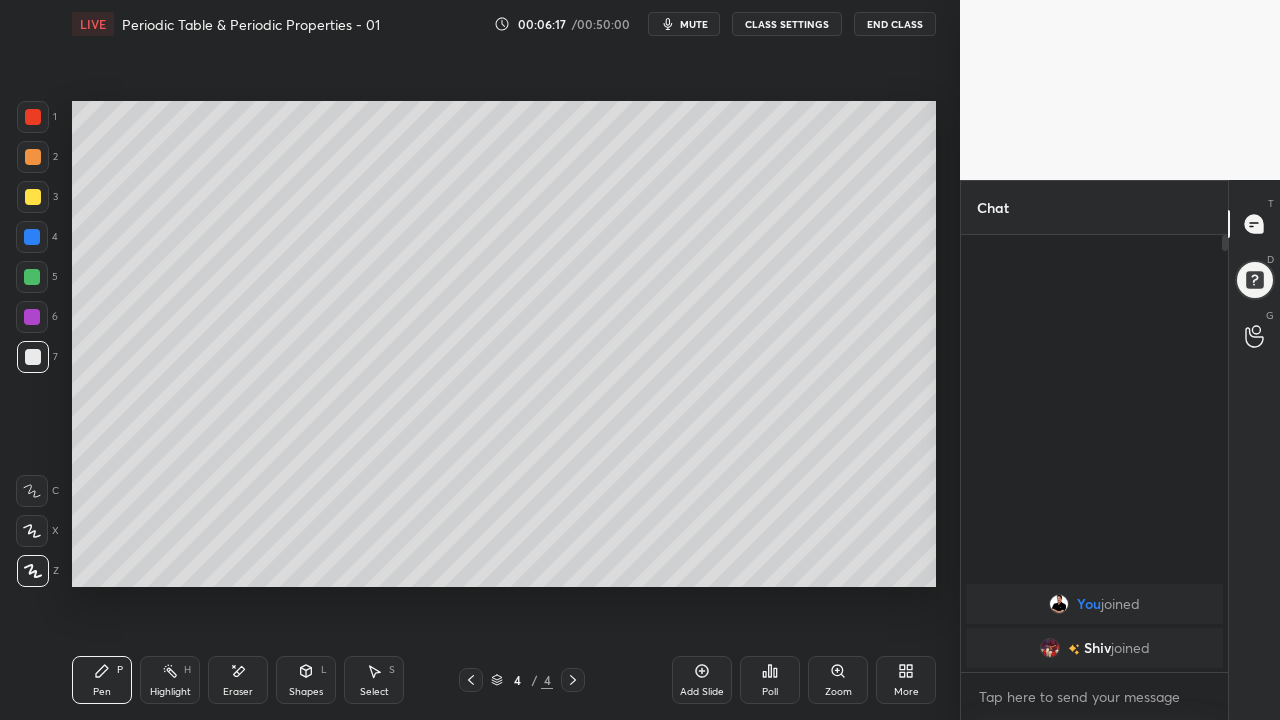 click at bounding box center (32, 277) 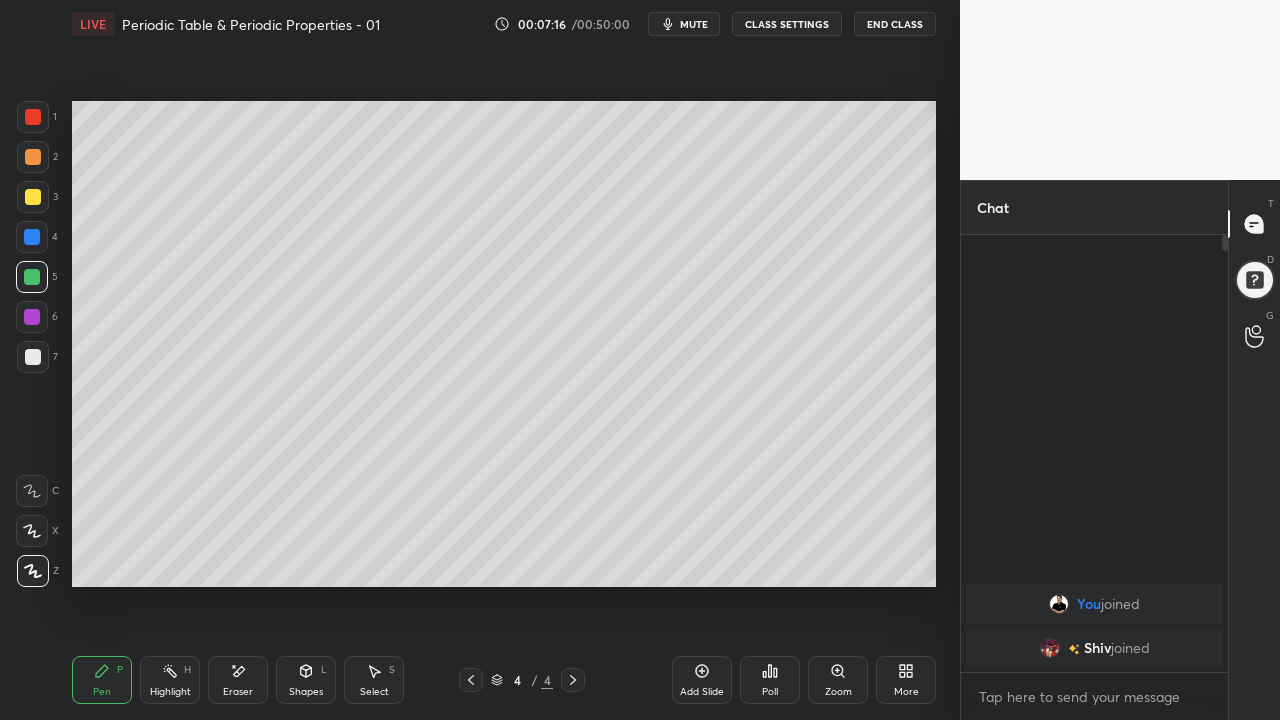 click on "Eraser" at bounding box center [238, 680] 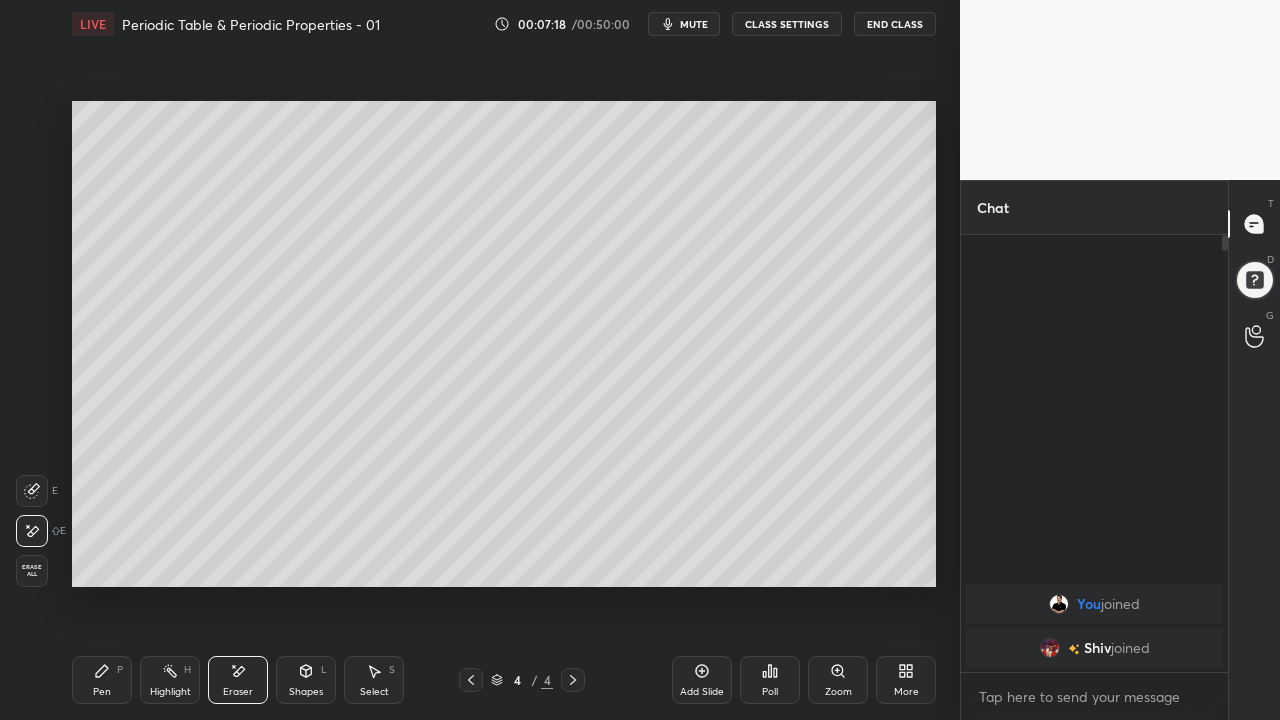 click on "Pen P" at bounding box center [102, 680] 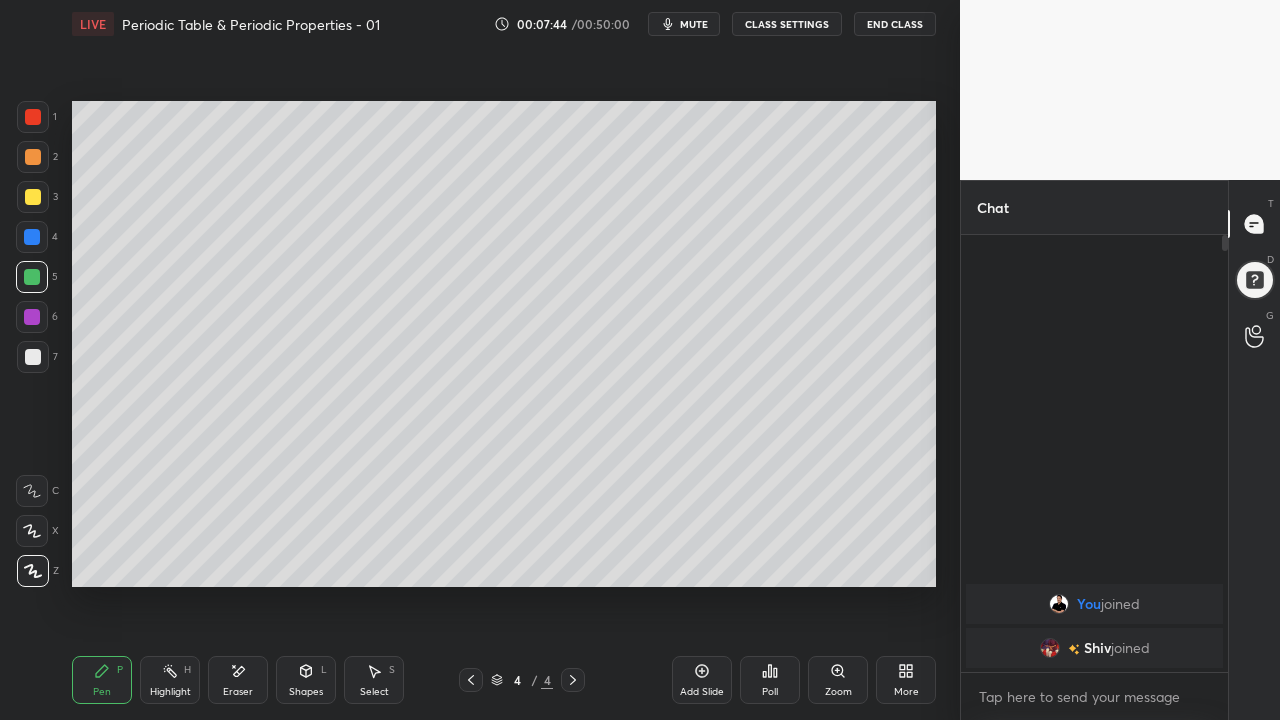 click at bounding box center (33, 357) 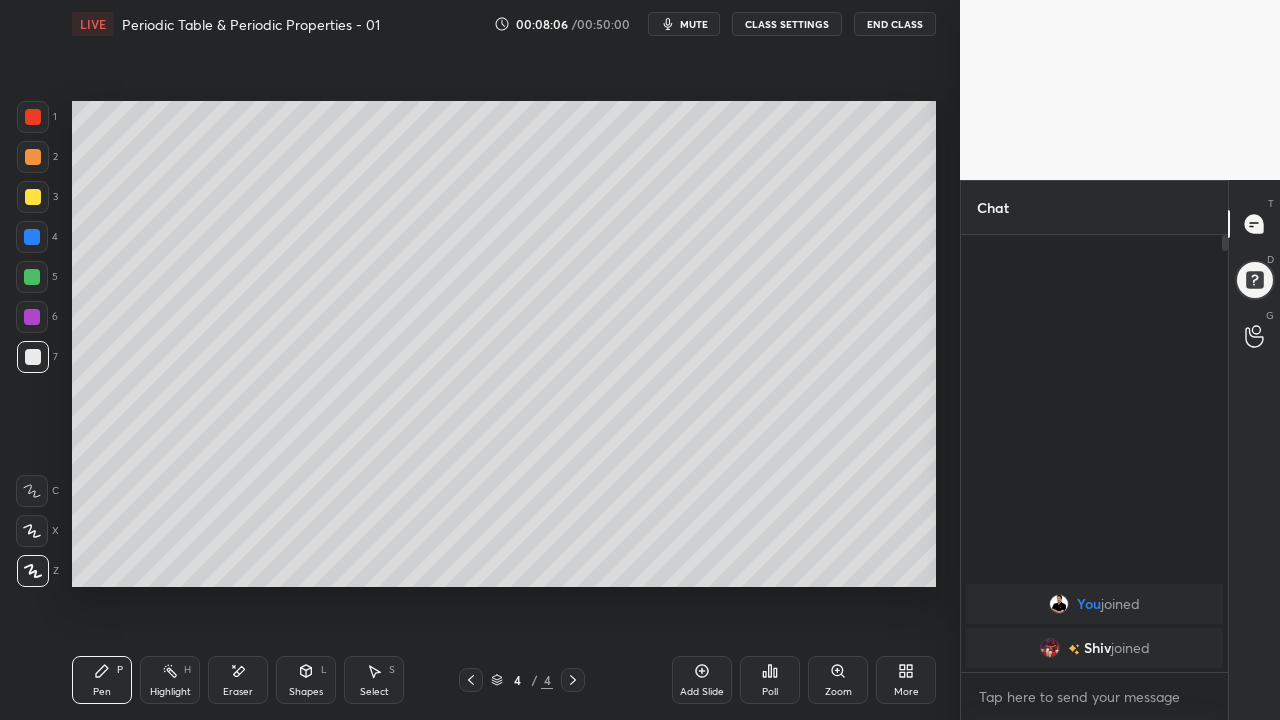 click at bounding box center (33, 197) 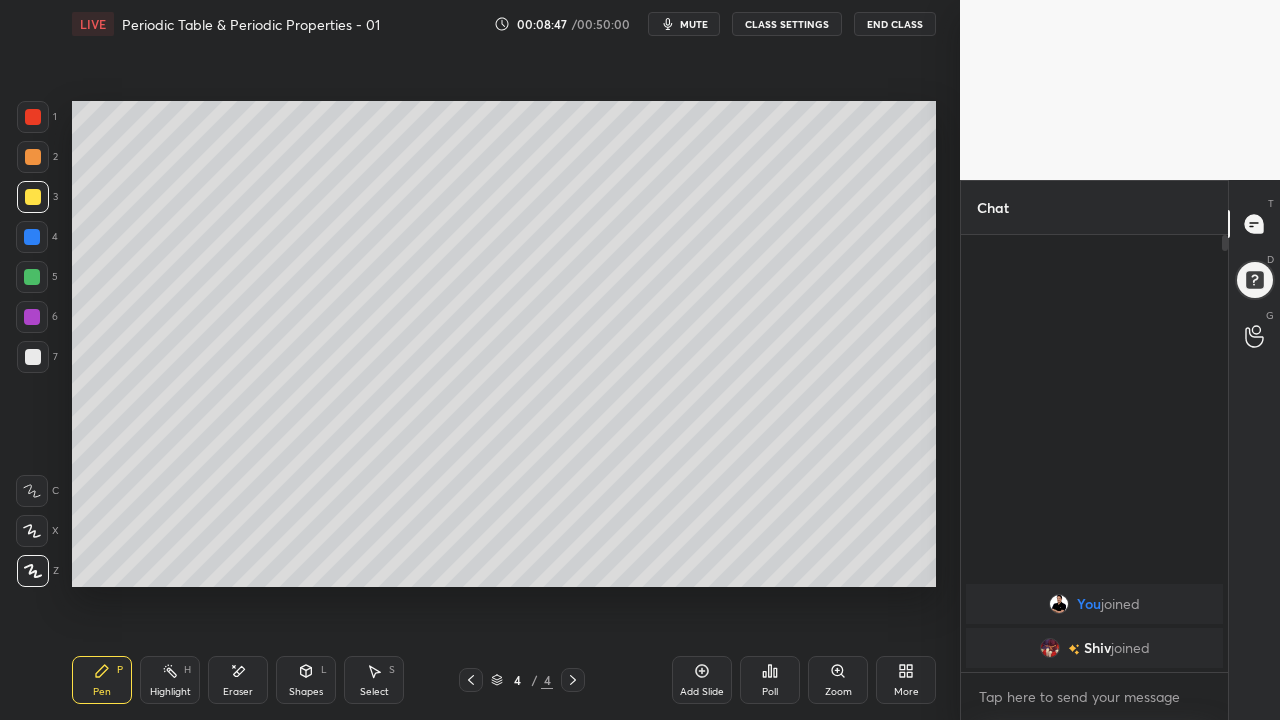 click on "Add Slide" at bounding box center (702, 680) 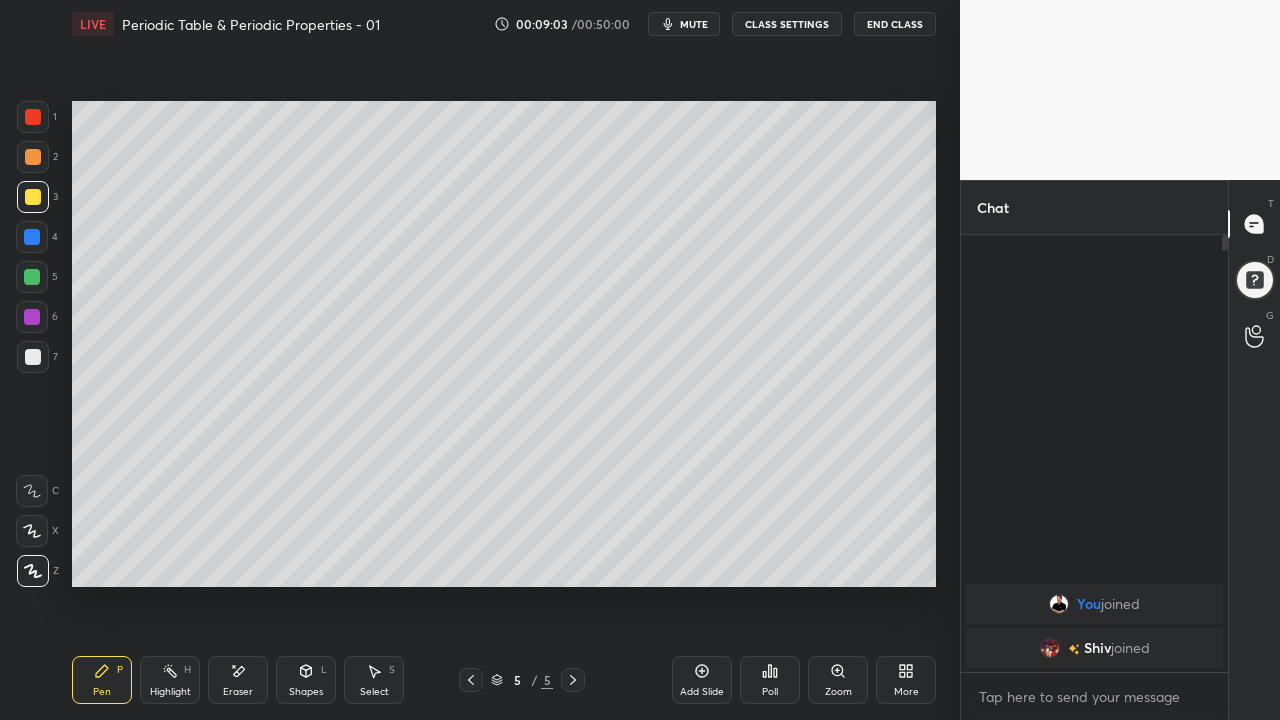 click at bounding box center (33, 357) 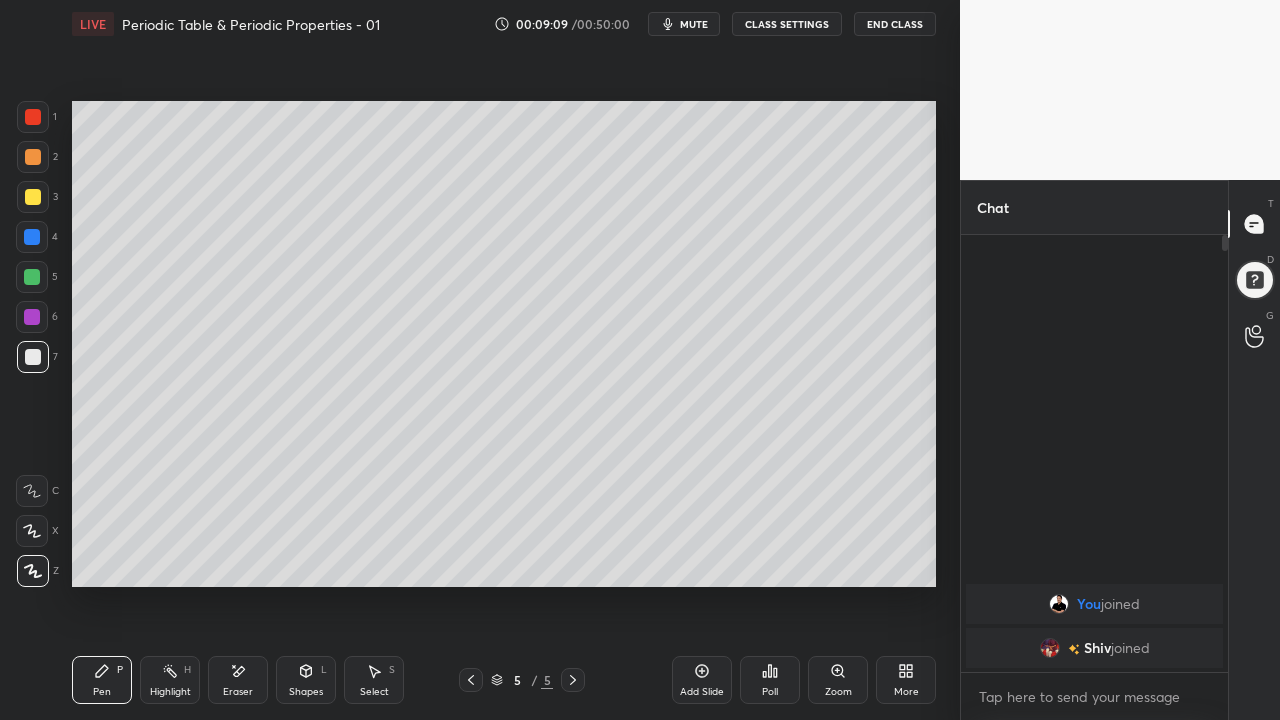 click 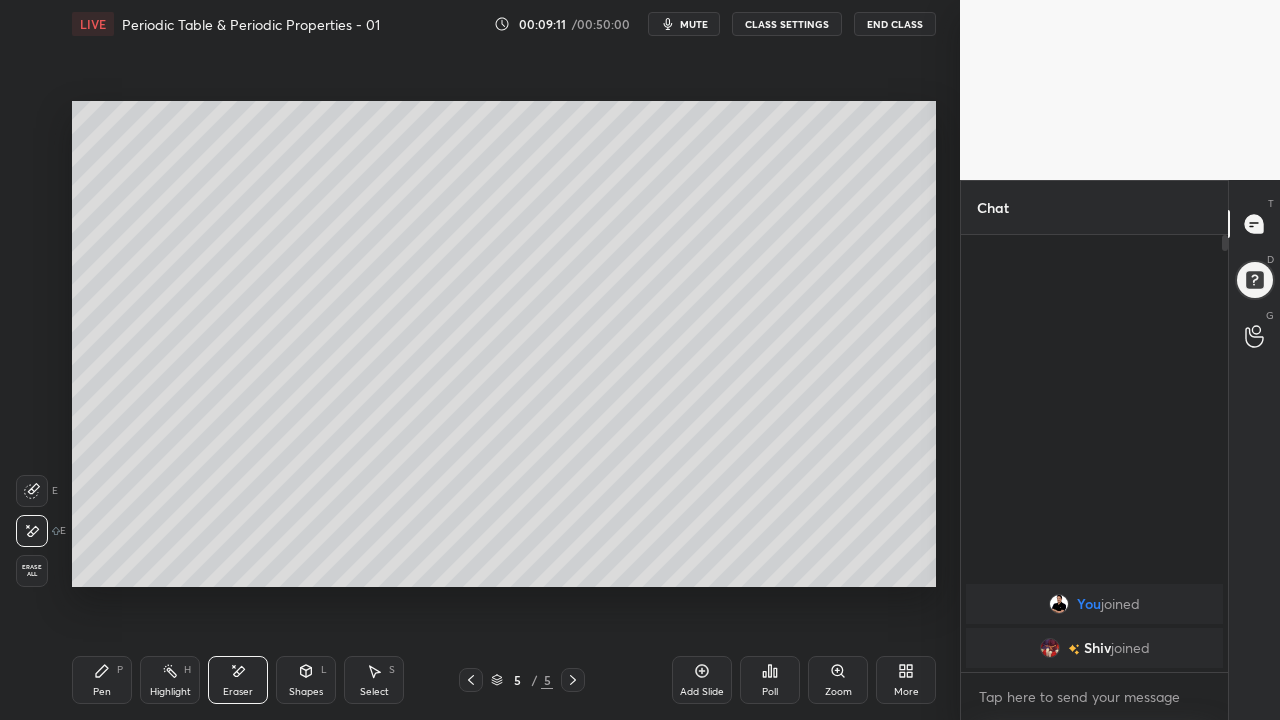 click 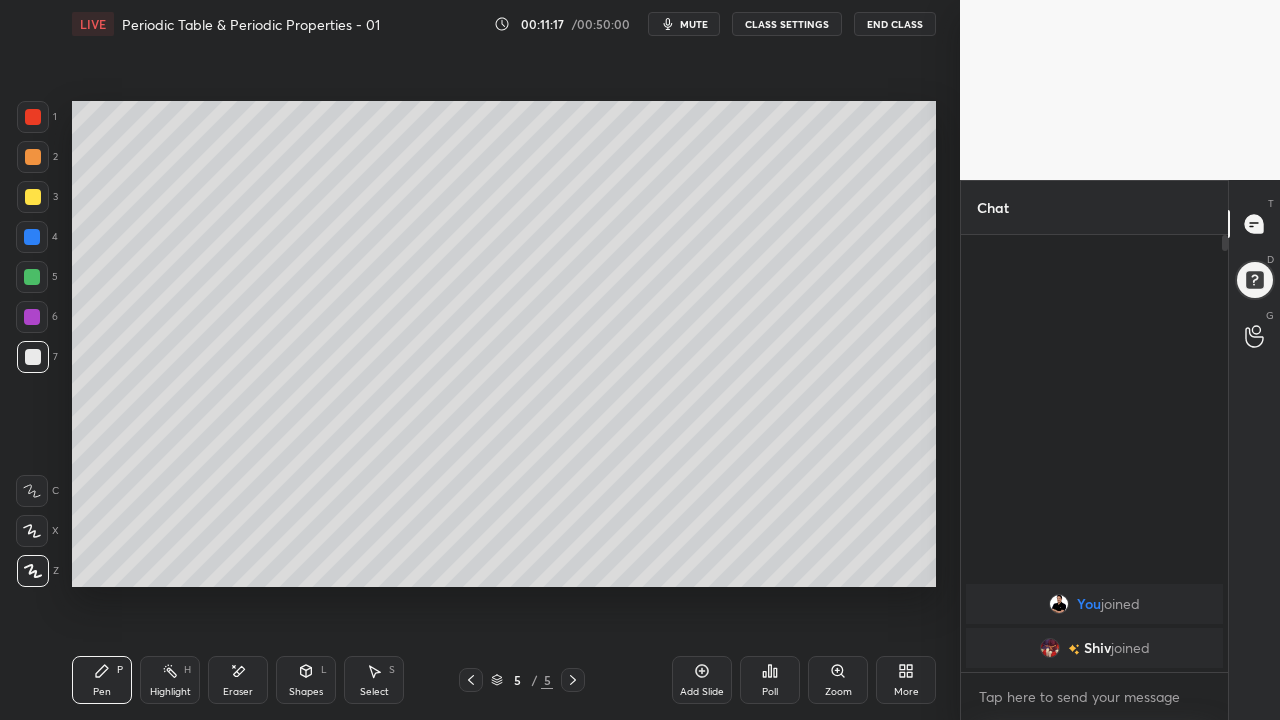 click 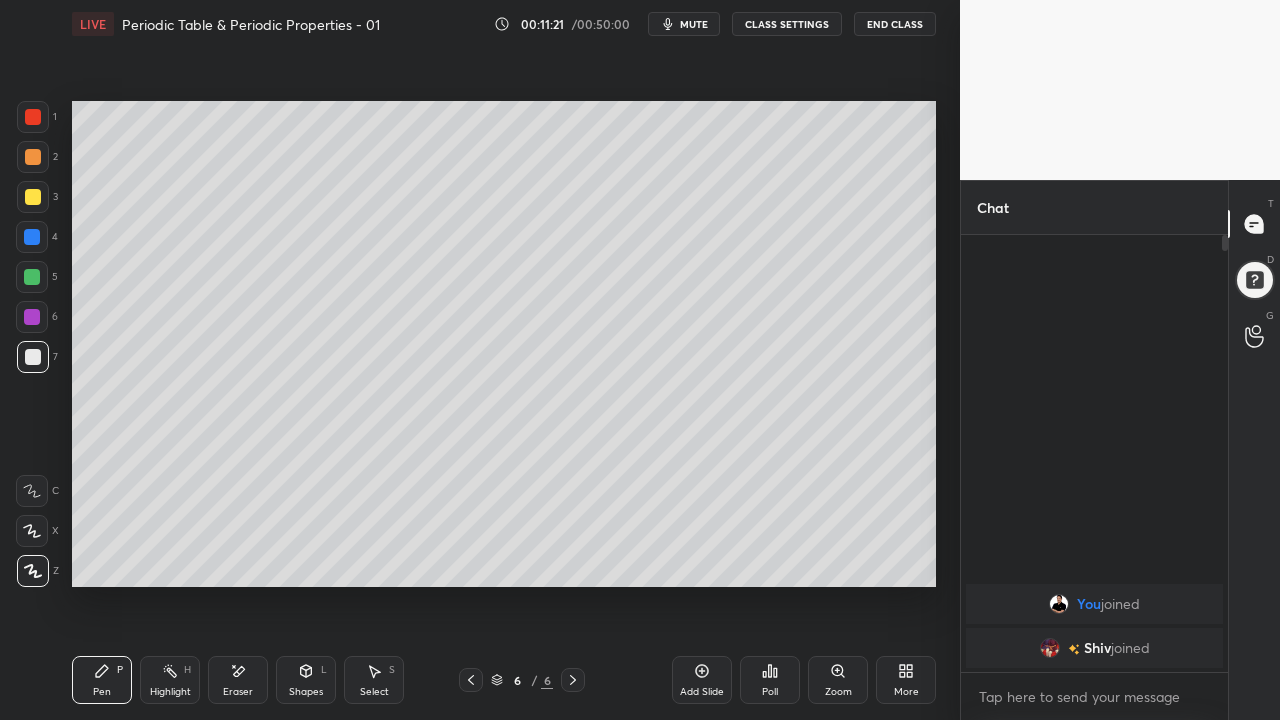 click at bounding box center (33, 197) 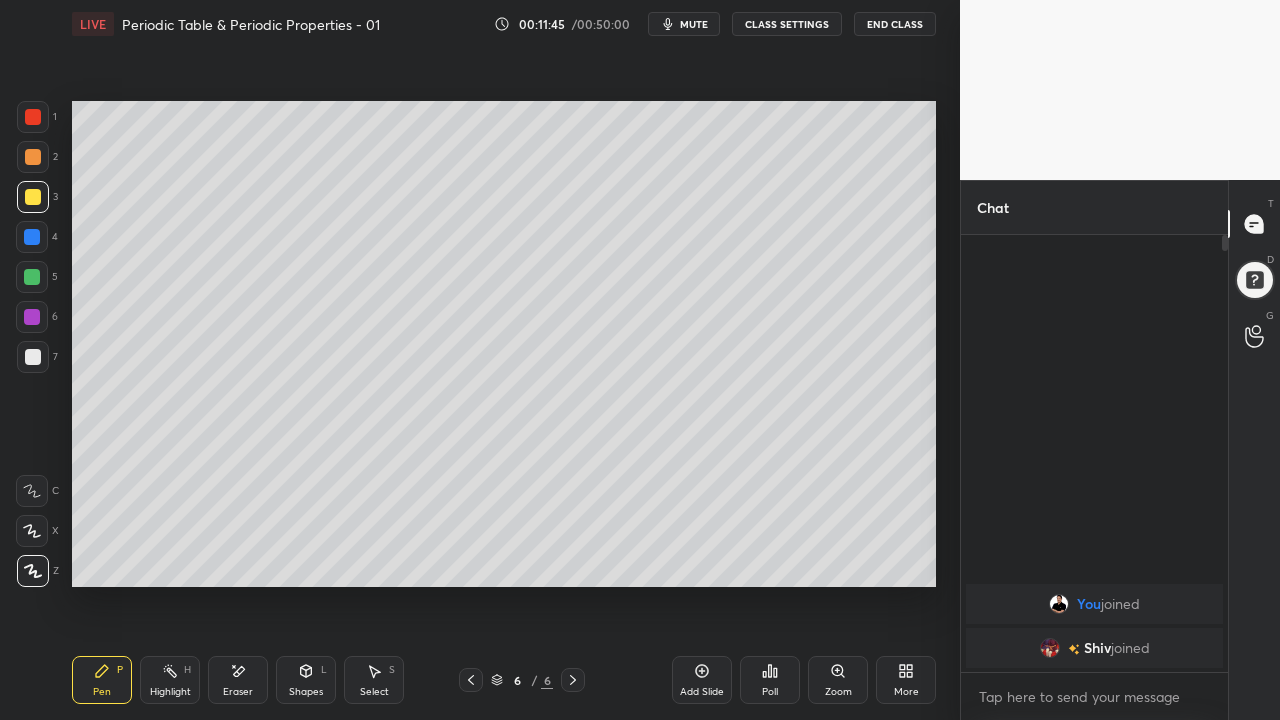 click at bounding box center (33, 357) 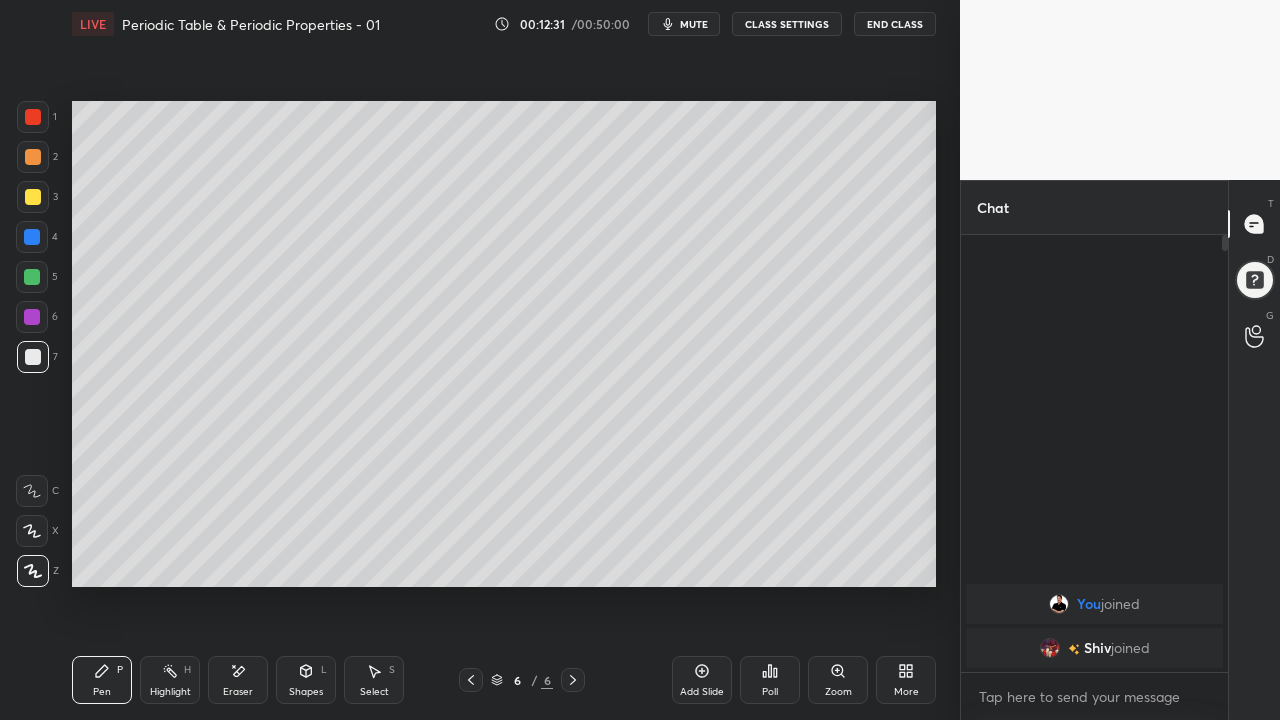 click at bounding box center [32, 317] 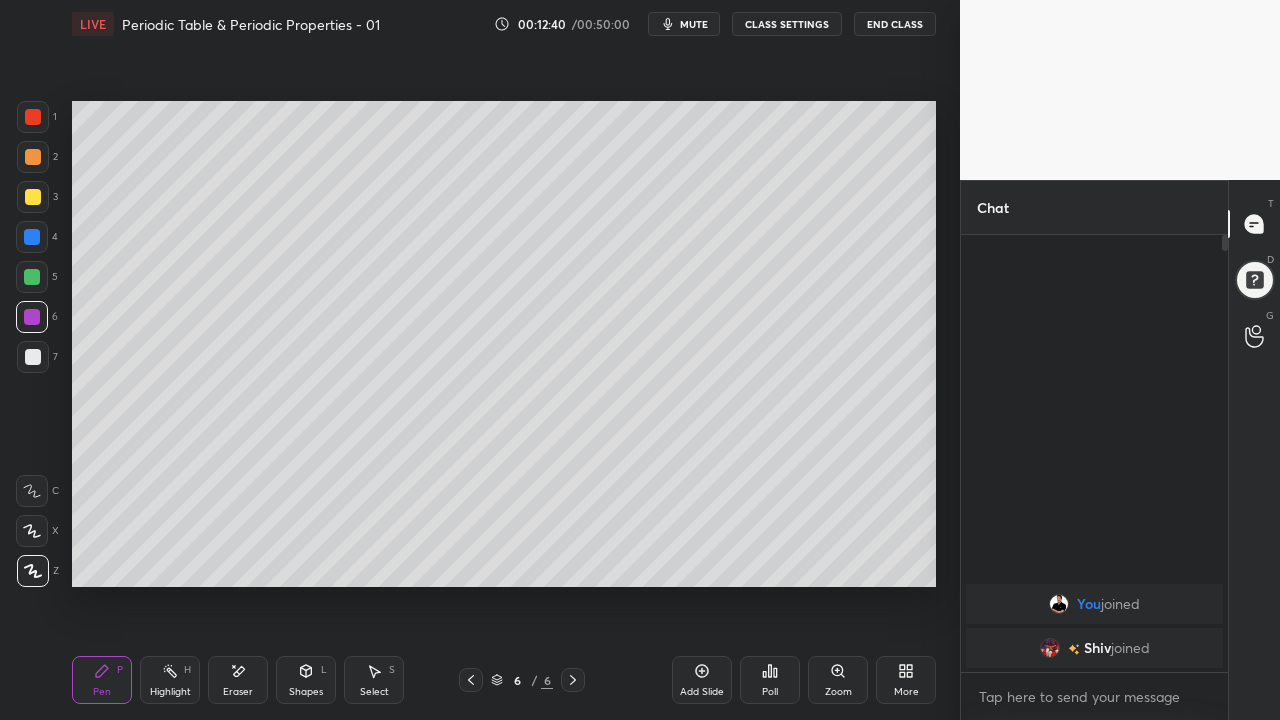 click at bounding box center [33, 197] 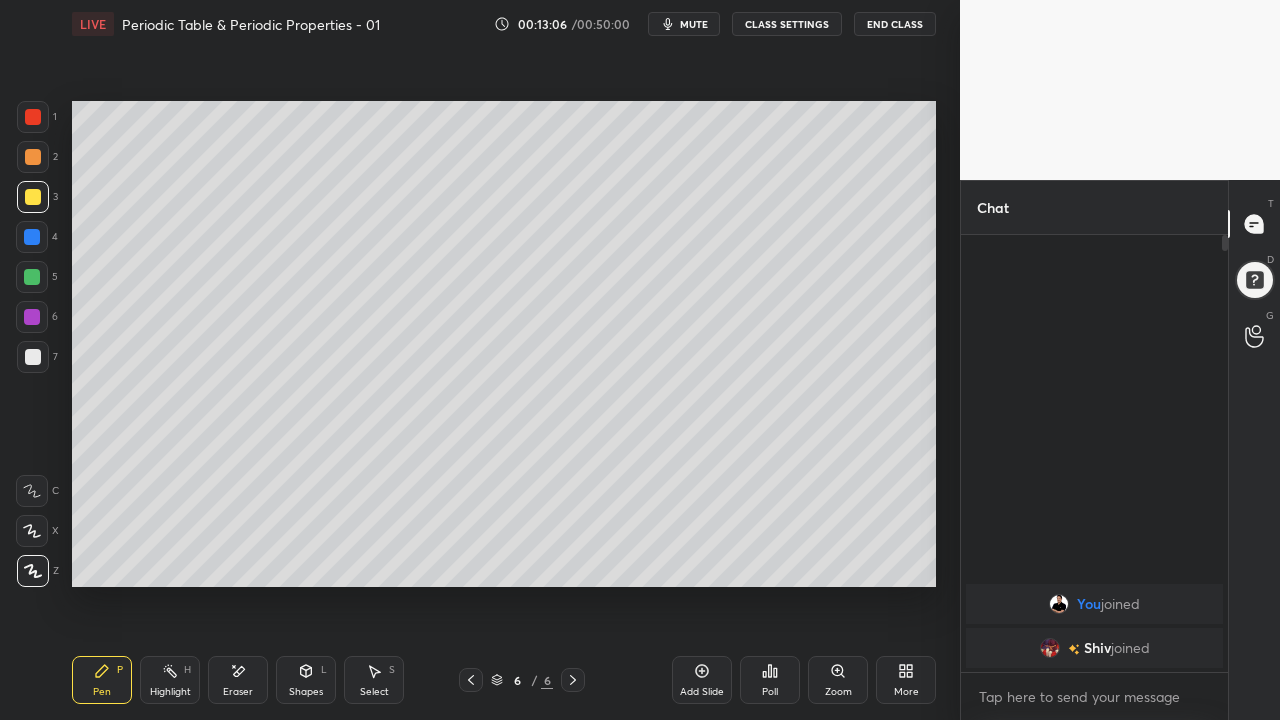 click on "Eraser" at bounding box center [238, 692] 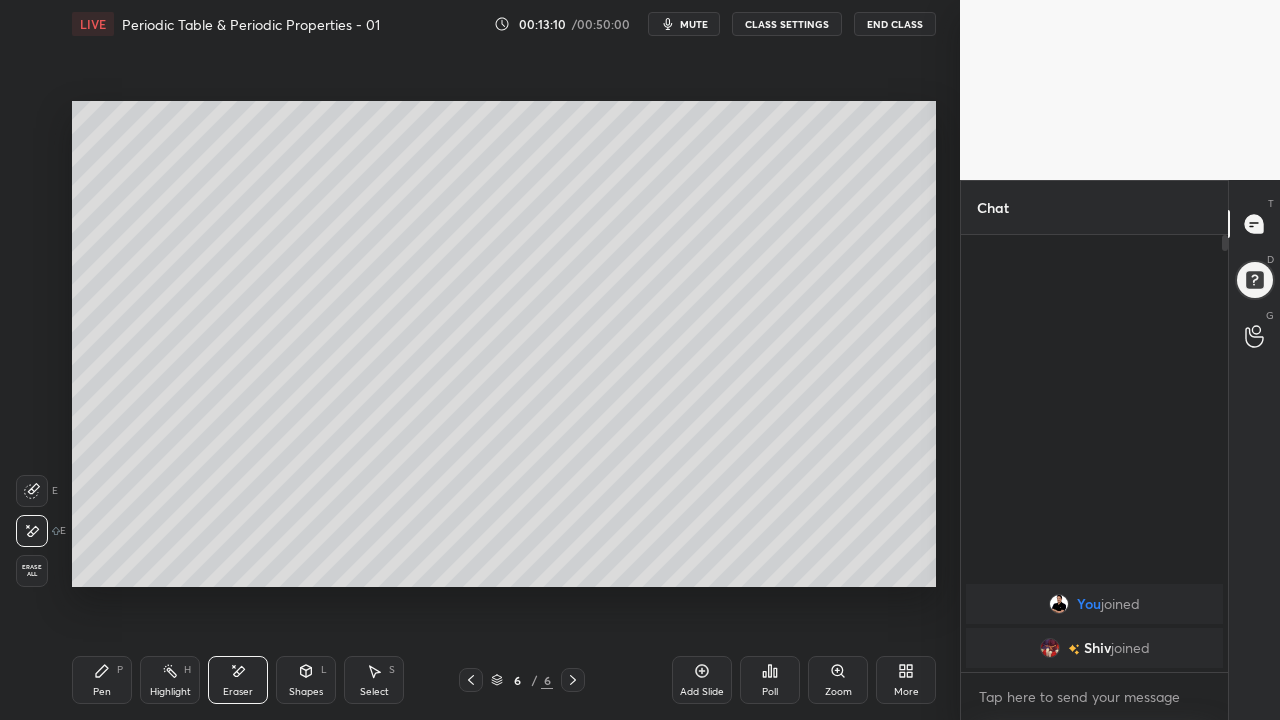 click on "Pen P" at bounding box center [102, 680] 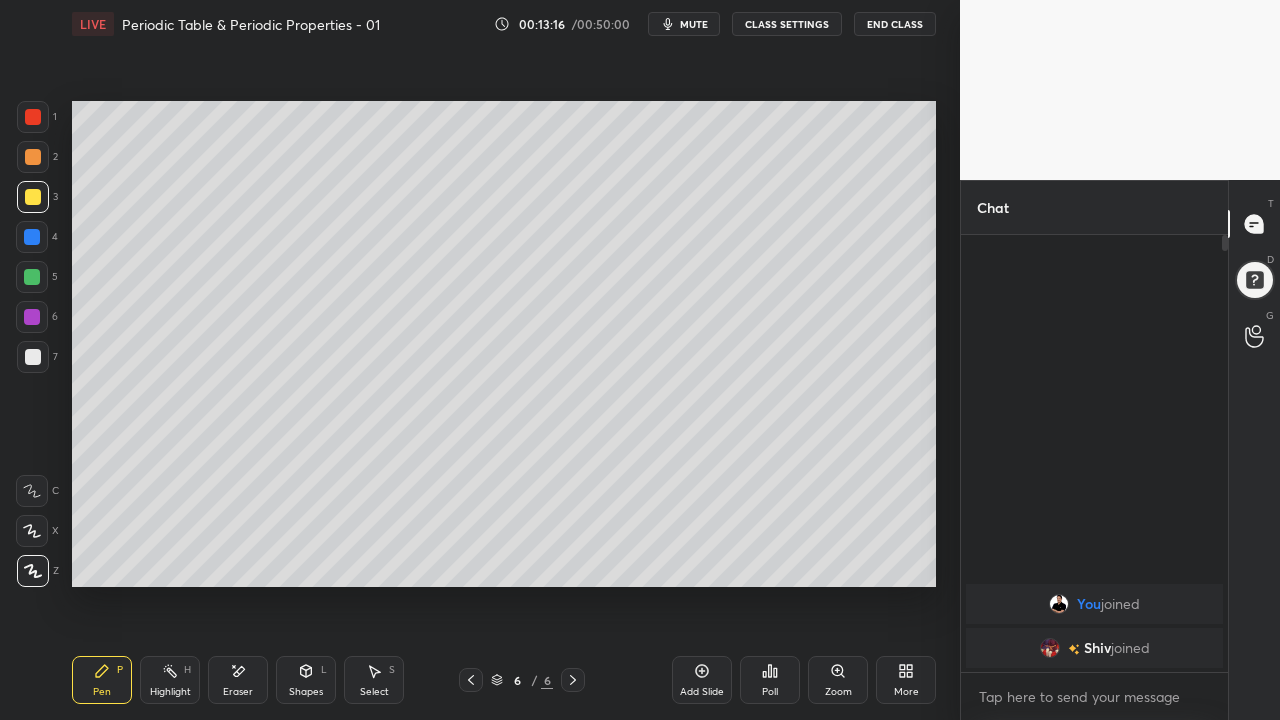 click 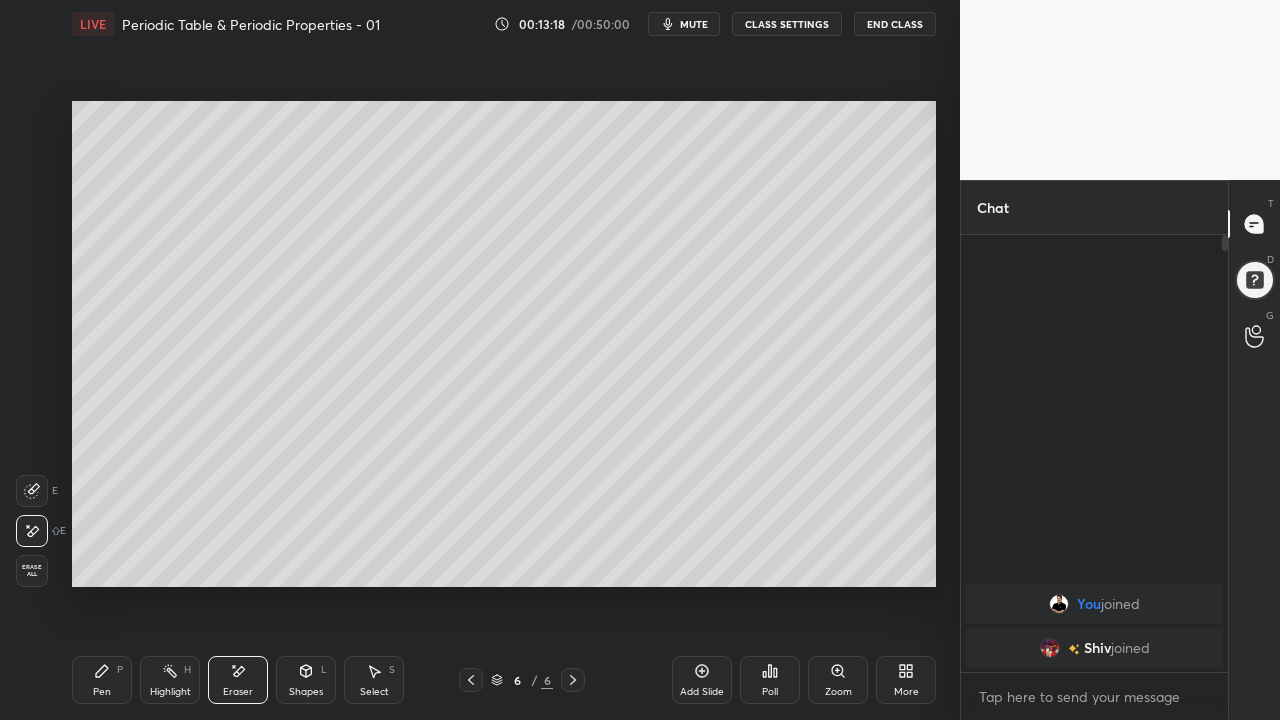 click on "Pen P" at bounding box center (102, 680) 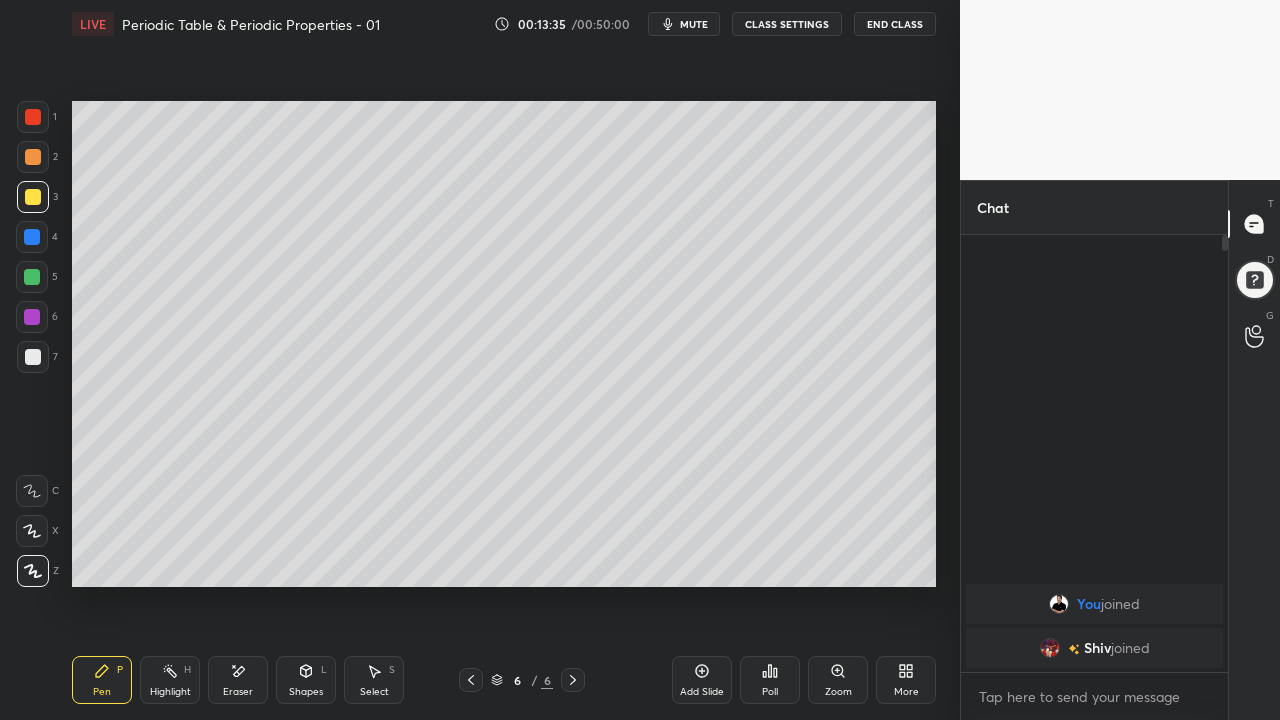 click at bounding box center (32, 317) 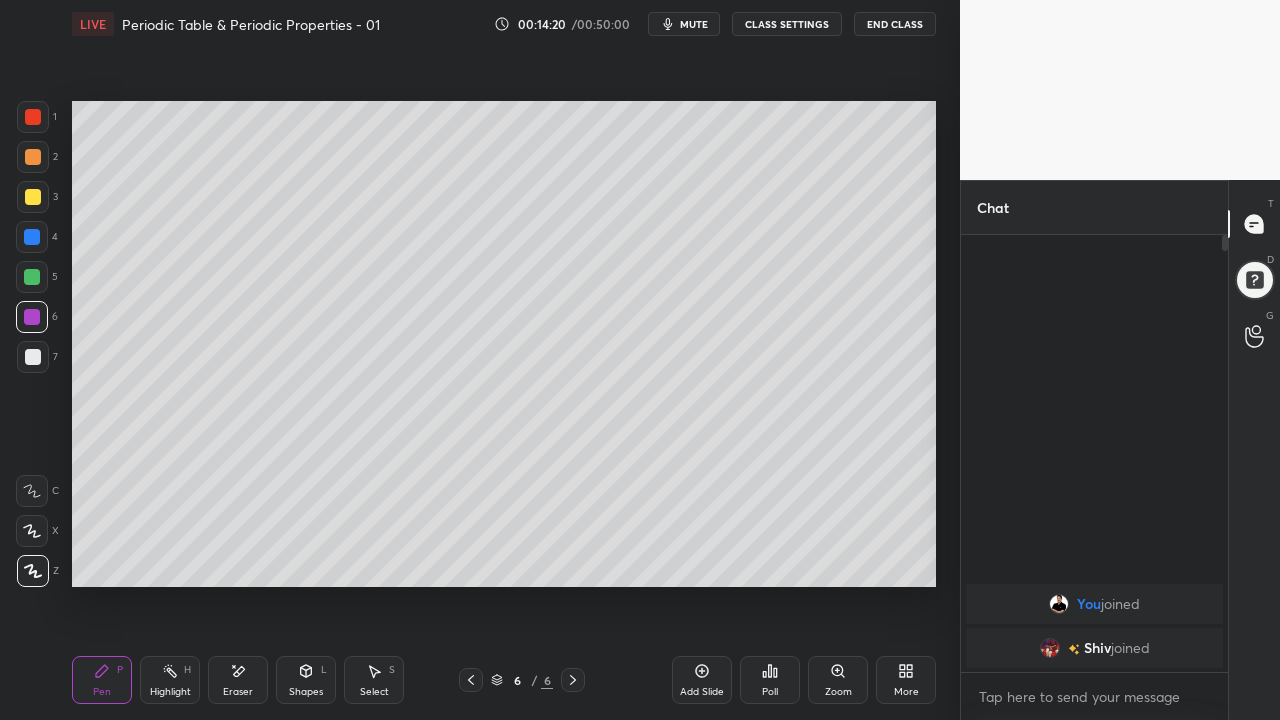 click 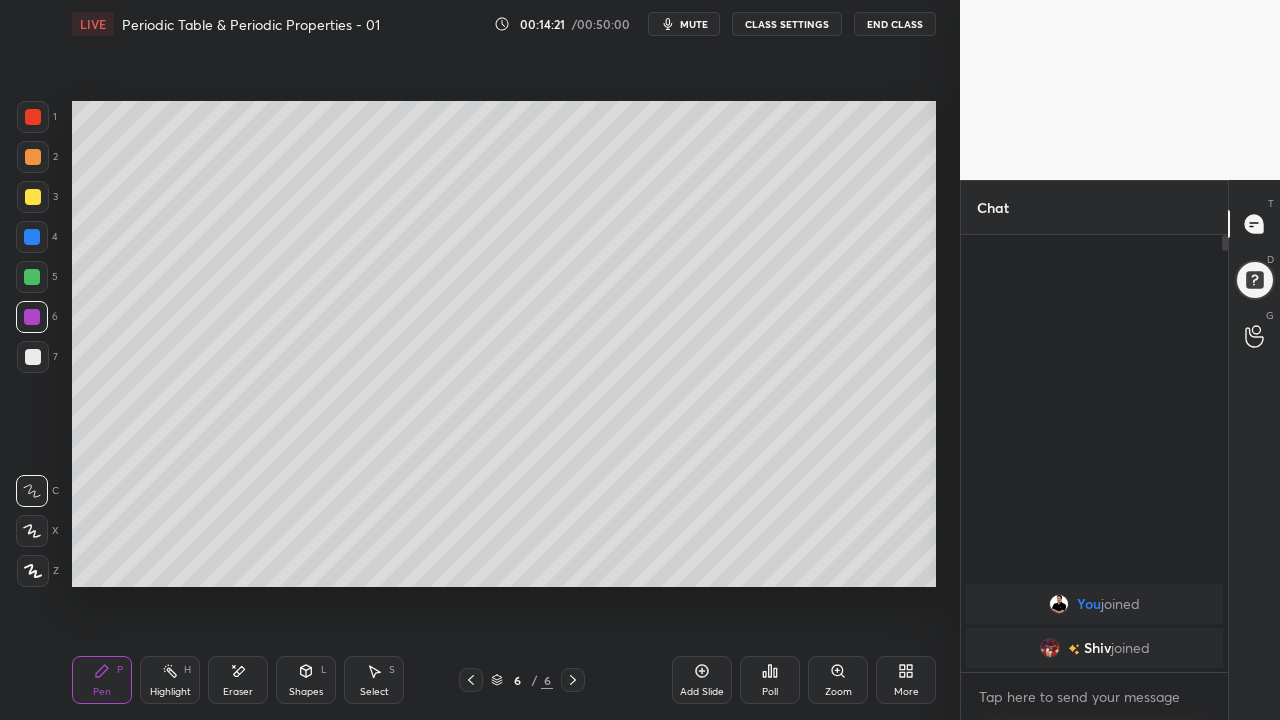 click at bounding box center [32, 277] 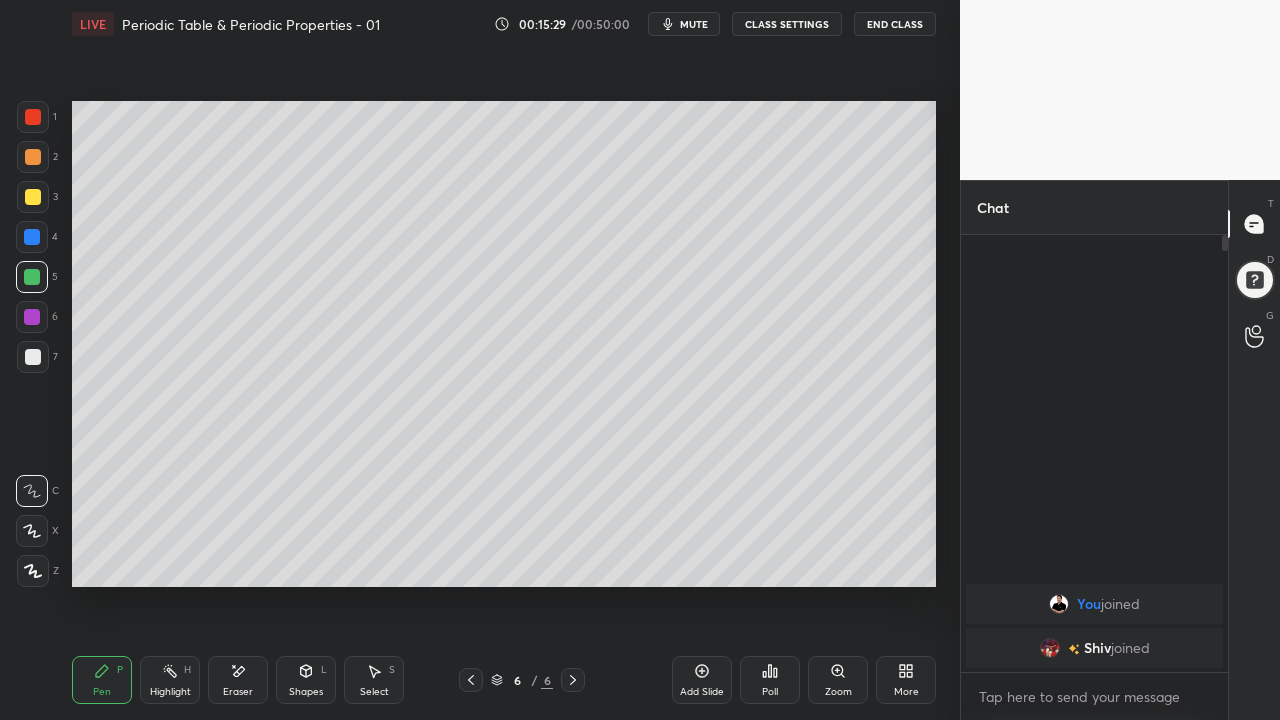 click at bounding box center [32, 237] 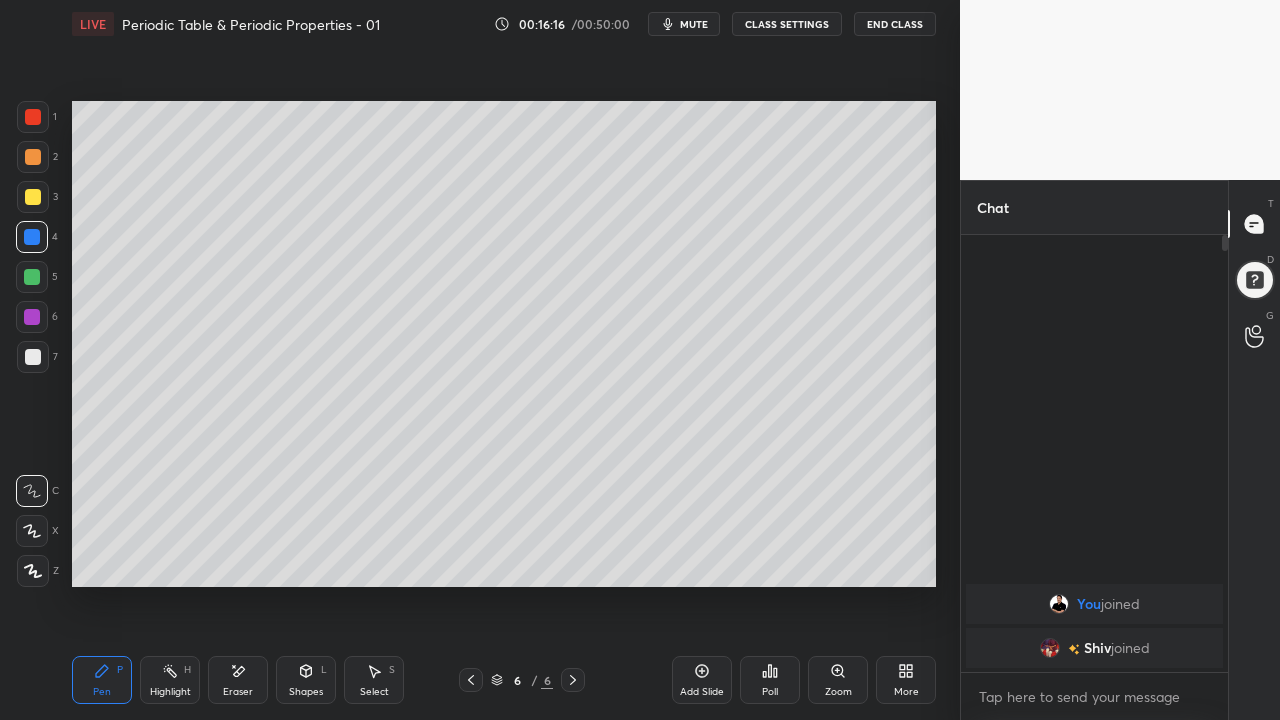 click at bounding box center [33, 117] 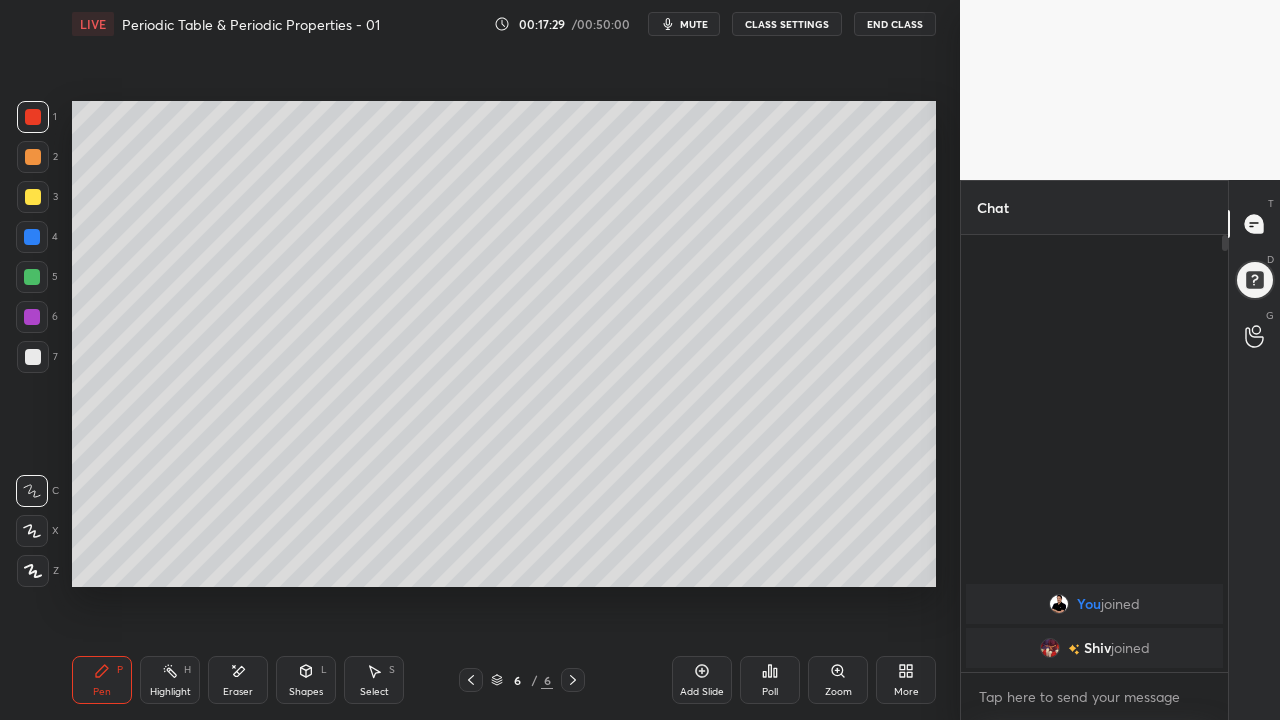 click 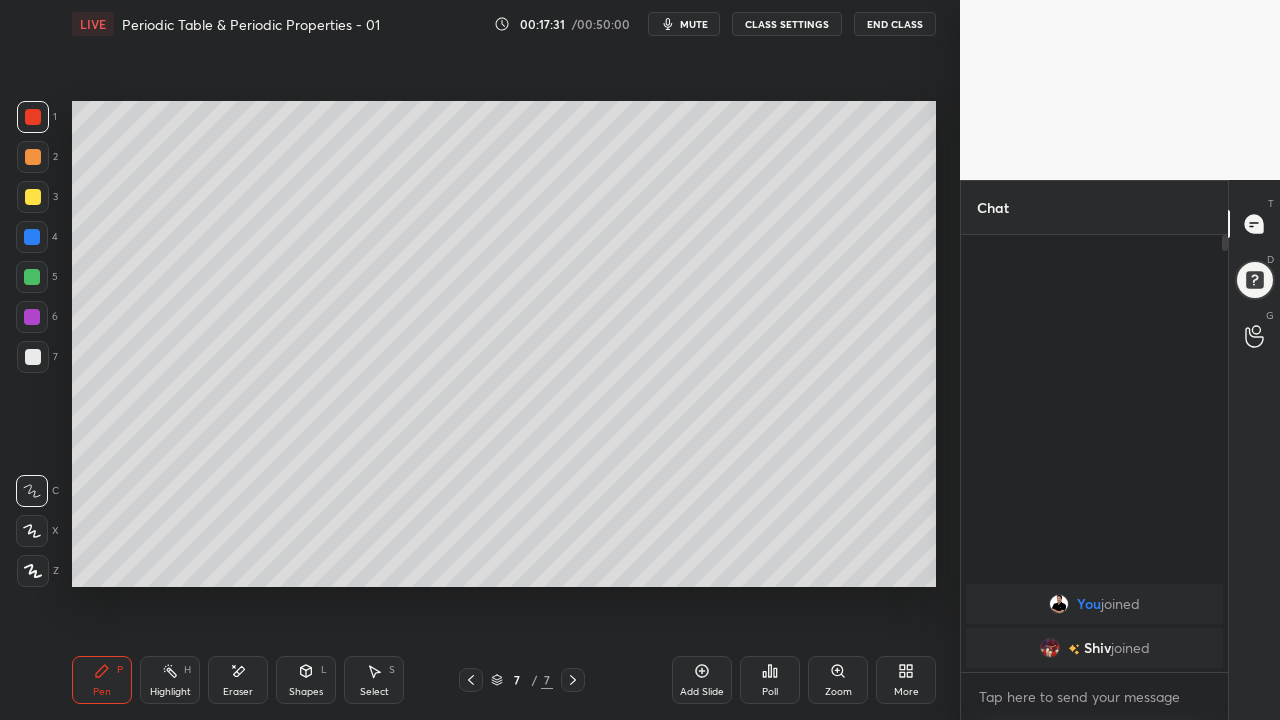 click 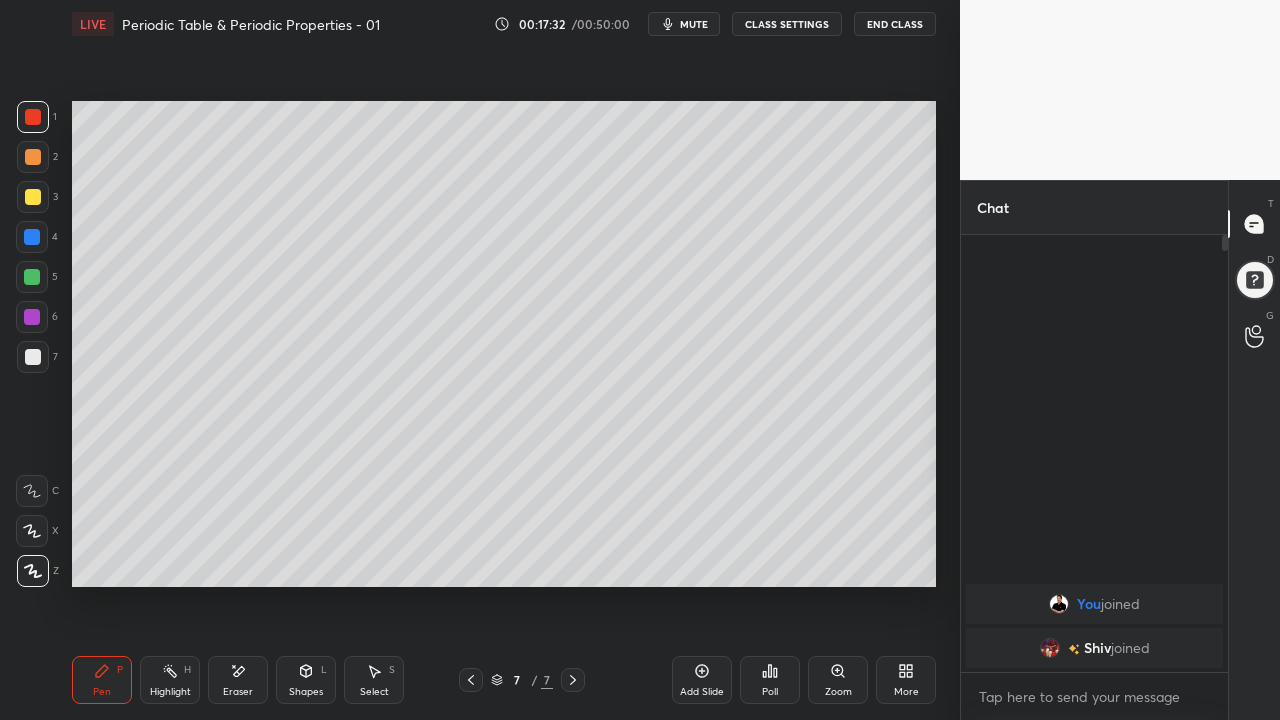 click at bounding box center [33, 357] 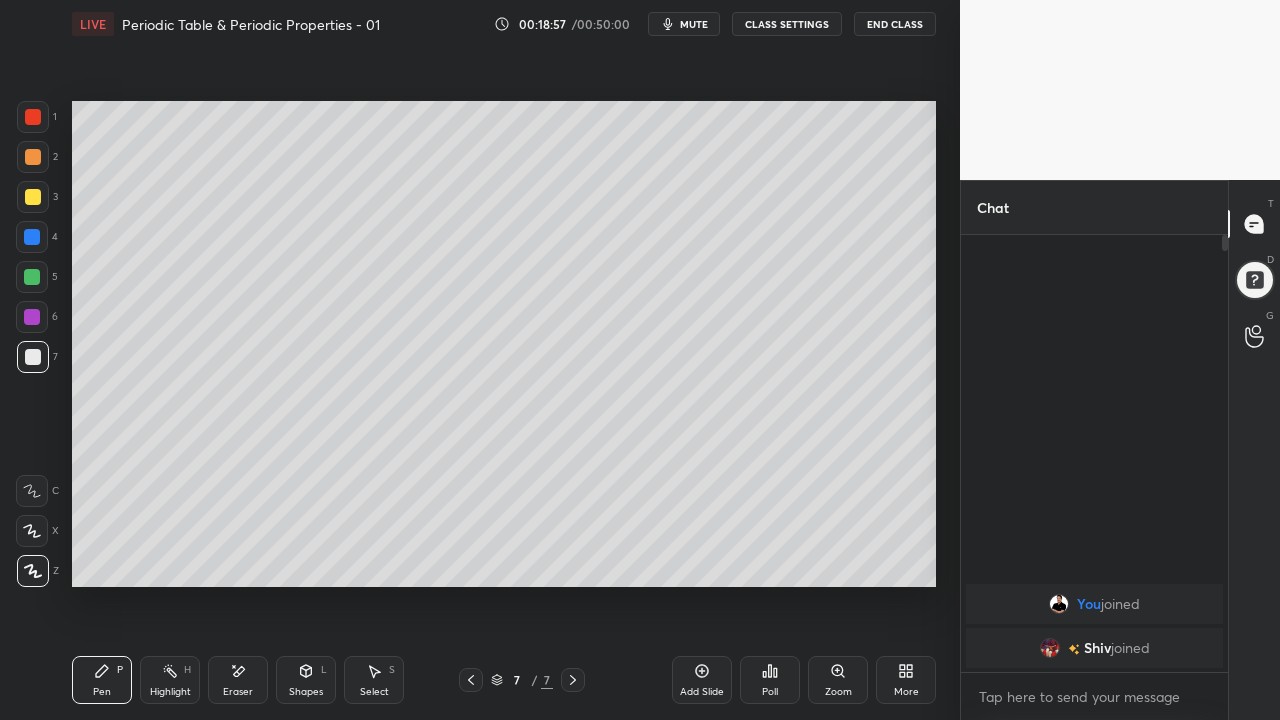 click on "Eraser" at bounding box center [238, 692] 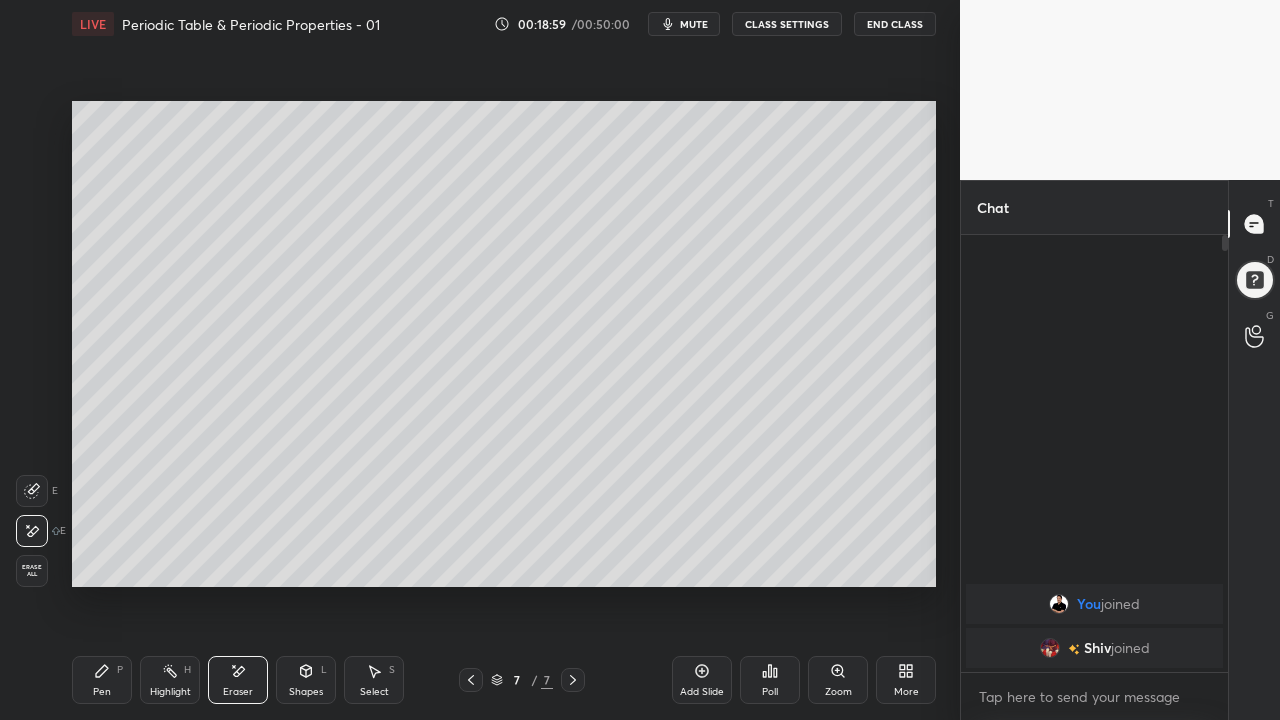 click on "Pen P" at bounding box center (102, 680) 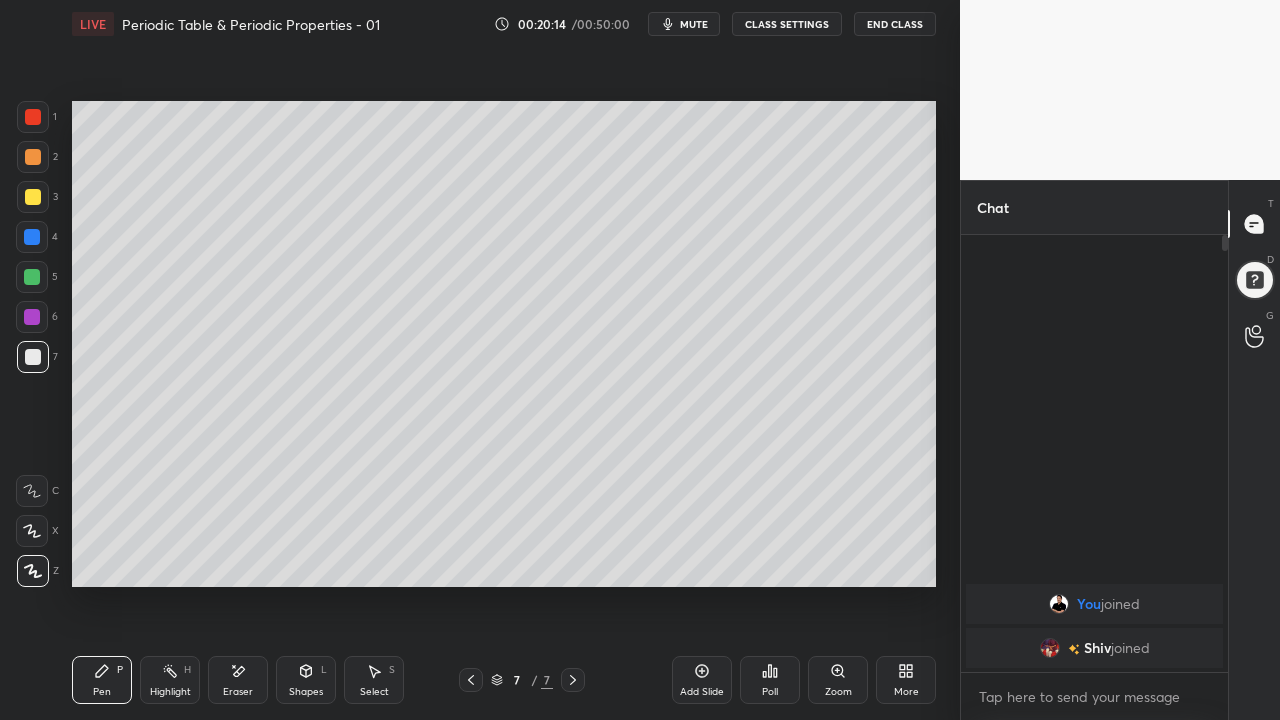 click 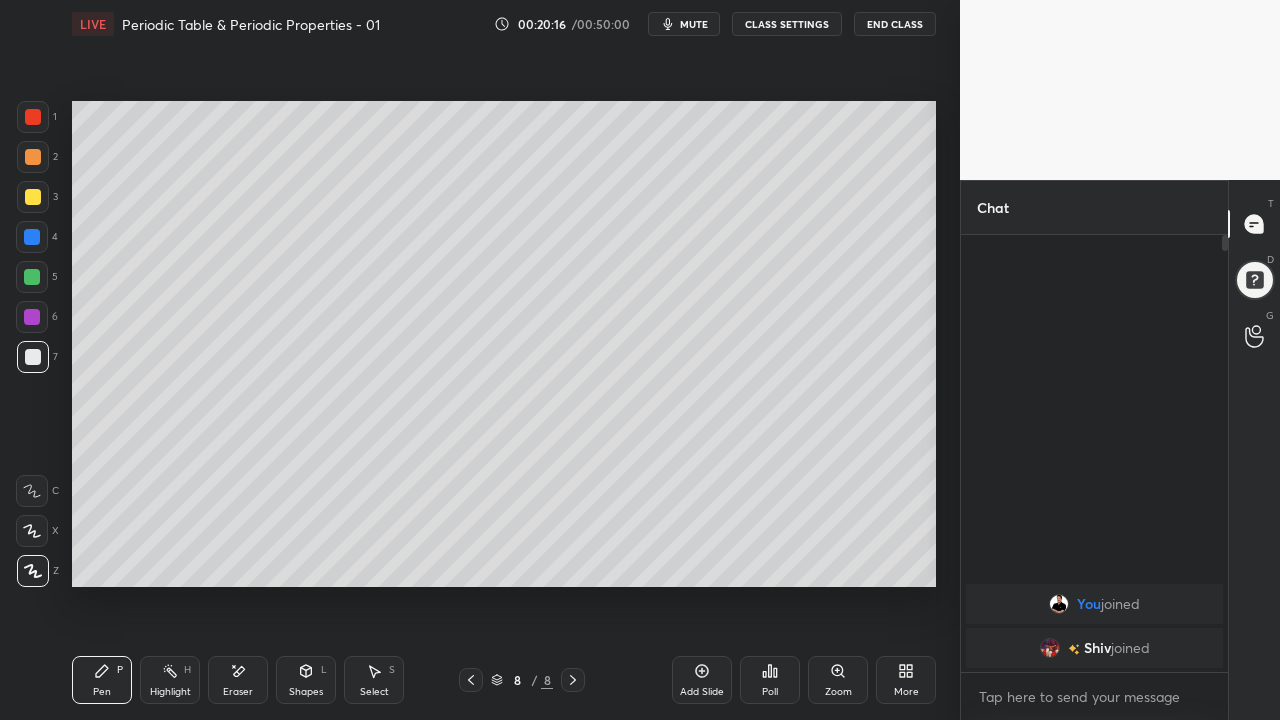 click at bounding box center (33, 197) 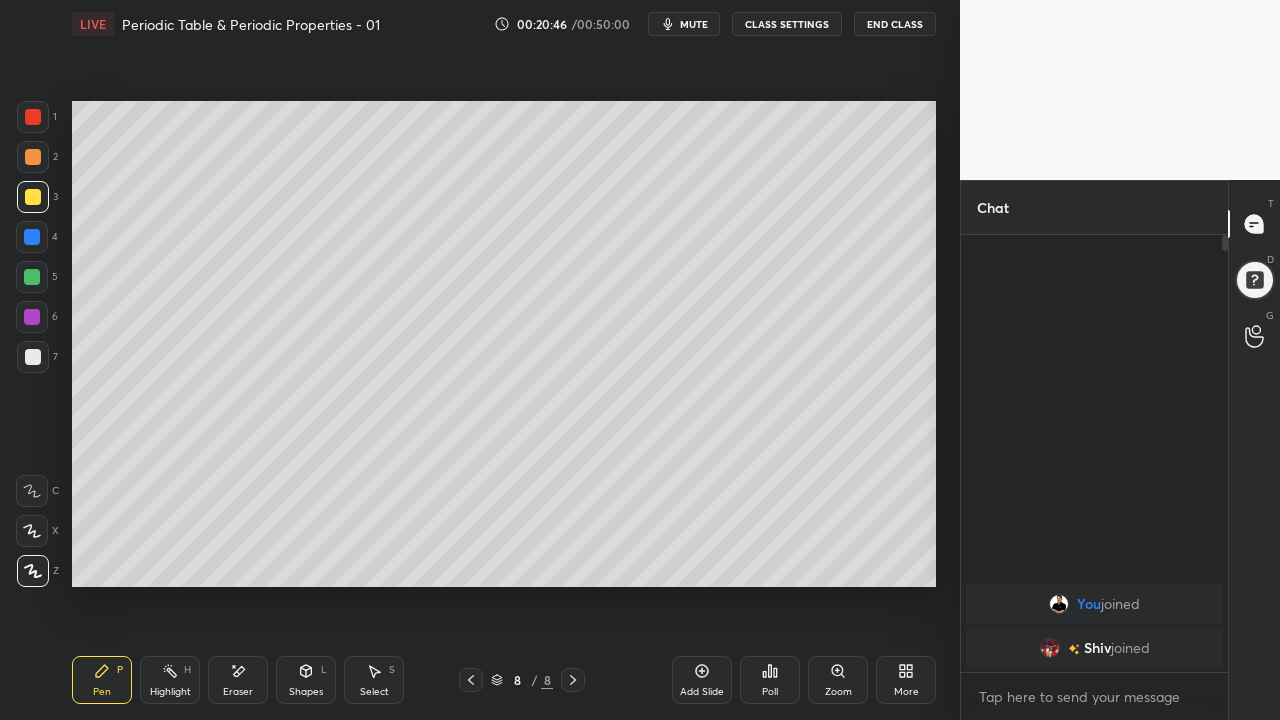 click at bounding box center (32, 277) 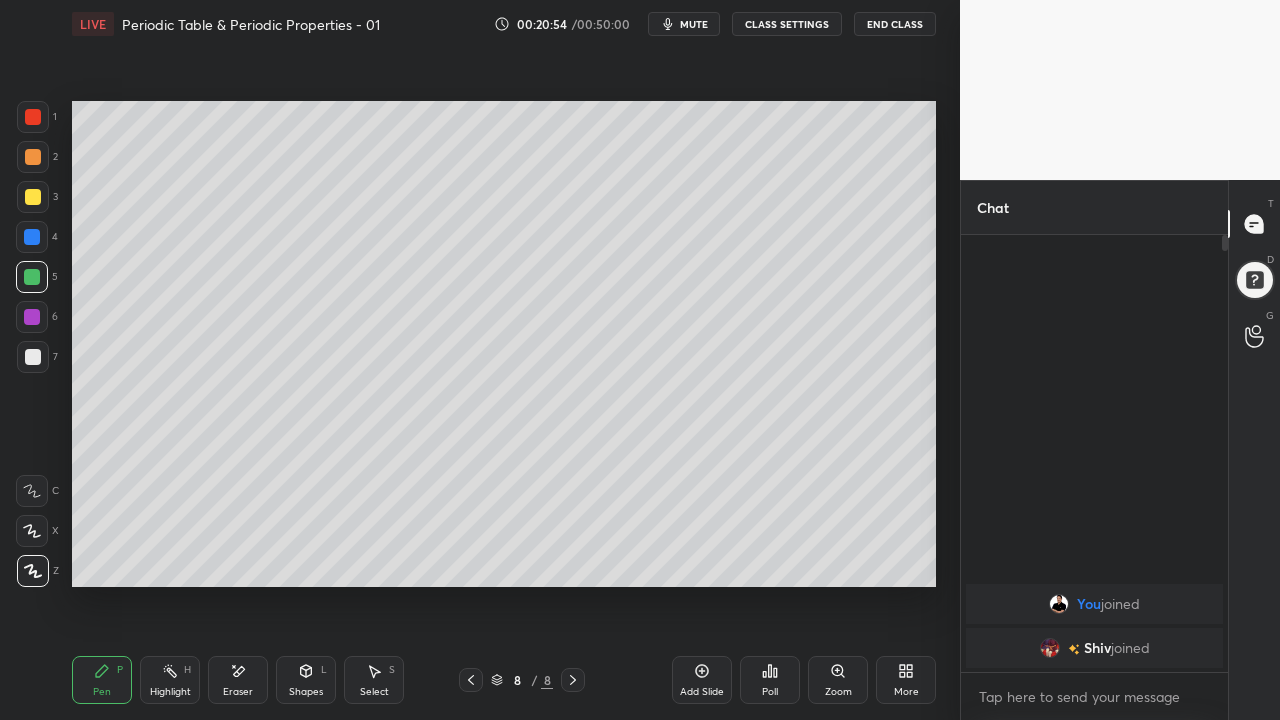 click at bounding box center (33, 357) 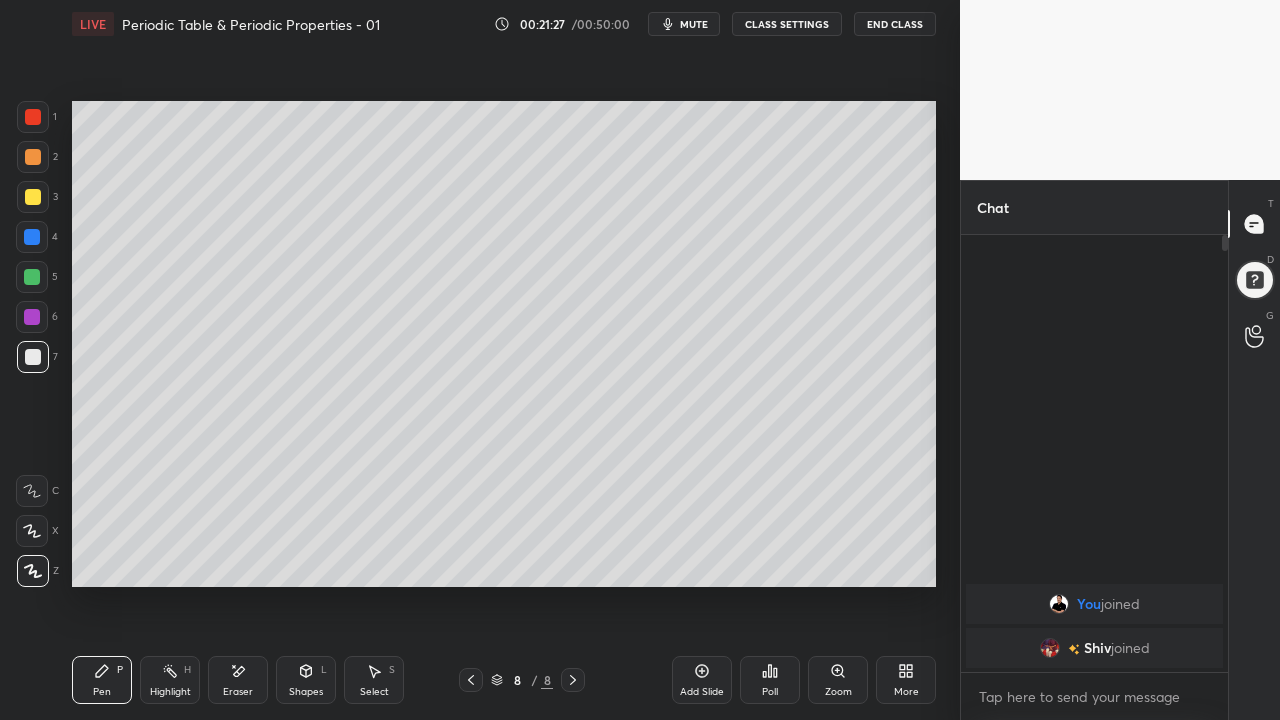 click on "Eraser" at bounding box center [238, 680] 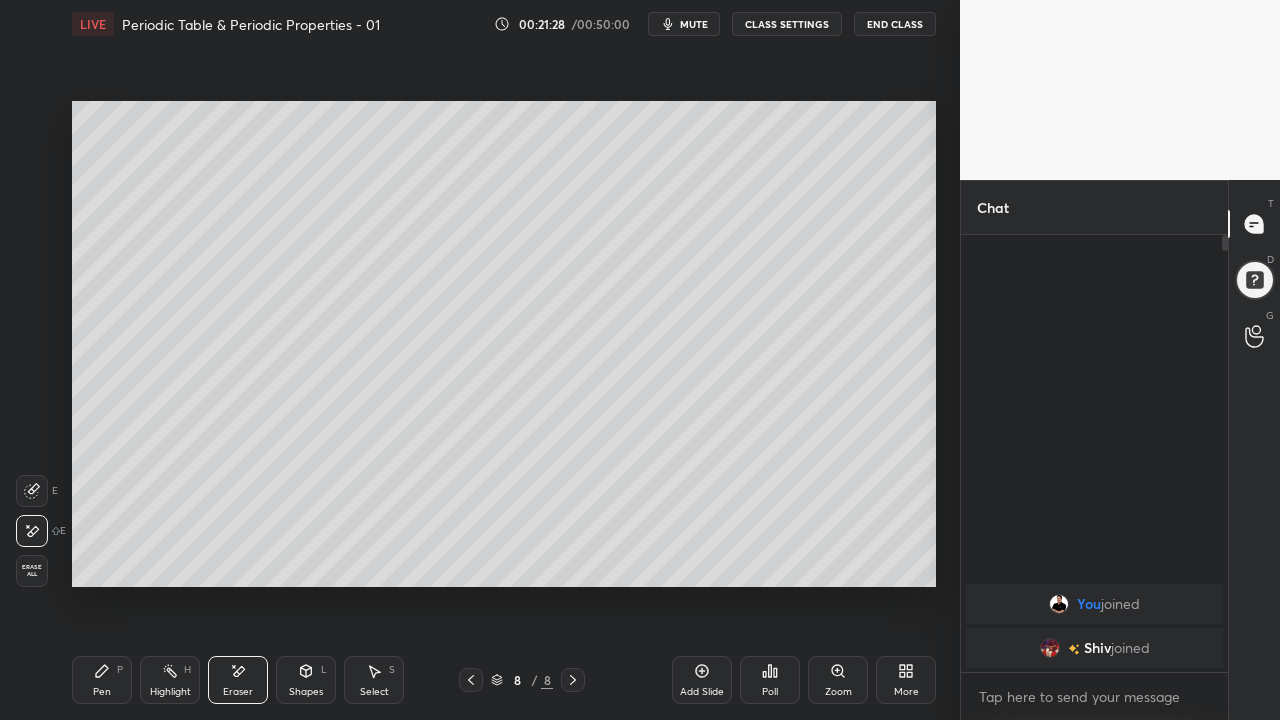 click on "Pen P" at bounding box center (102, 680) 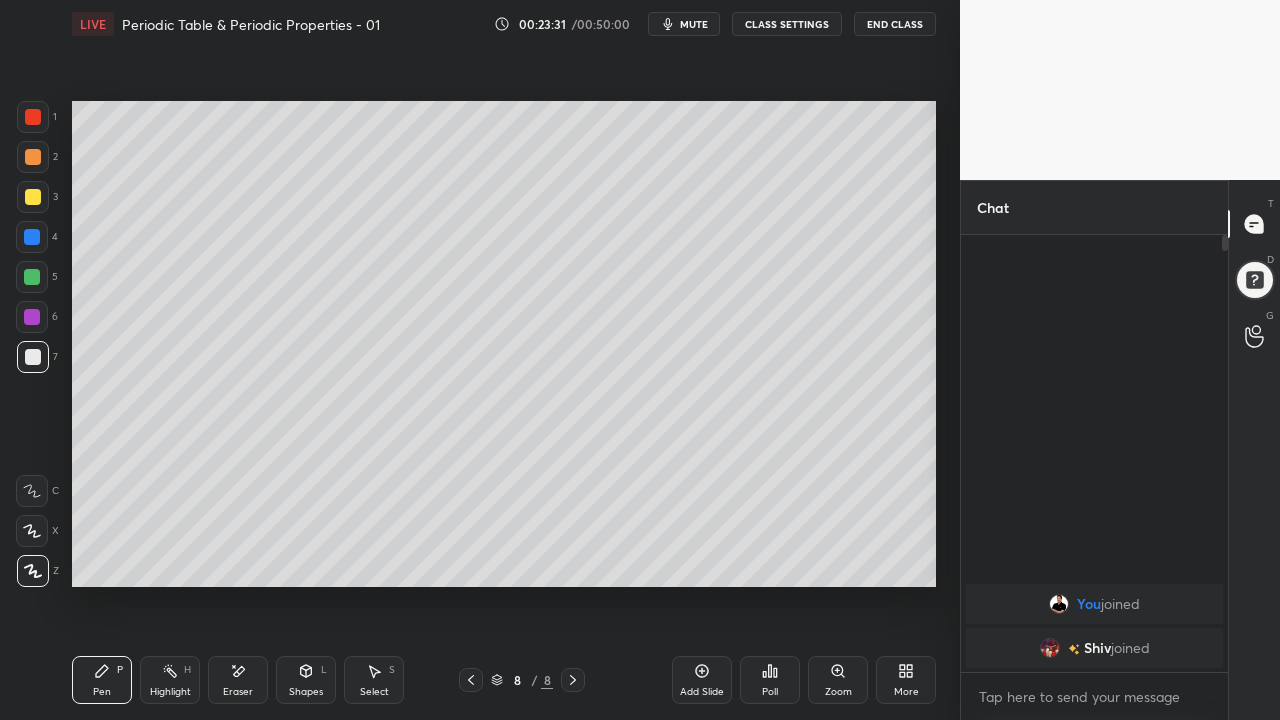 click on "mute" at bounding box center (684, 24) 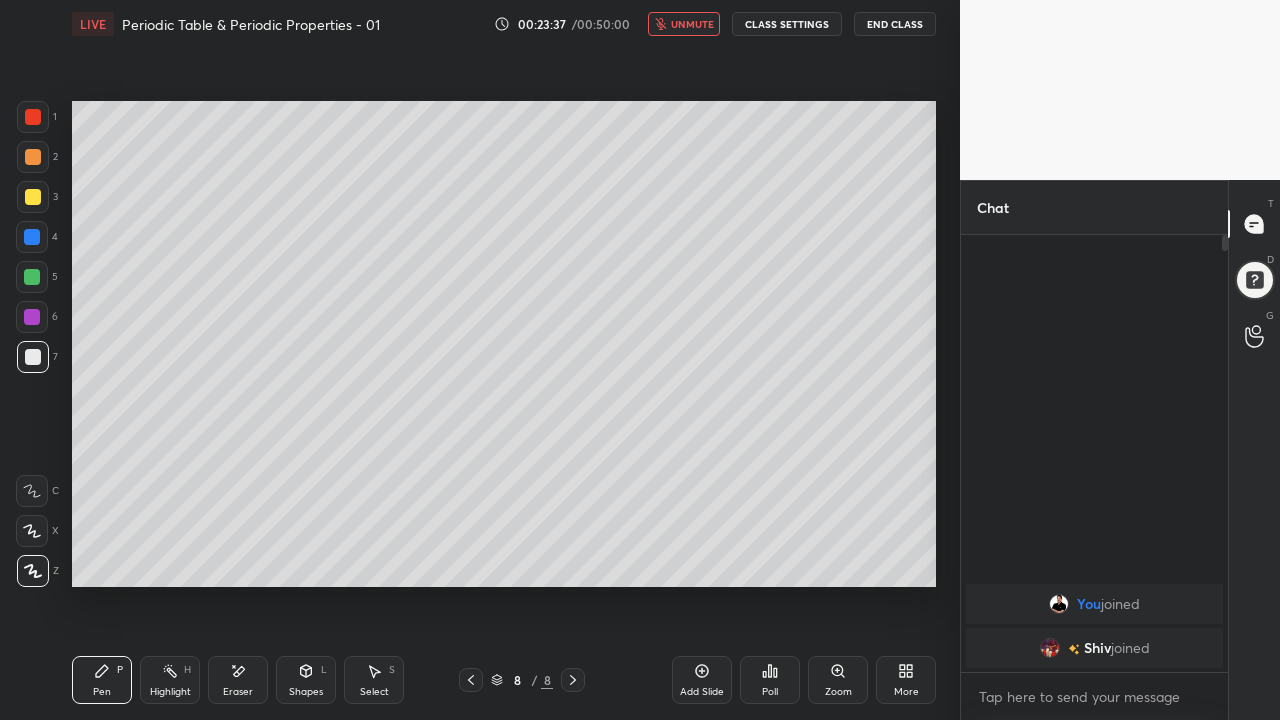 click 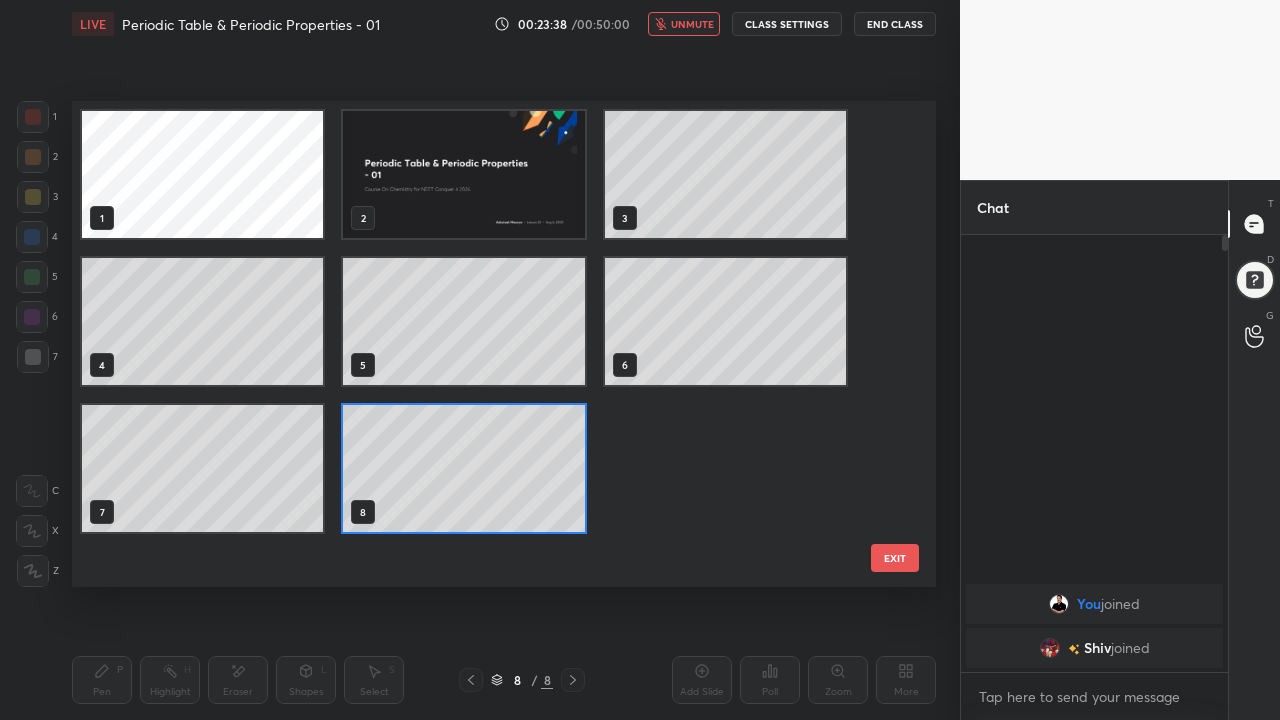 scroll, scrollTop: 7, scrollLeft: 11, axis: both 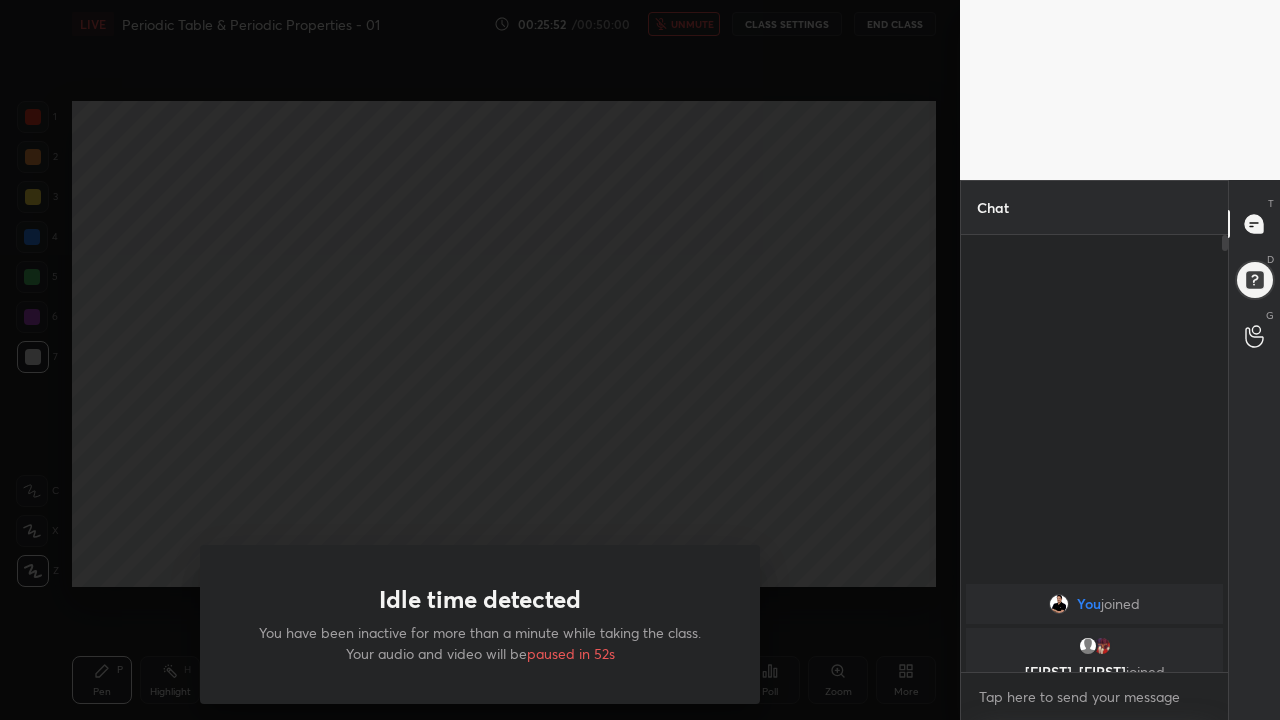 click on "Idle time detected You have been inactive for more than a minute while taking the class. Your audio and video will be  paused in 52s" at bounding box center (480, 360) 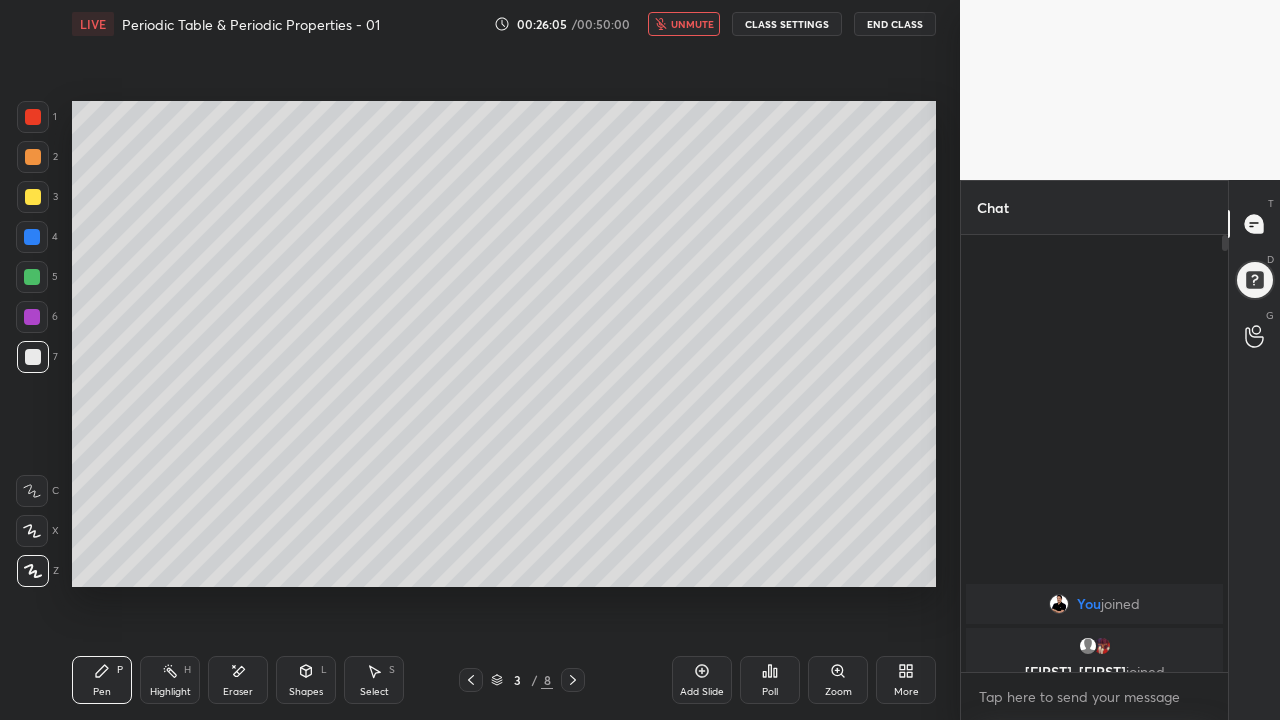 click 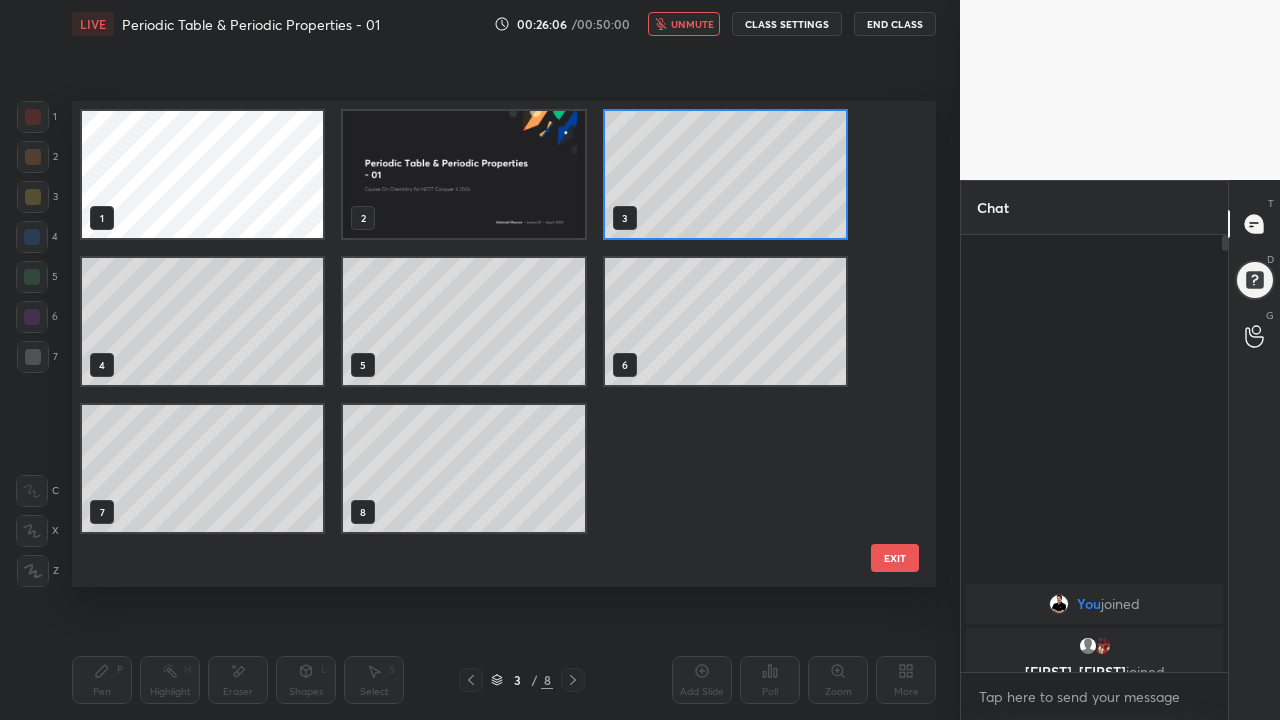 scroll, scrollTop: 7, scrollLeft: 11, axis: both 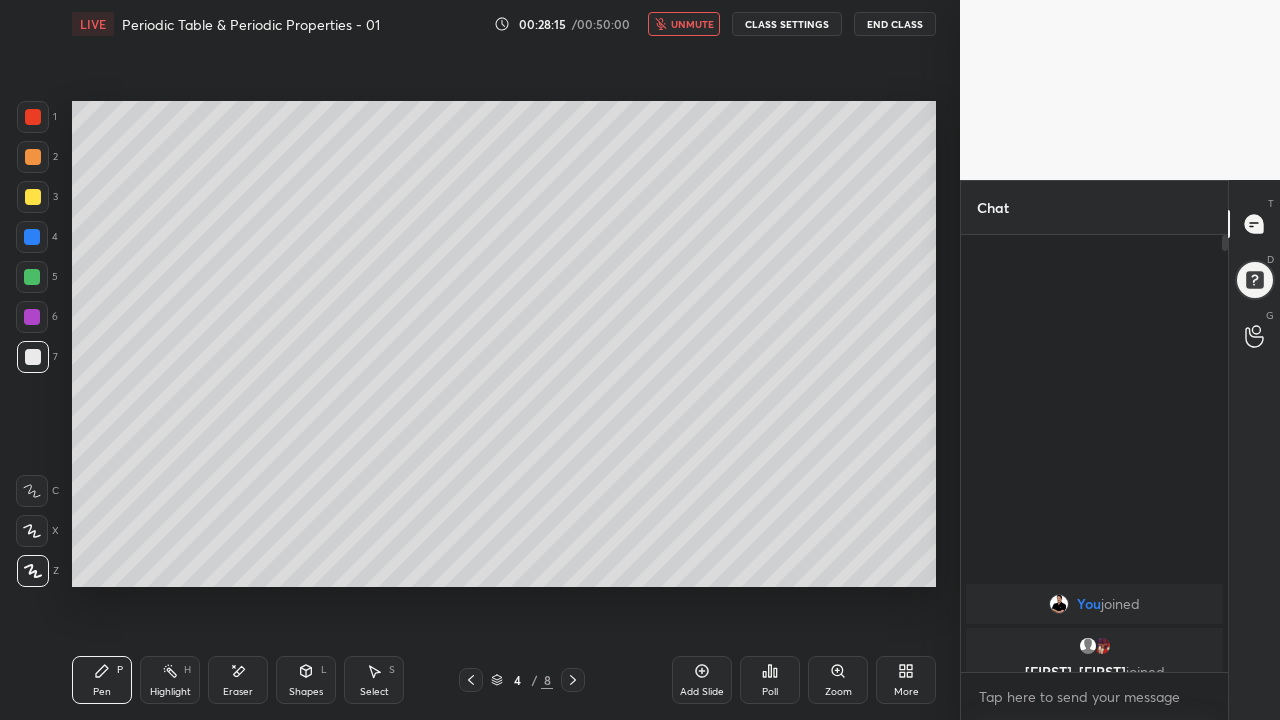 click 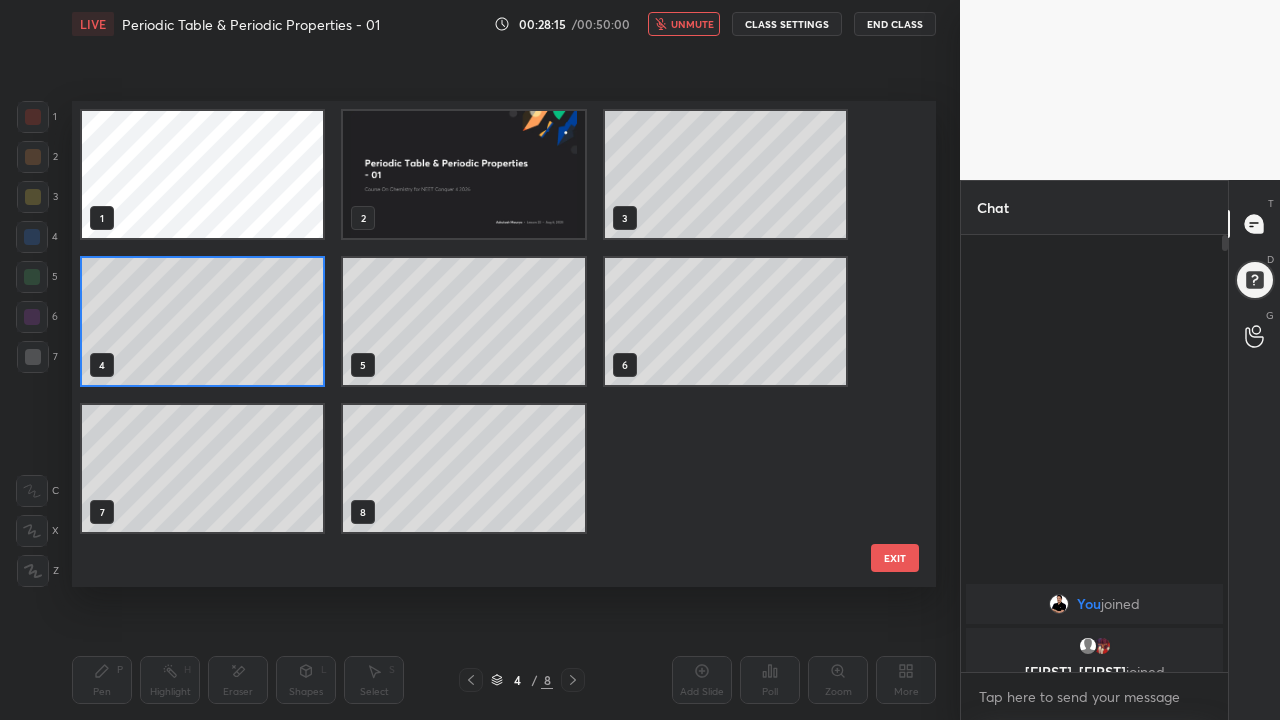 scroll, scrollTop: 7, scrollLeft: 11, axis: both 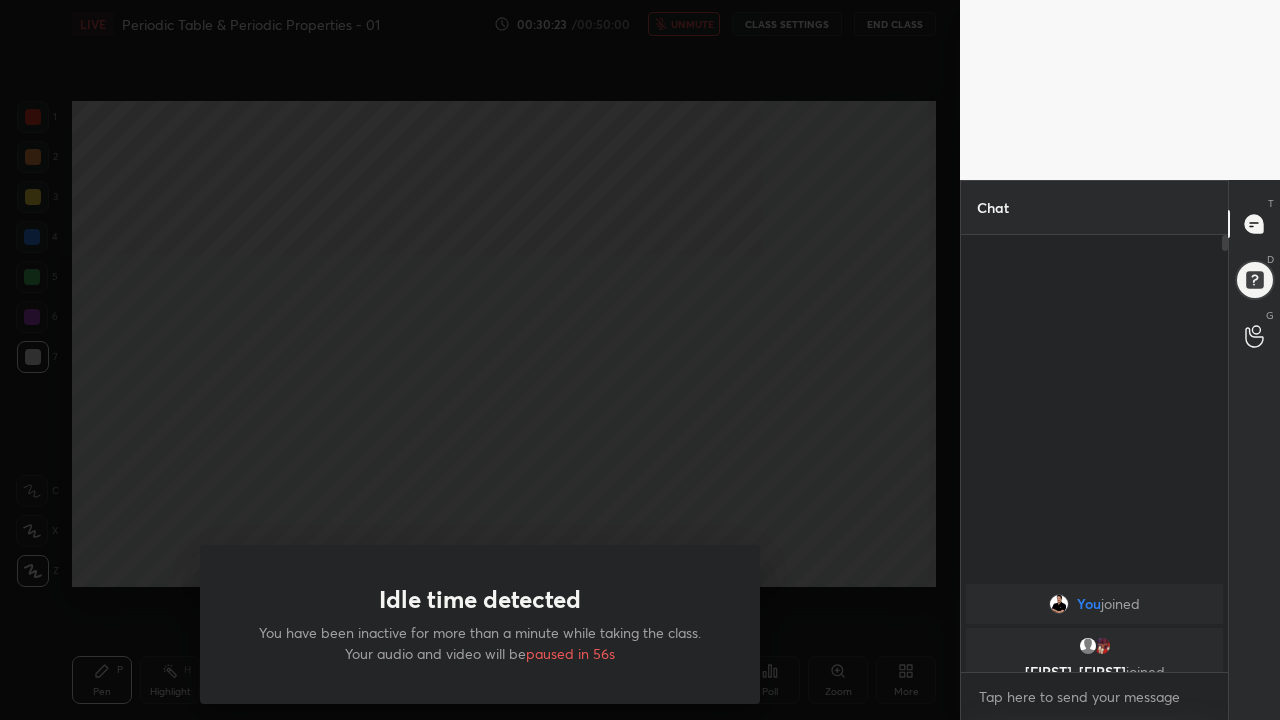 click on "Idle time detected You have been inactive for more than a minute while taking the class. Your audio and video will be  paused in 56s" at bounding box center (480, 360) 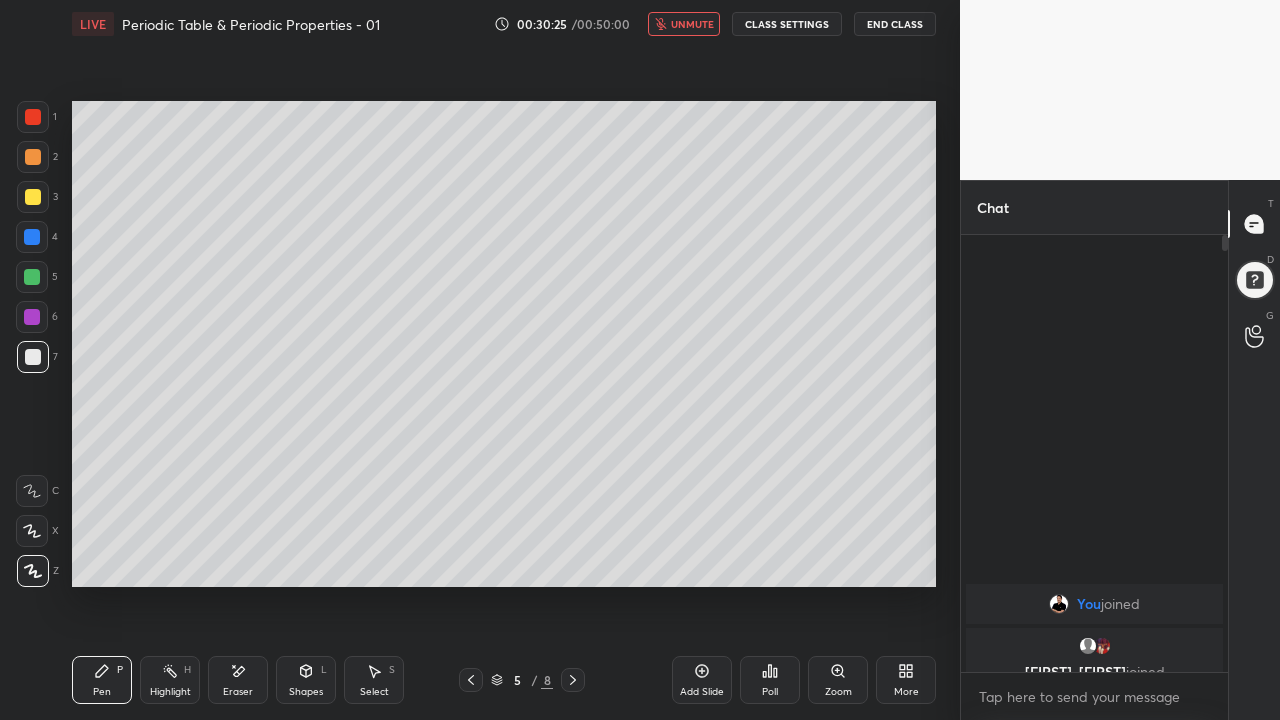 click 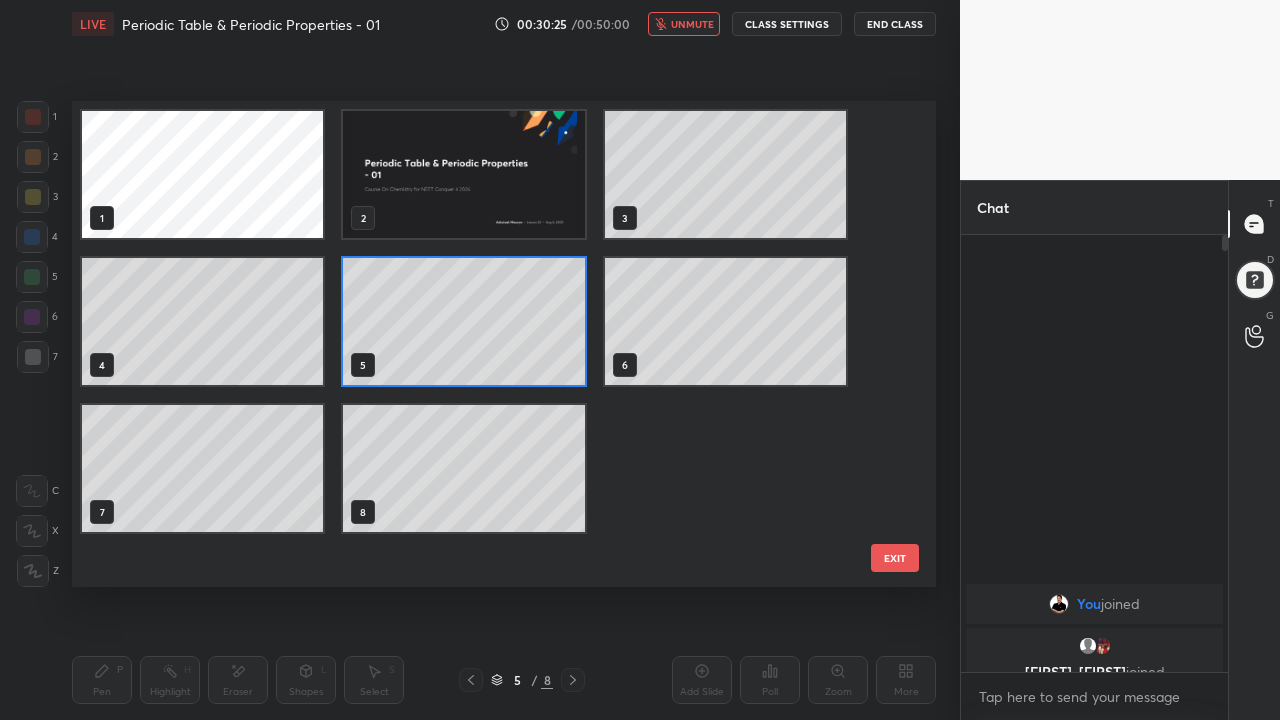 scroll, scrollTop: 7, scrollLeft: 11, axis: both 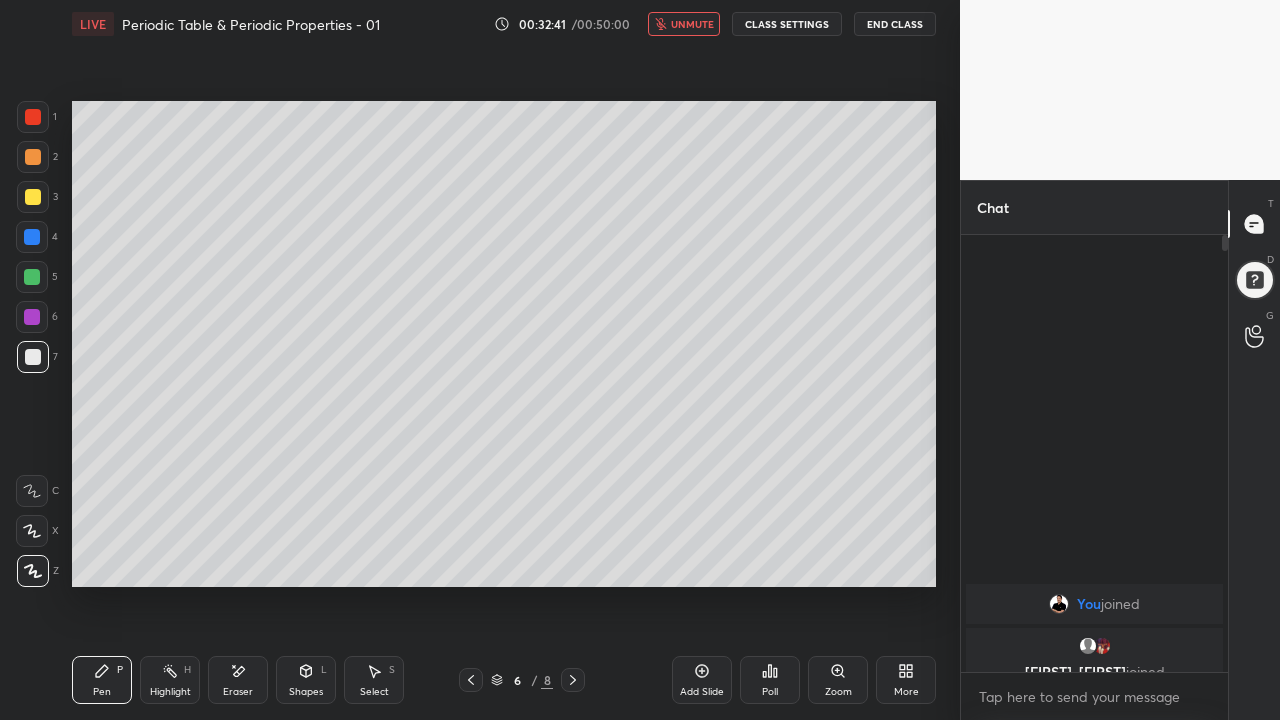 click on "unmute" at bounding box center (692, 24) 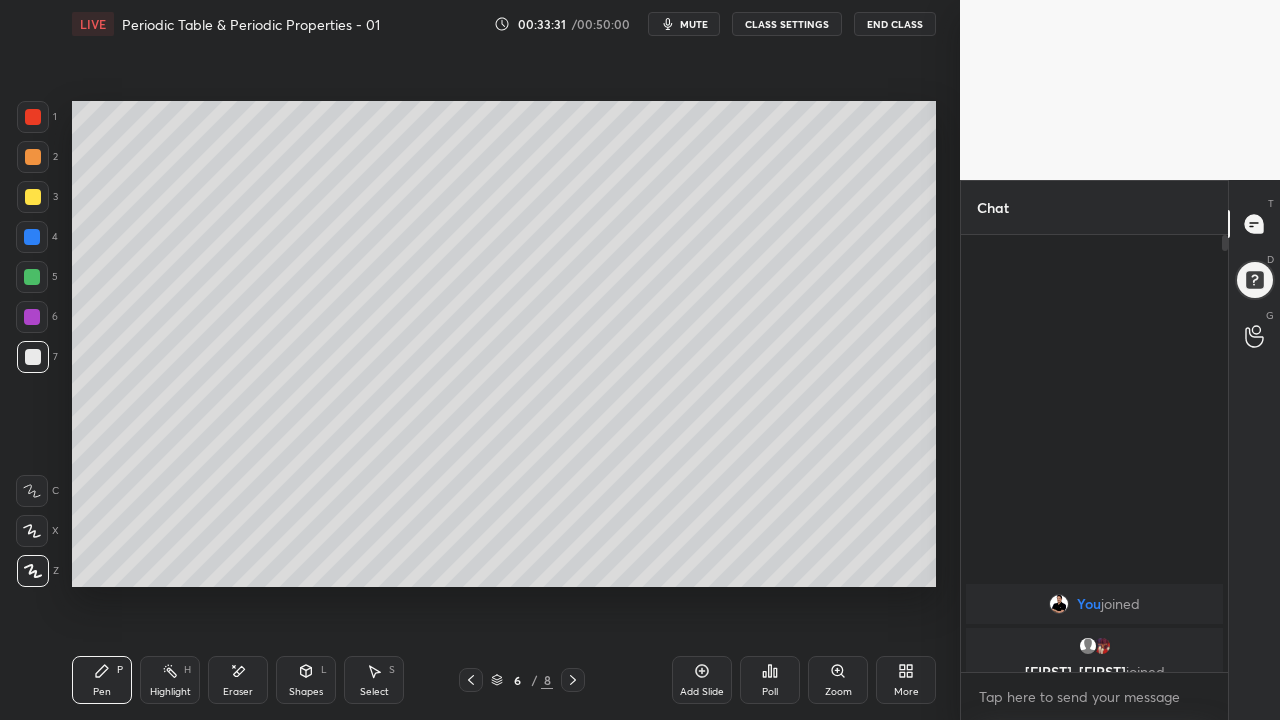 click at bounding box center [1102, 646] 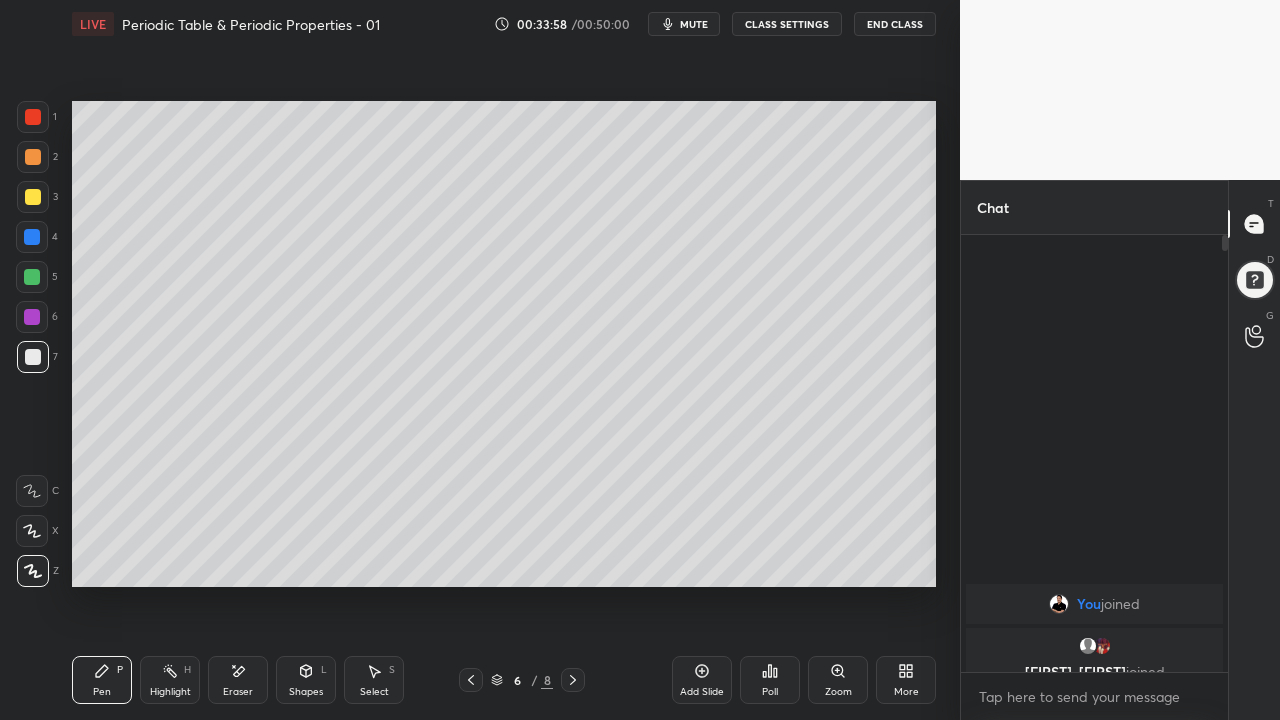 click 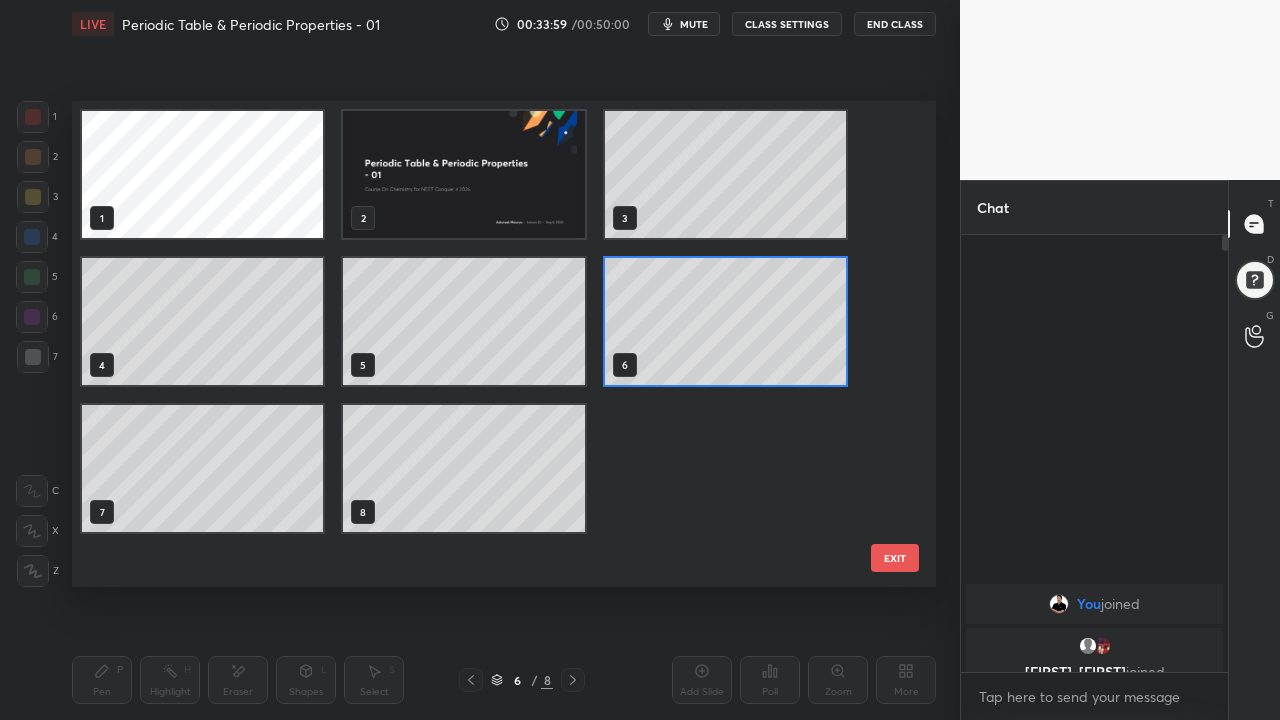 scroll, scrollTop: 7, scrollLeft: 11, axis: both 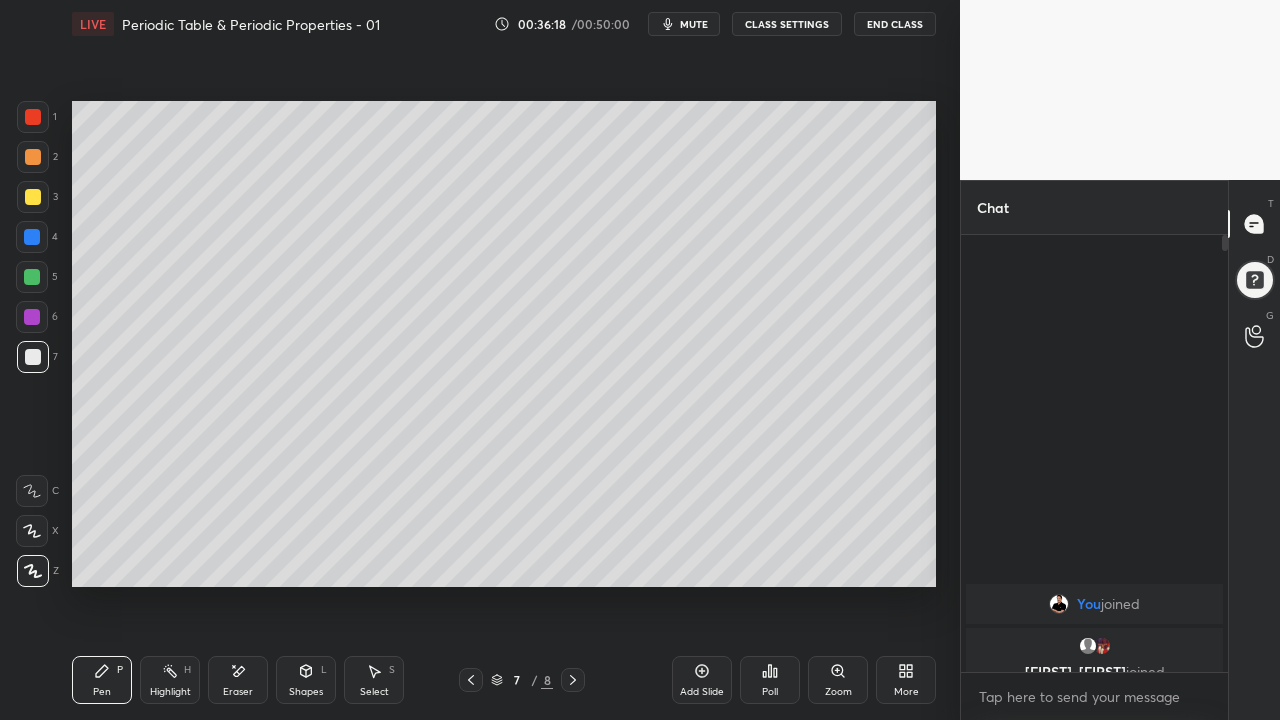 click 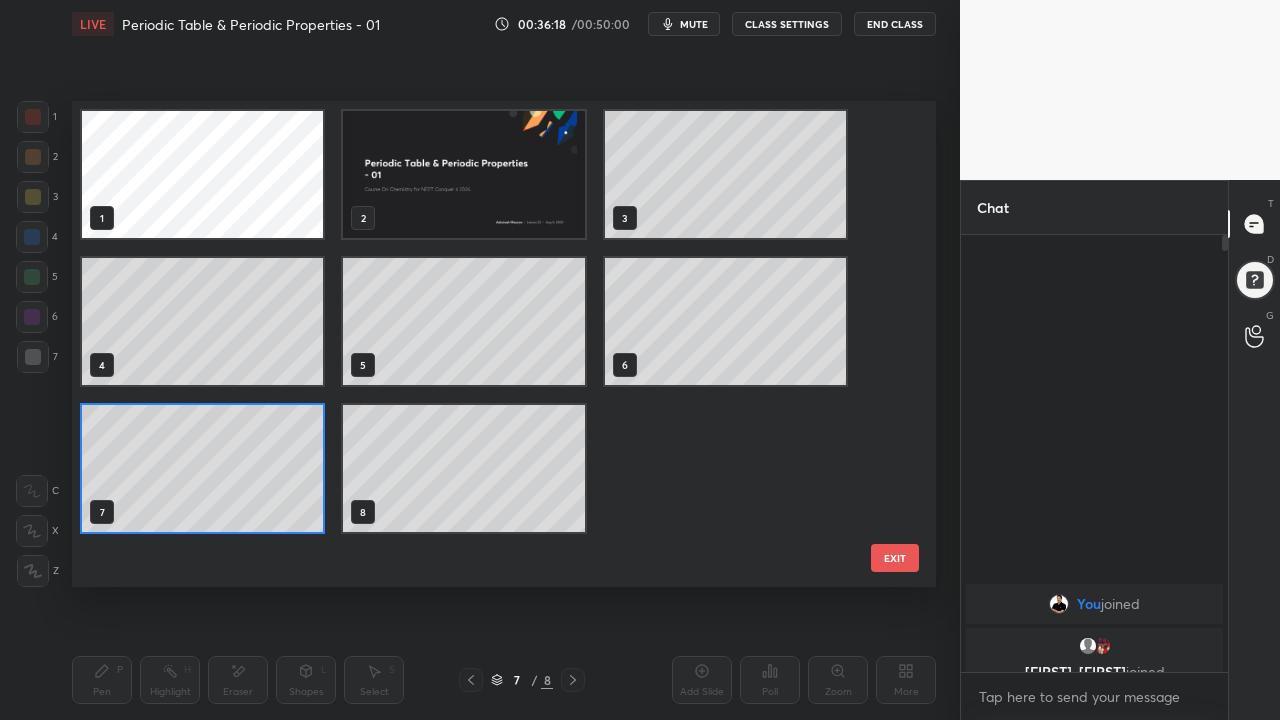 scroll, scrollTop: 7, scrollLeft: 11, axis: both 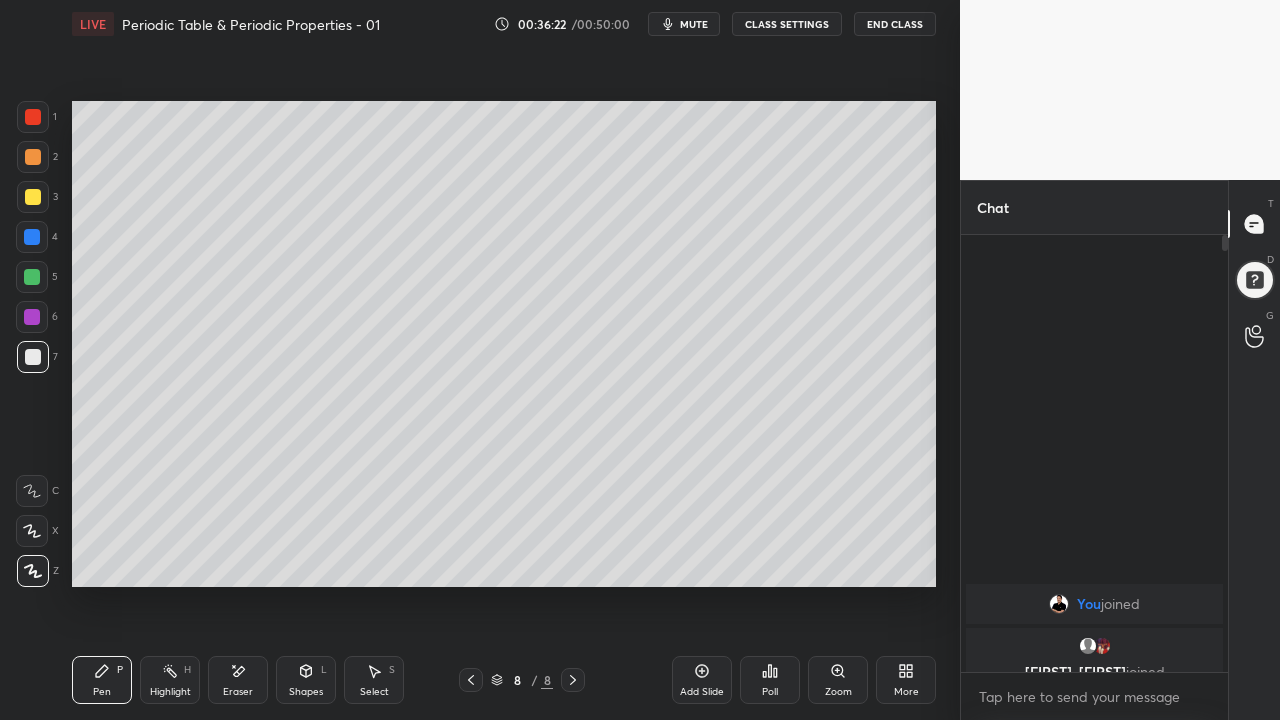 click 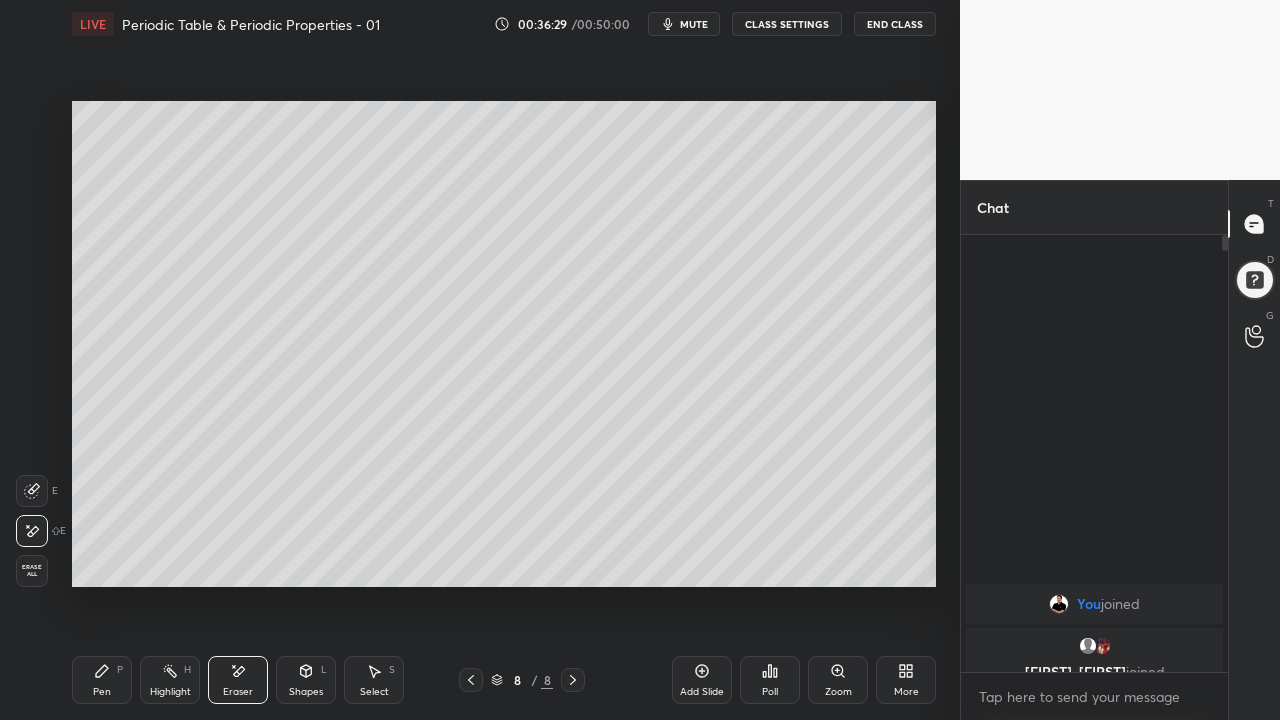 click on "Pen" at bounding box center (102, 692) 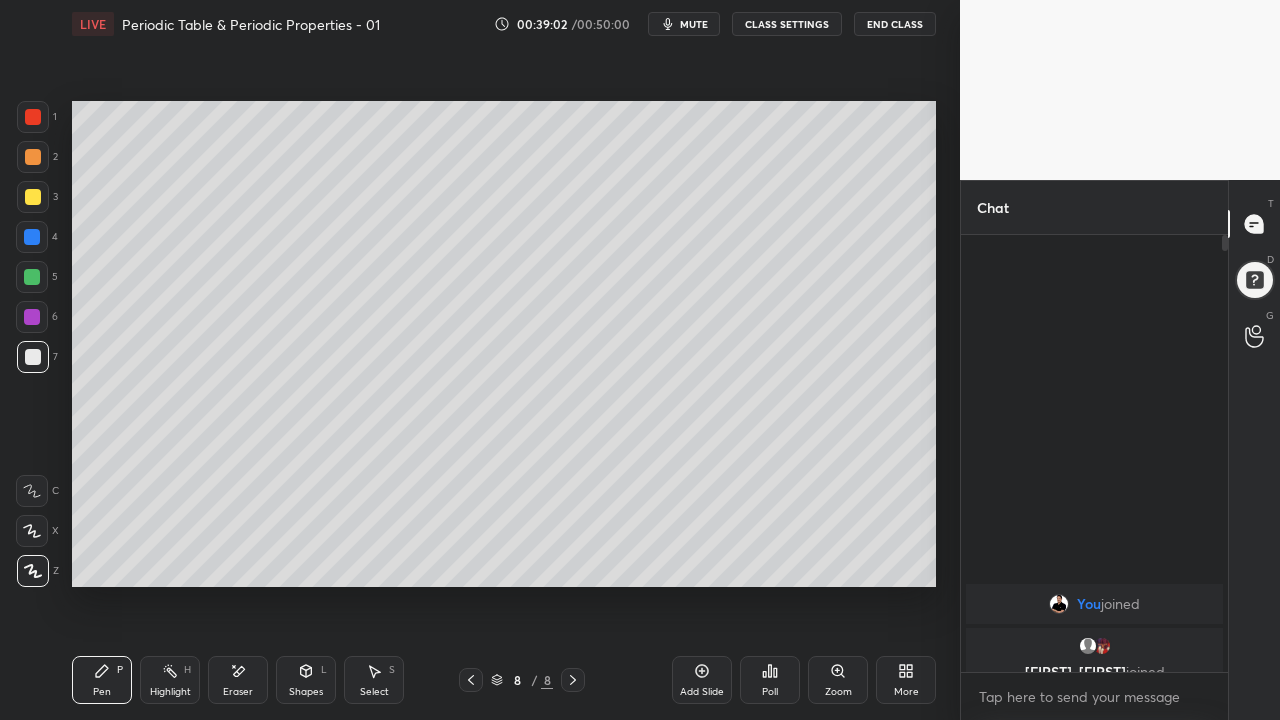 click 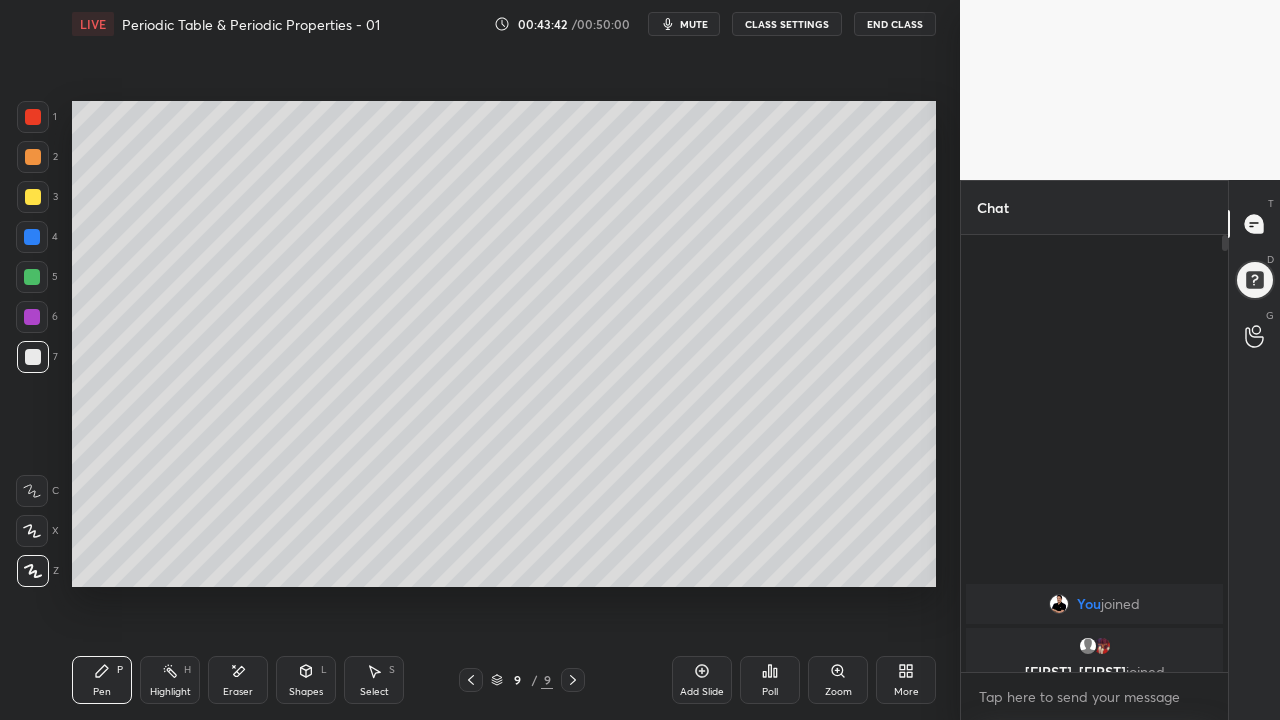 click 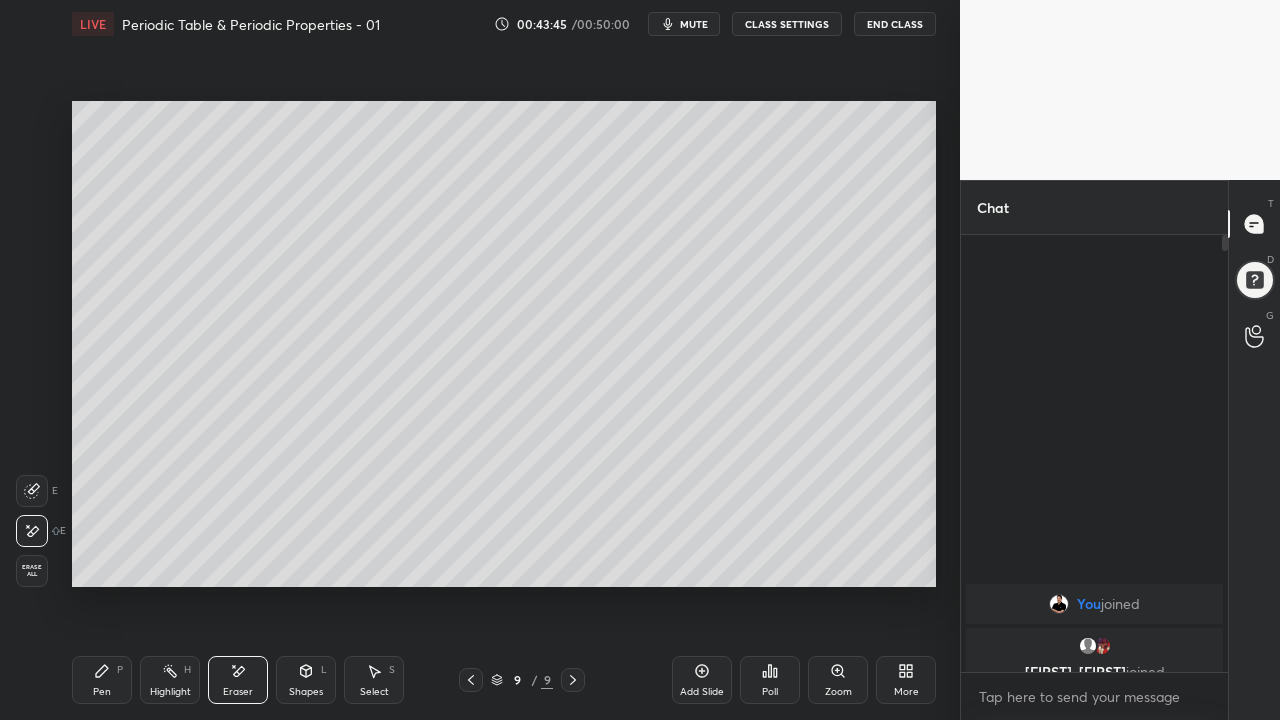 click on "Pen P" at bounding box center [102, 680] 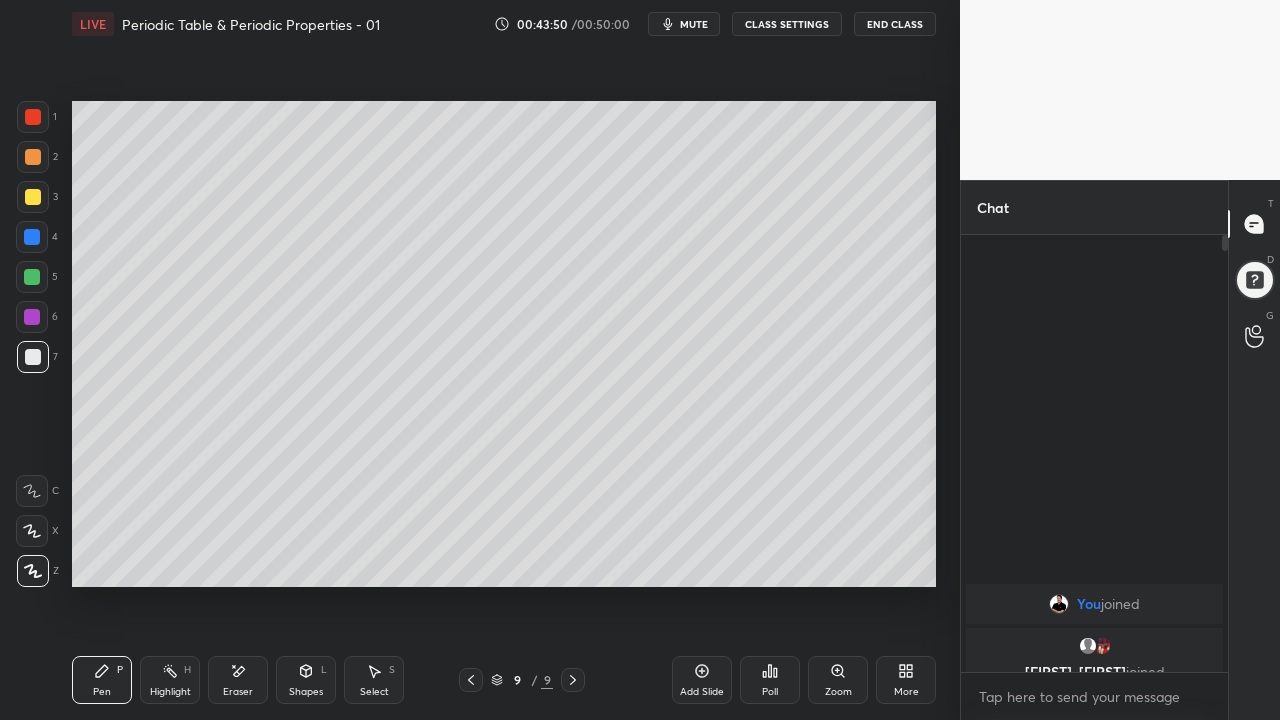 click 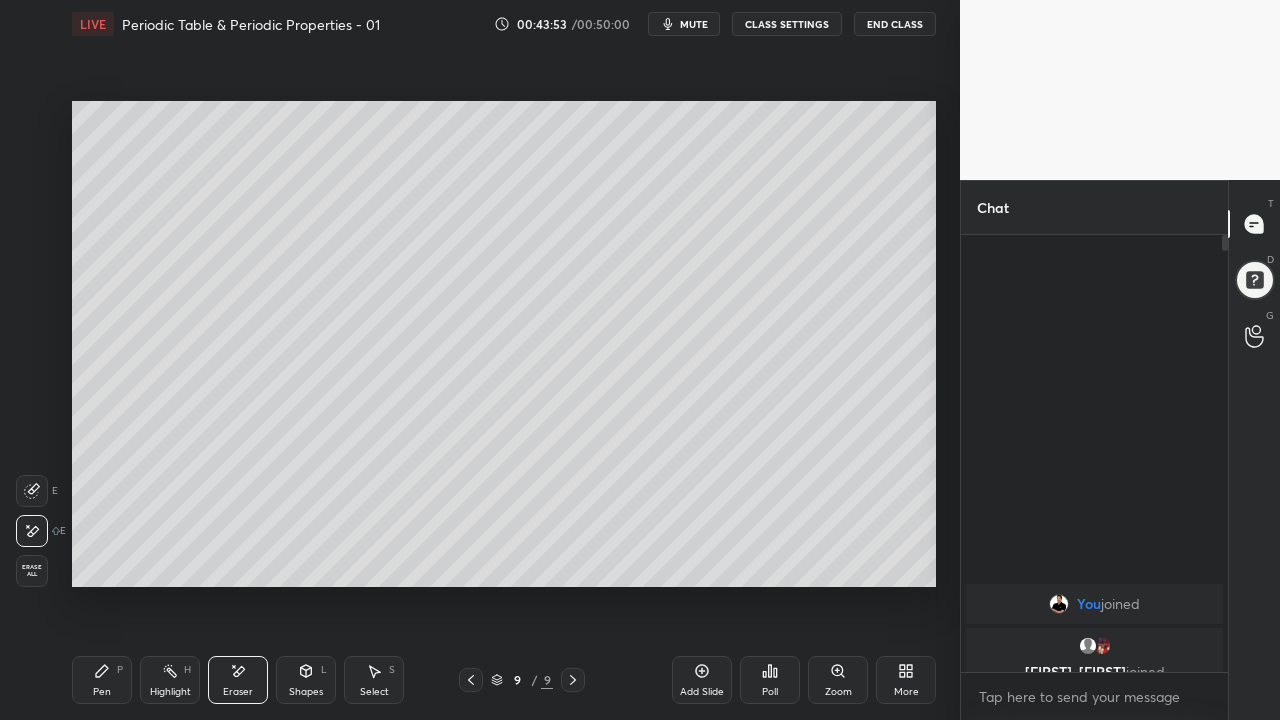 click on "Pen P" at bounding box center [102, 680] 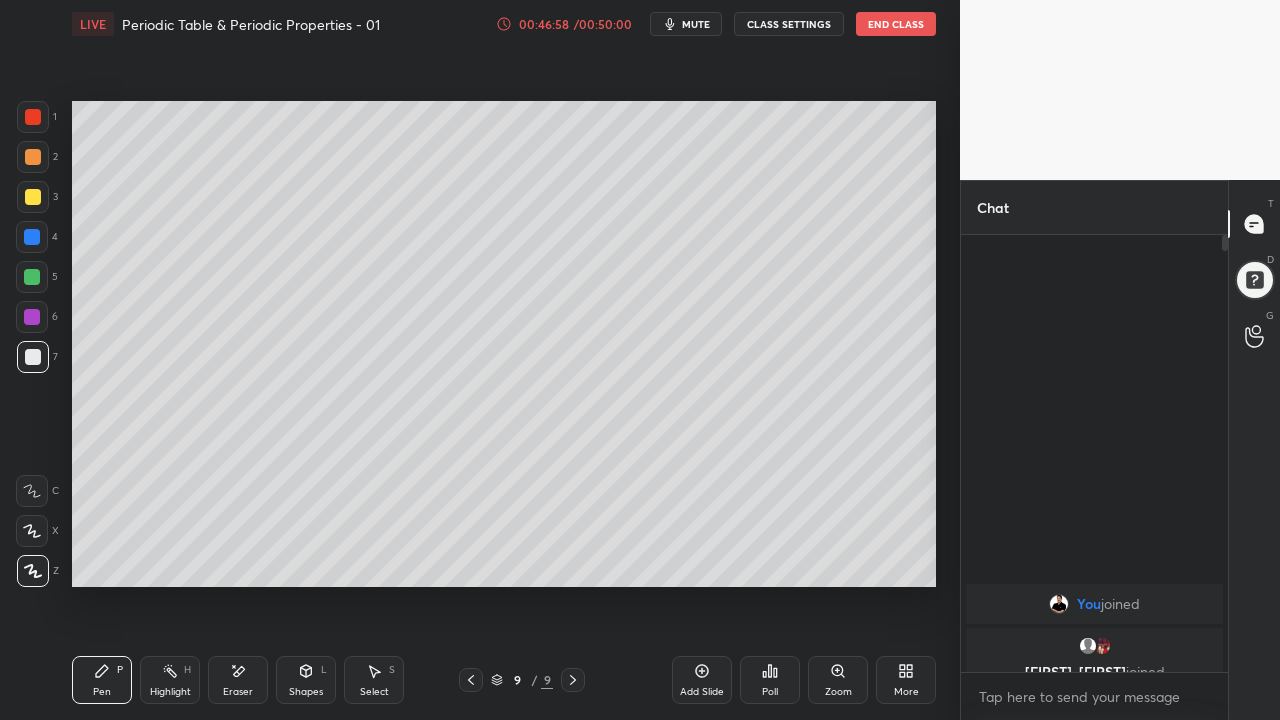 click on "Add Slide" at bounding box center [702, 680] 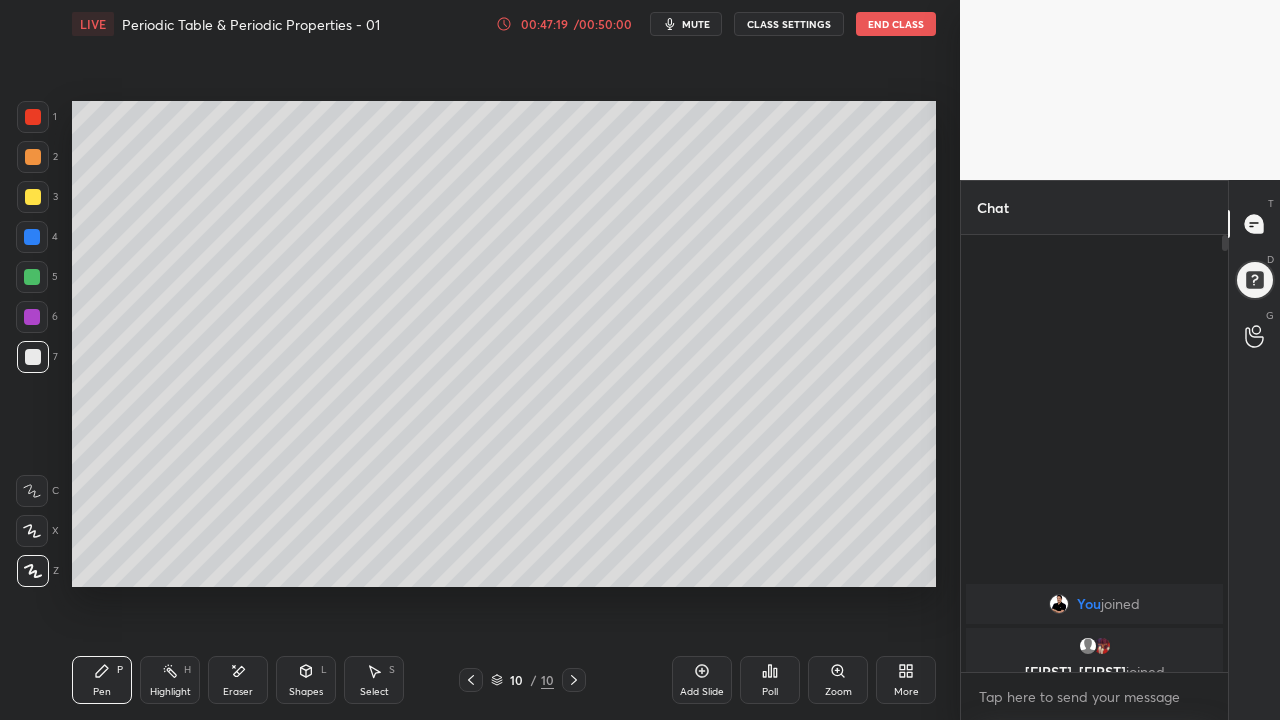 click on "Eraser" at bounding box center (238, 692) 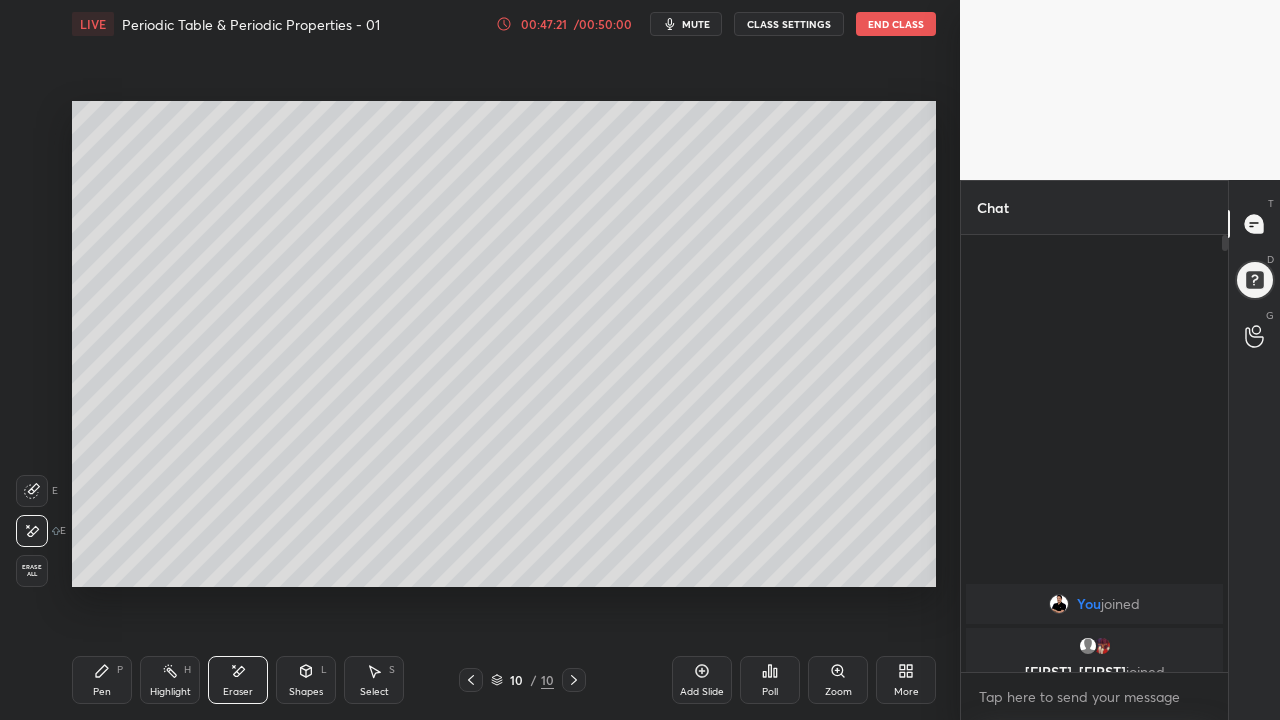 click 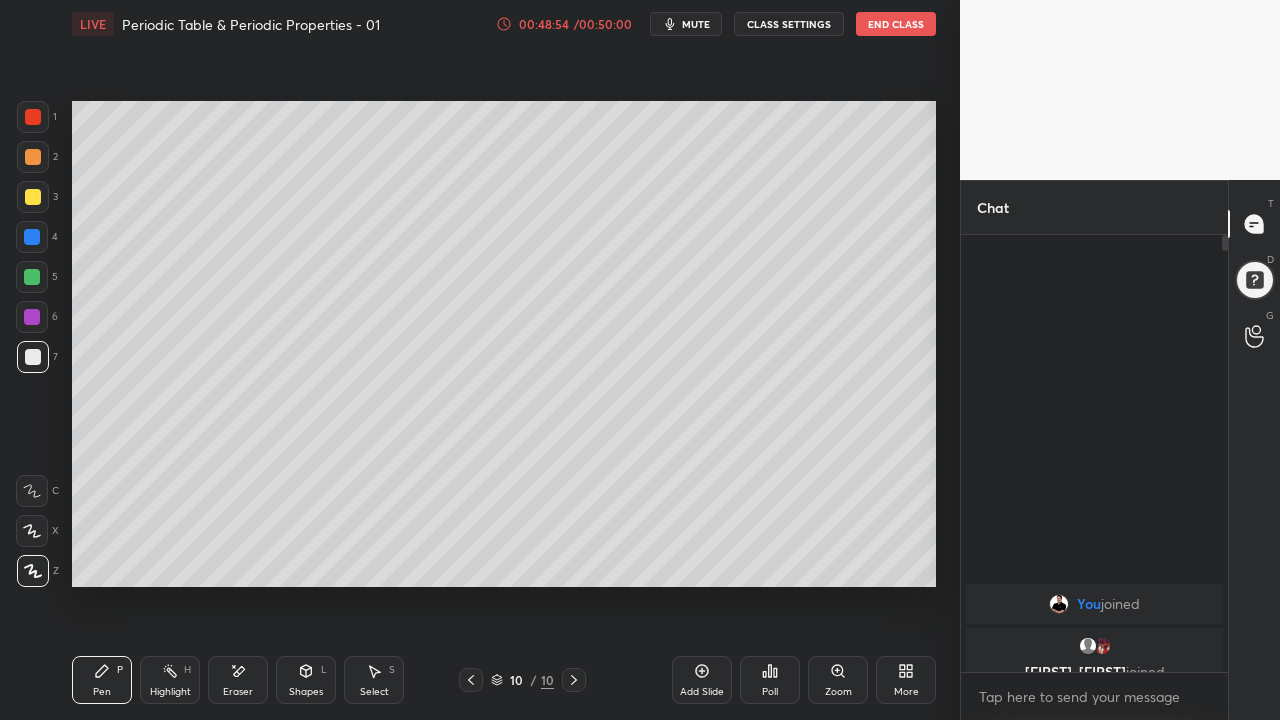 click on "Eraser" at bounding box center (238, 680) 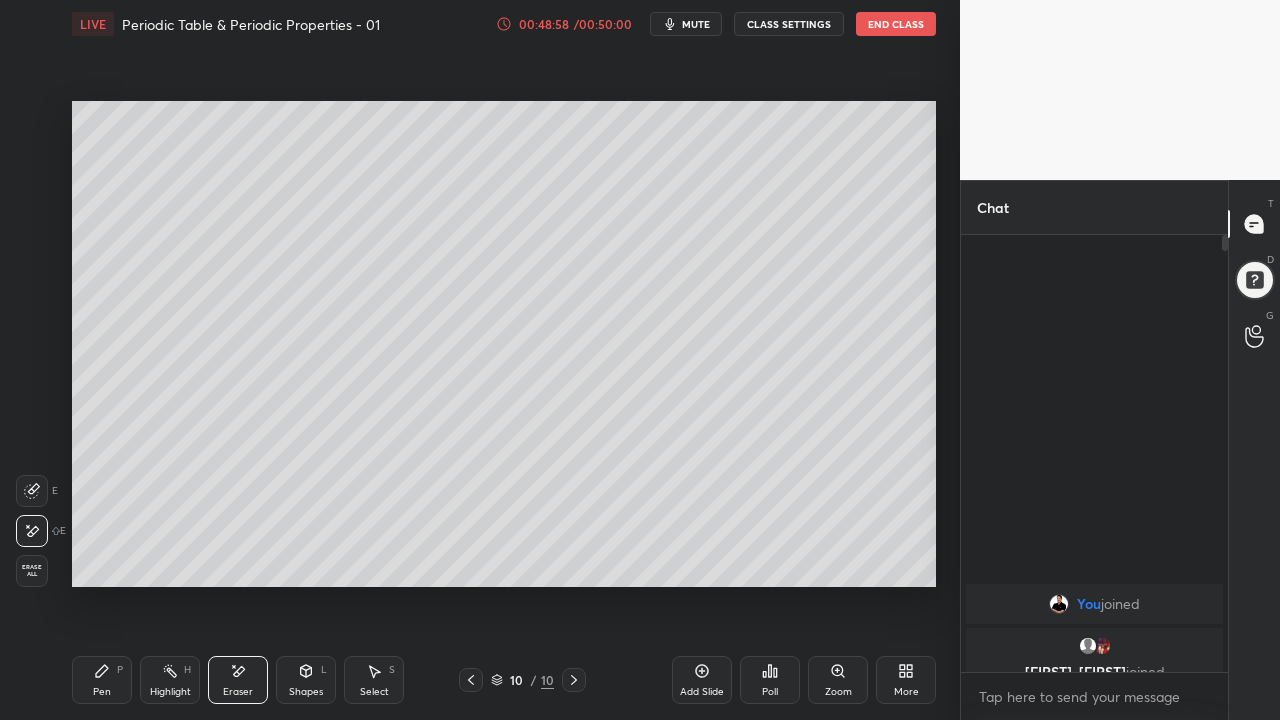 click on "Eraser" at bounding box center (238, 680) 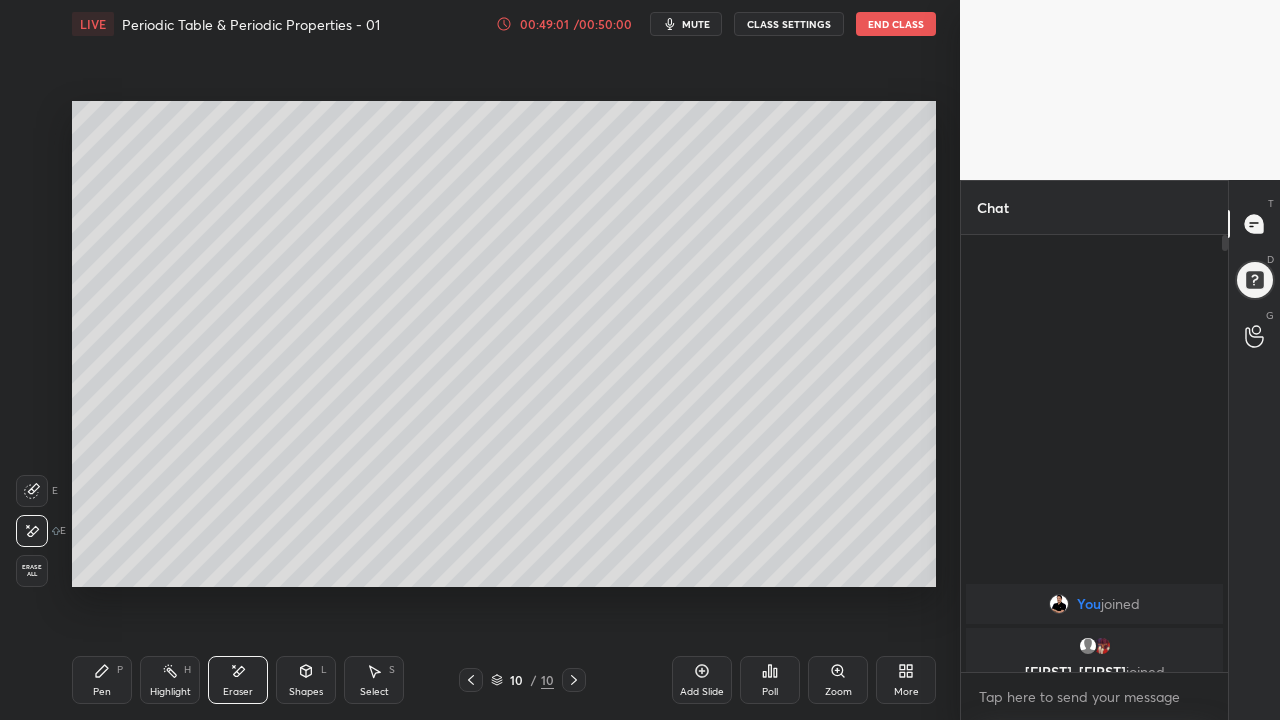 click on "Pen P" at bounding box center [102, 680] 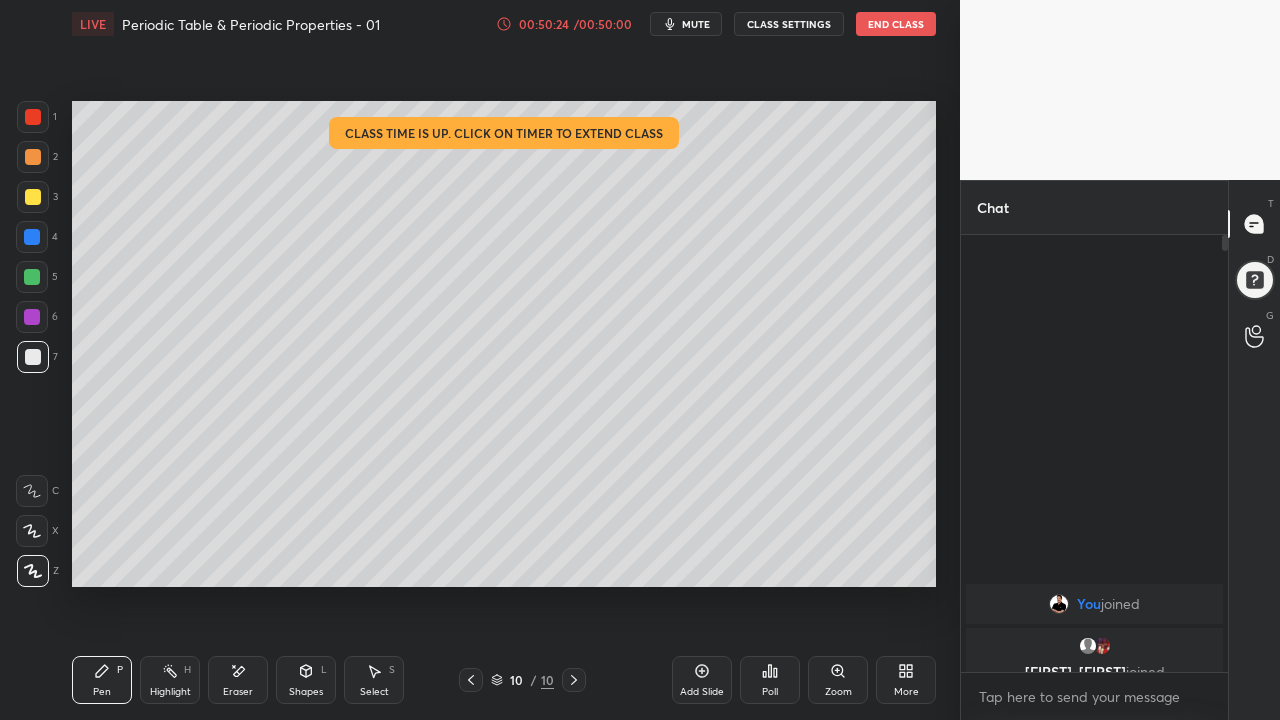 click on "Eraser" at bounding box center [238, 680] 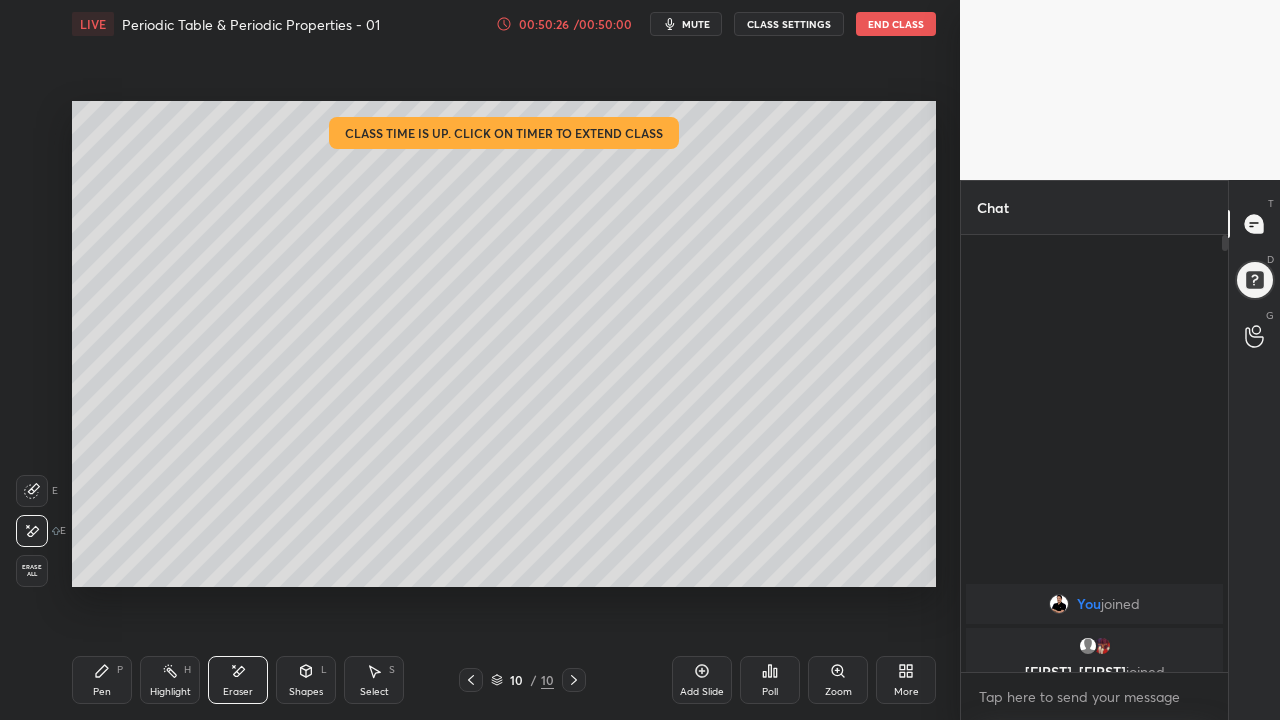 click on "Pen P" at bounding box center [102, 680] 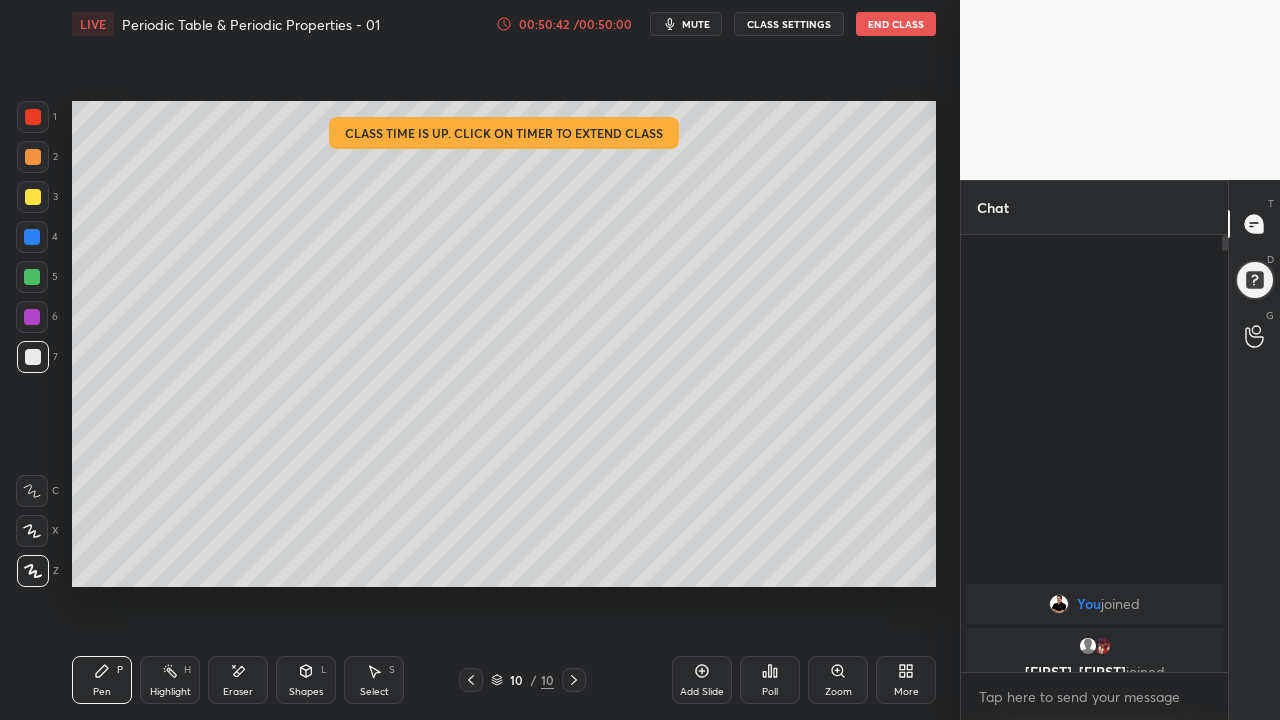 click on "Add Slide" at bounding box center (702, 680) 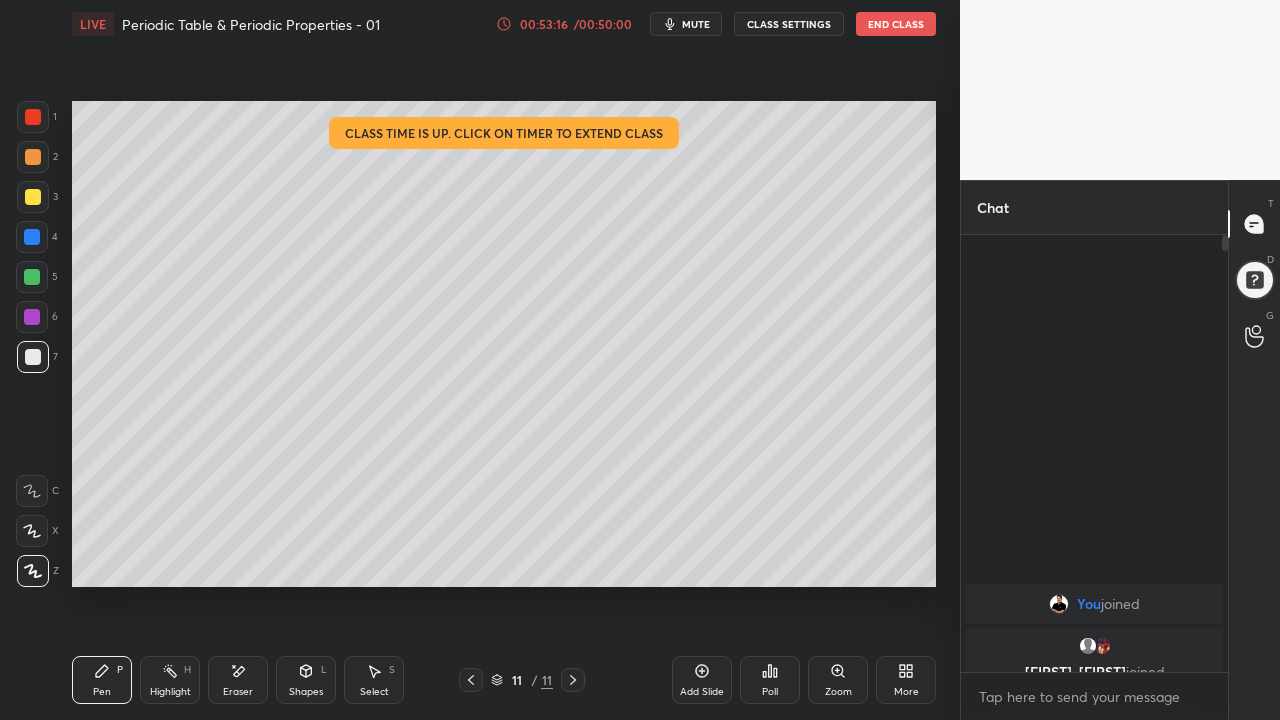click 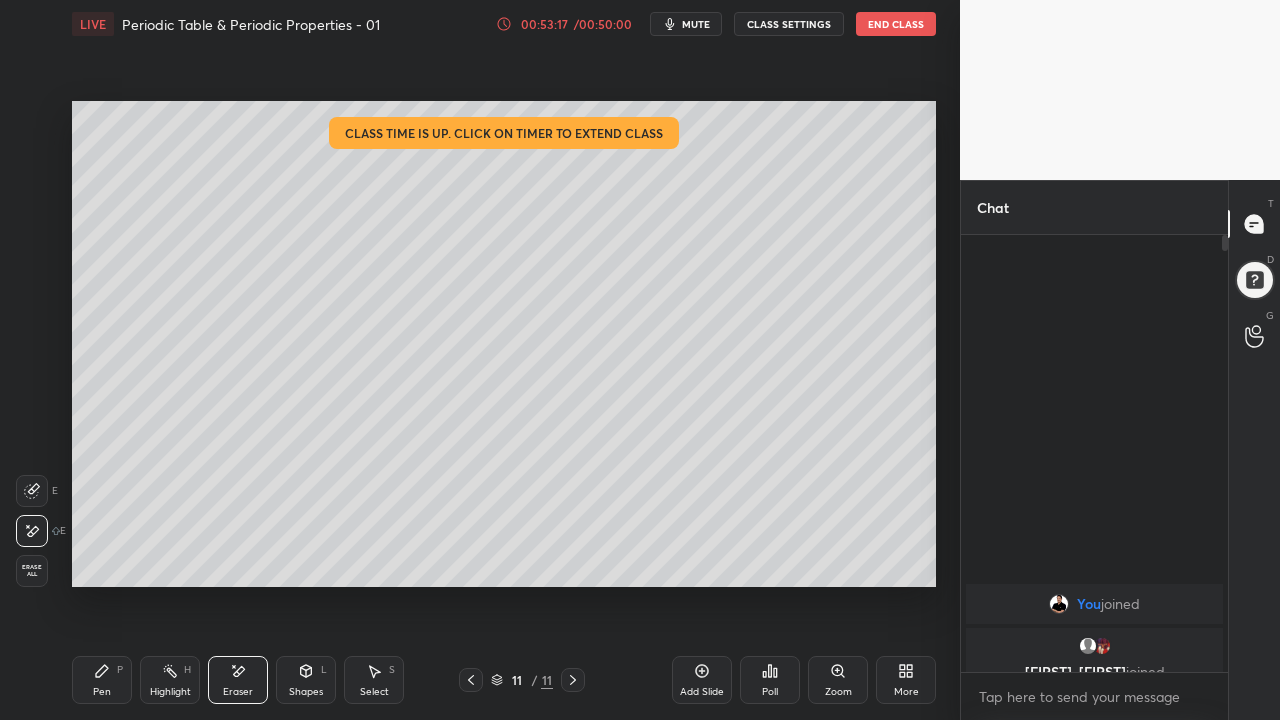click on "Pen P" at bounding box center (102, 680) 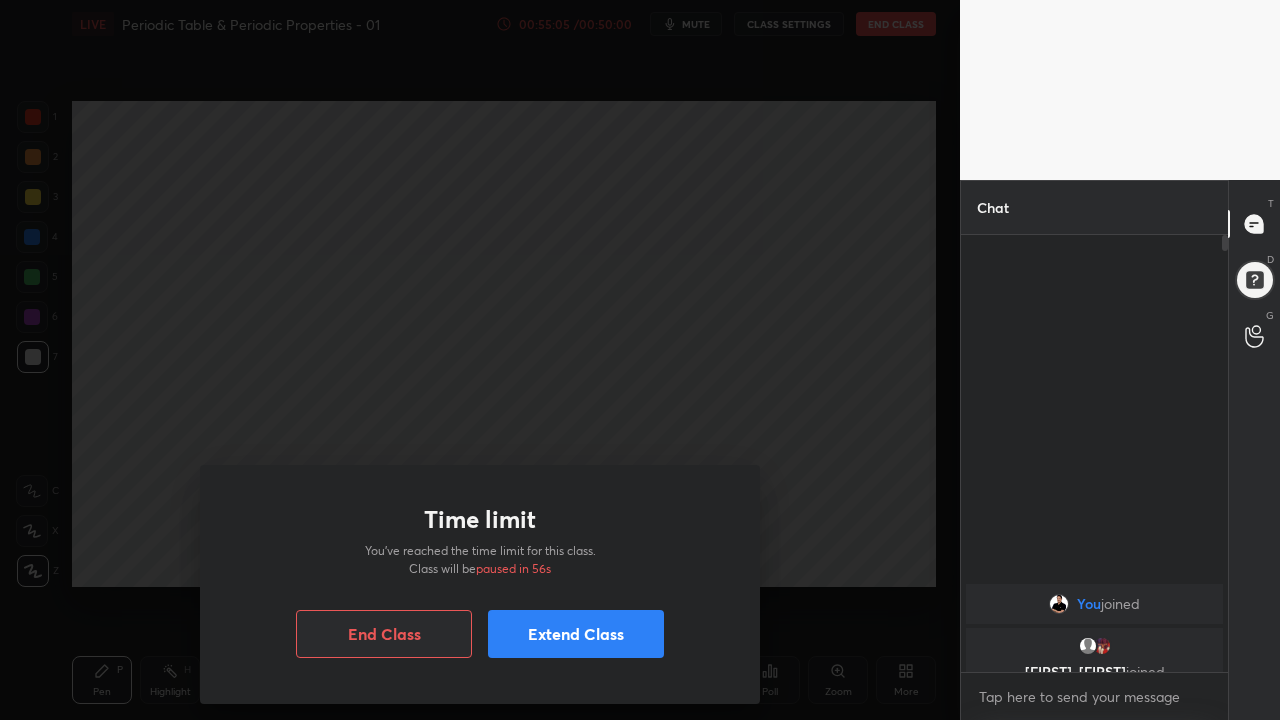 click on "Extend Class" at bounding box center (576, 634) 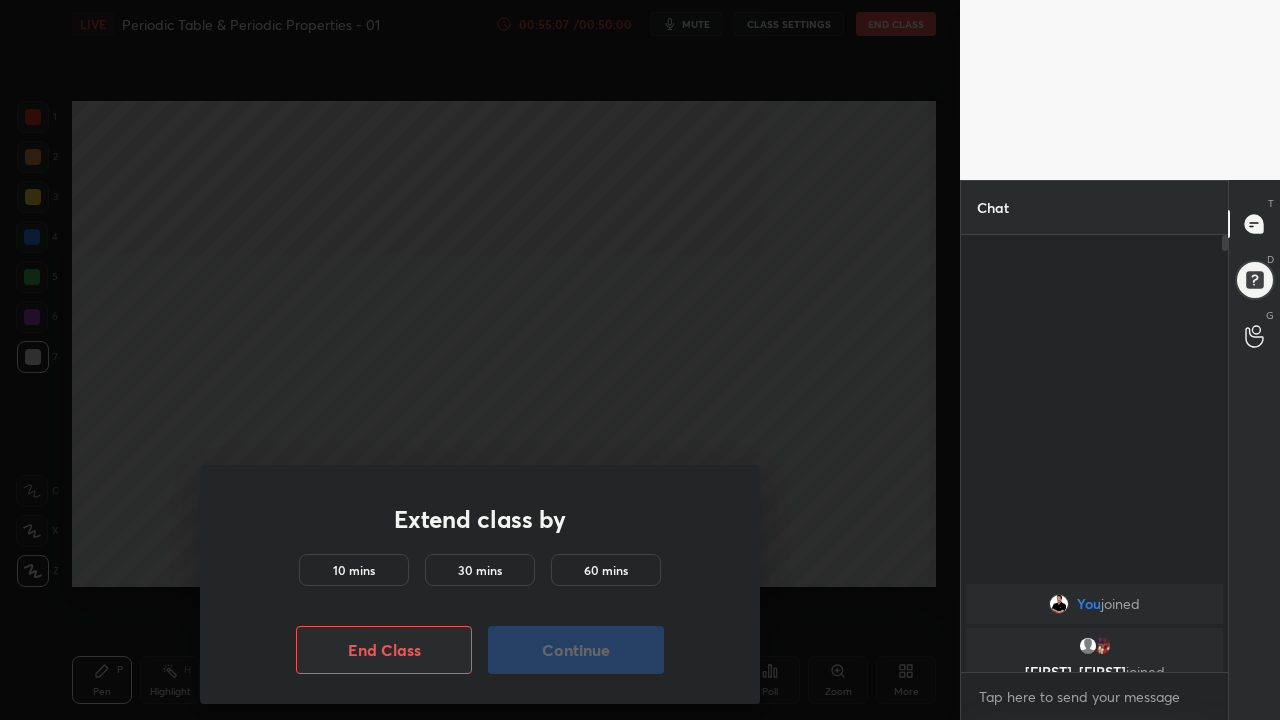 click on "10 mins" at bounding box center (354, 570) 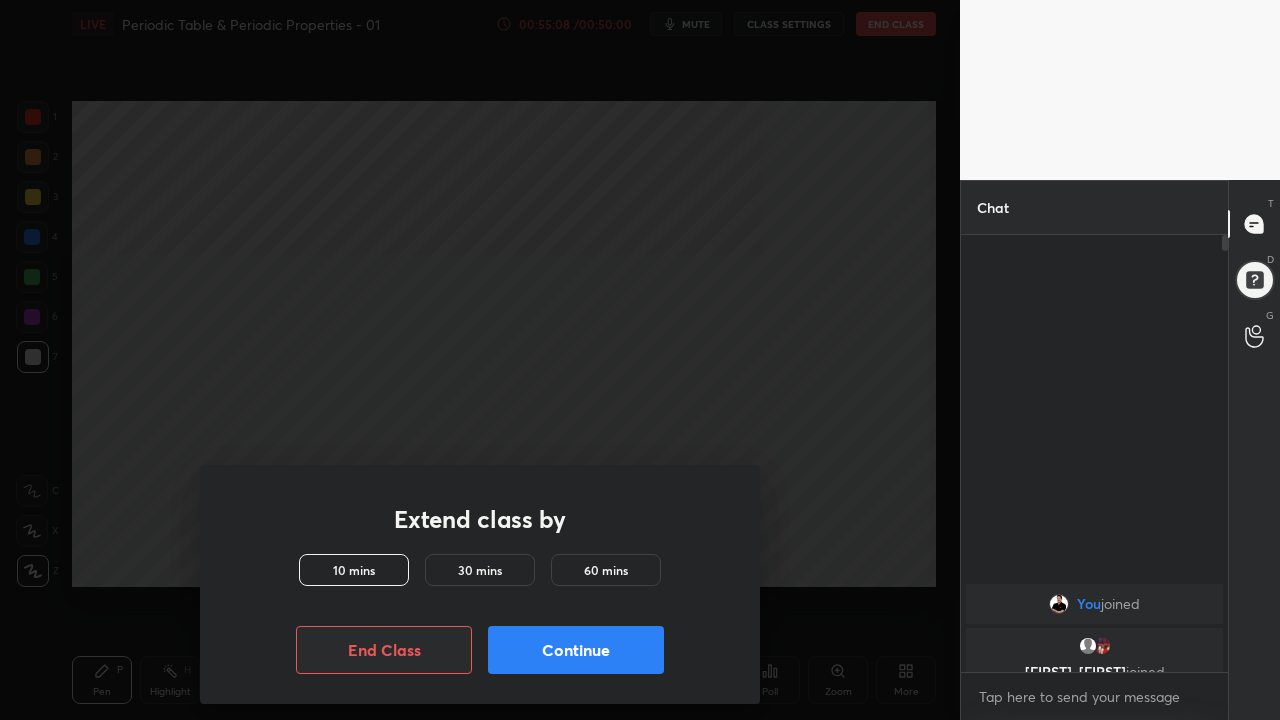 click on "Continue" at bounding box center [576, 650] 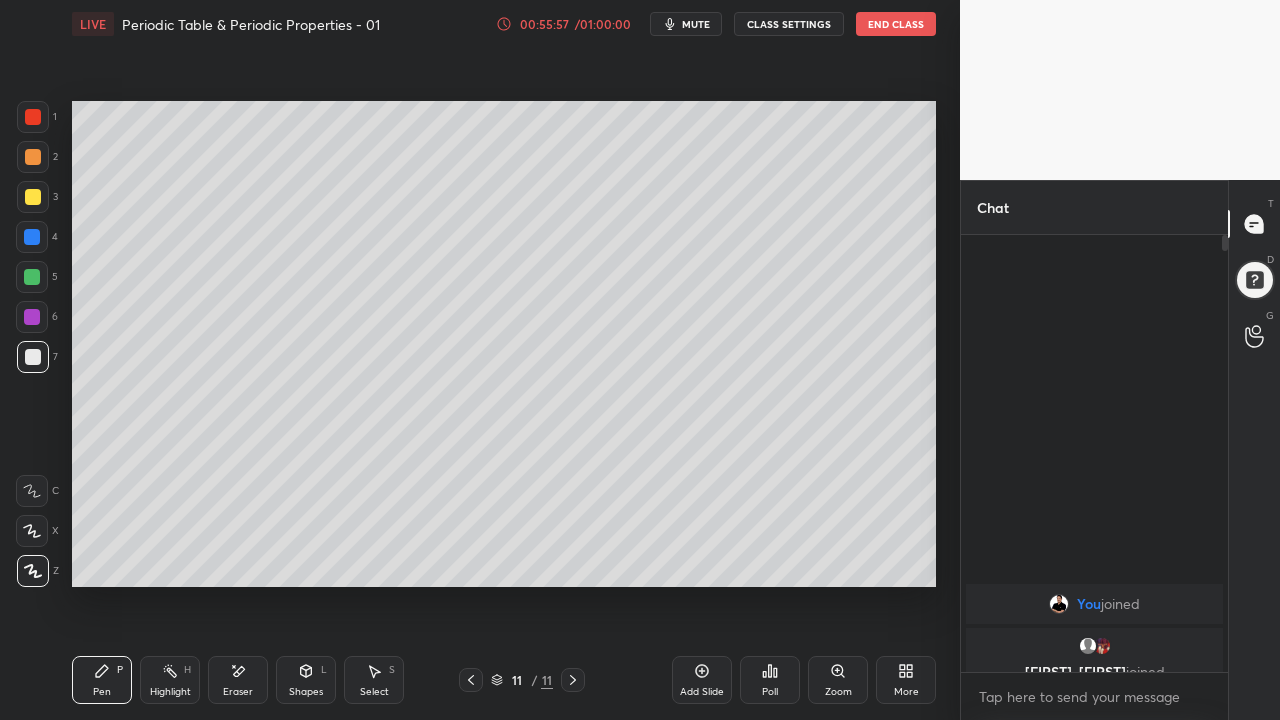 click on "End Class" at bounding box center [896, 24] 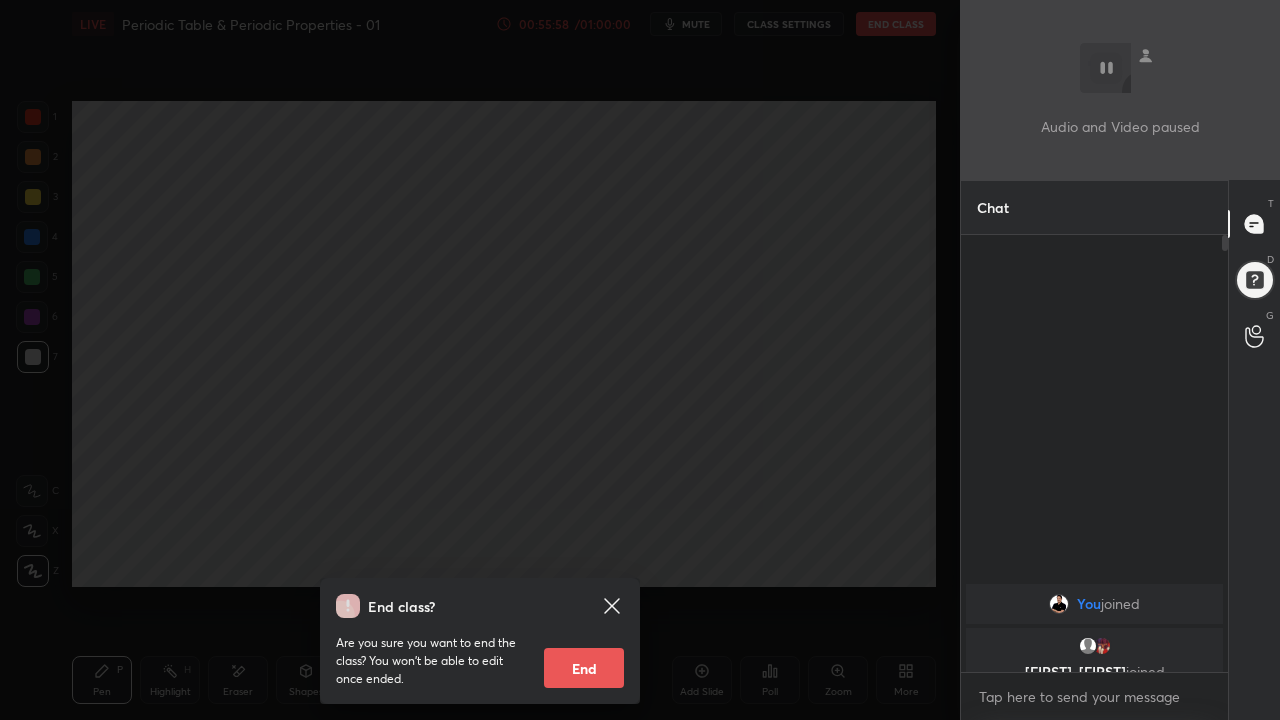 click on "End" at bounding box center [584, 668] 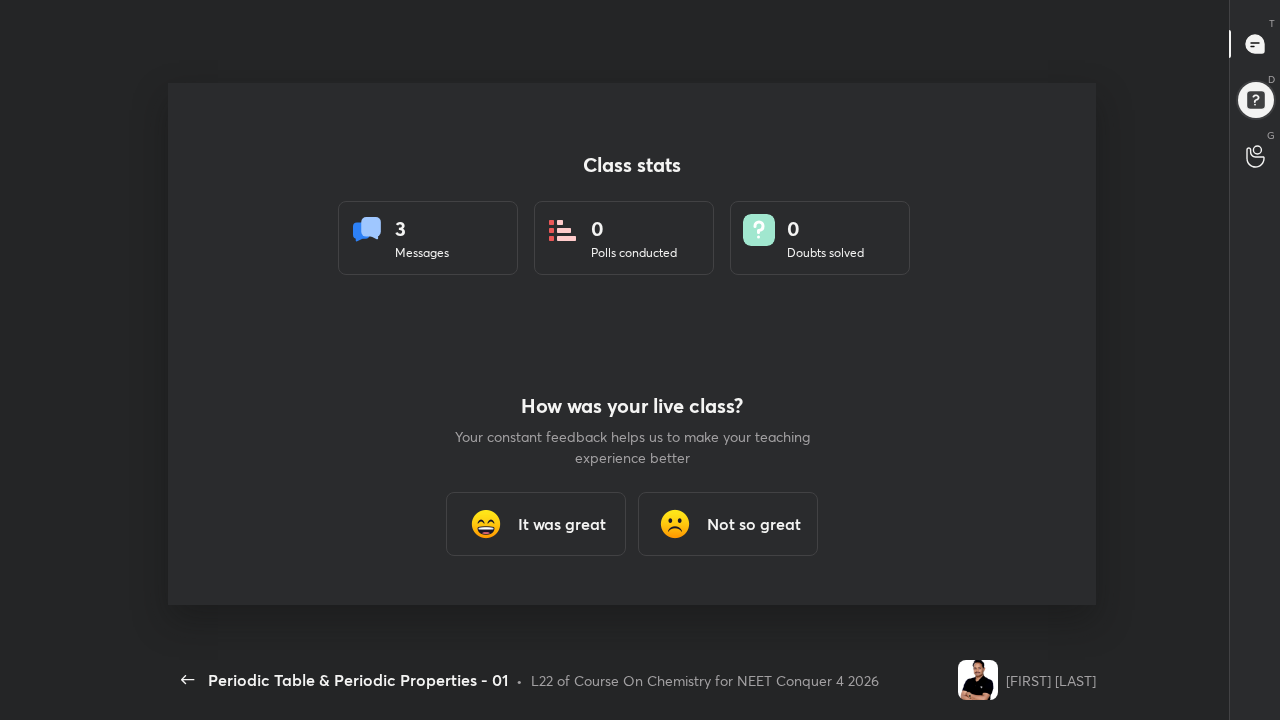 scroll, scrollTop: 99408, scrollLeft: 99009, axis: both 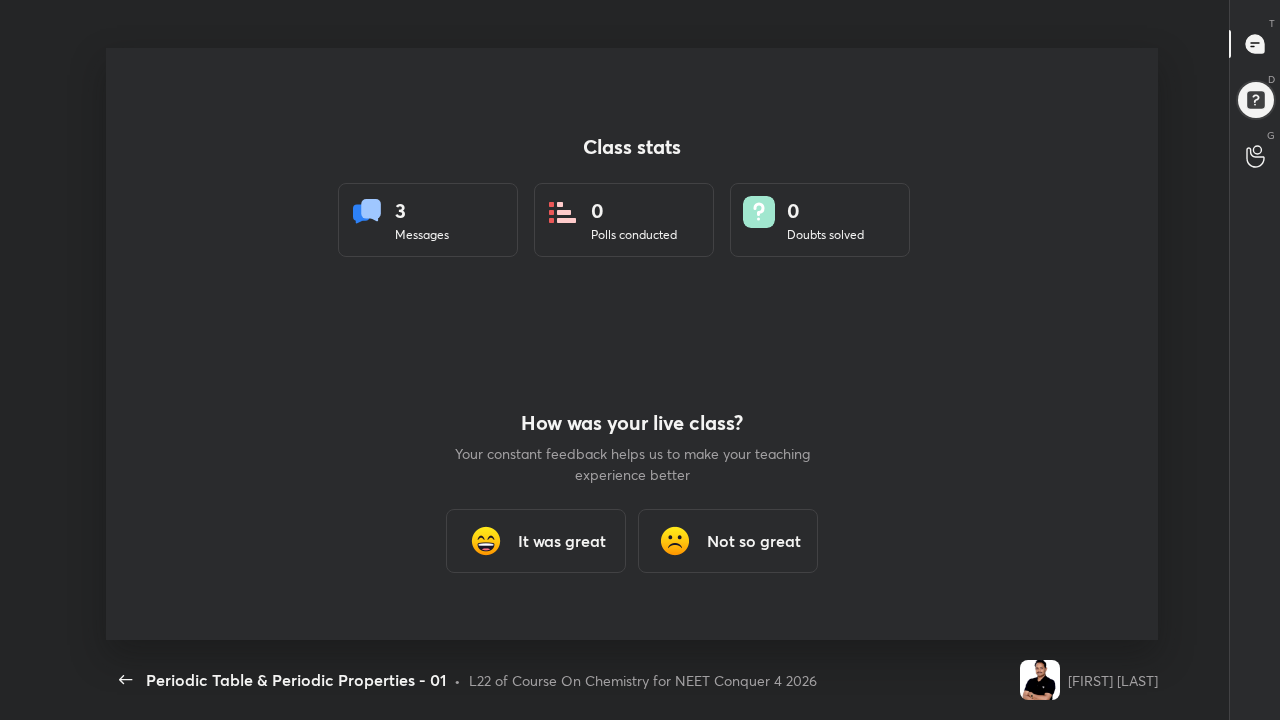 click on "It was great" at bounding box center (562, 541) 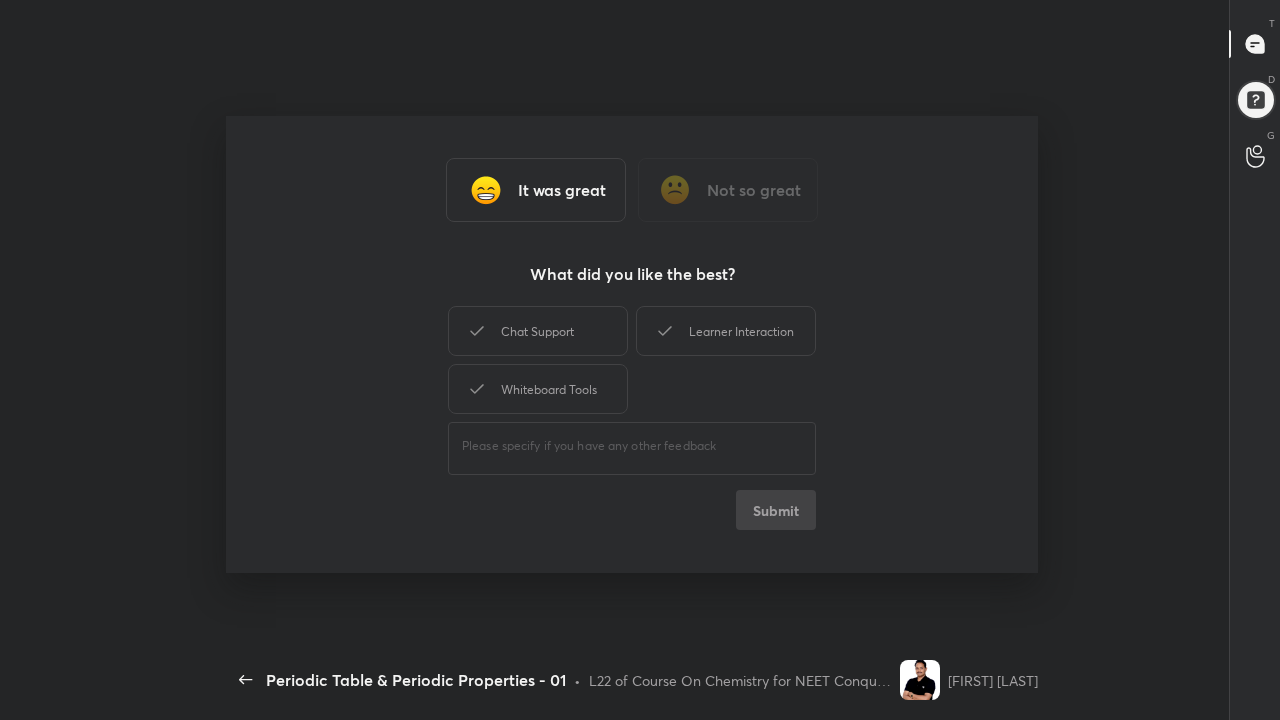 type on "x" 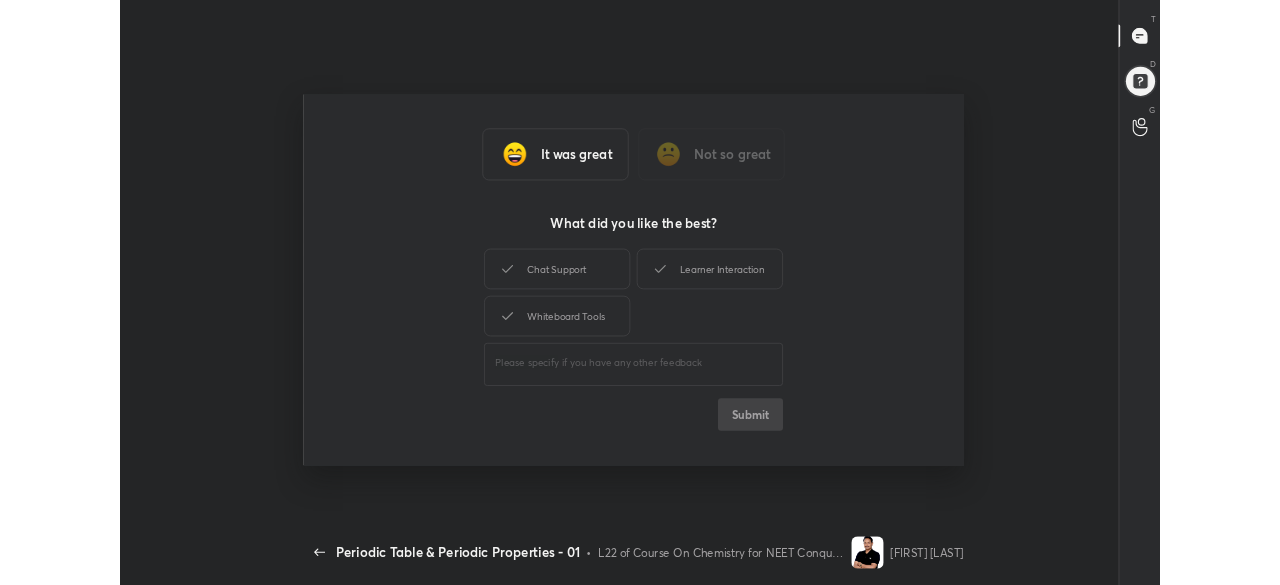 scroll, scrollTop: 457, scrollLeft: 1264, axis: both 